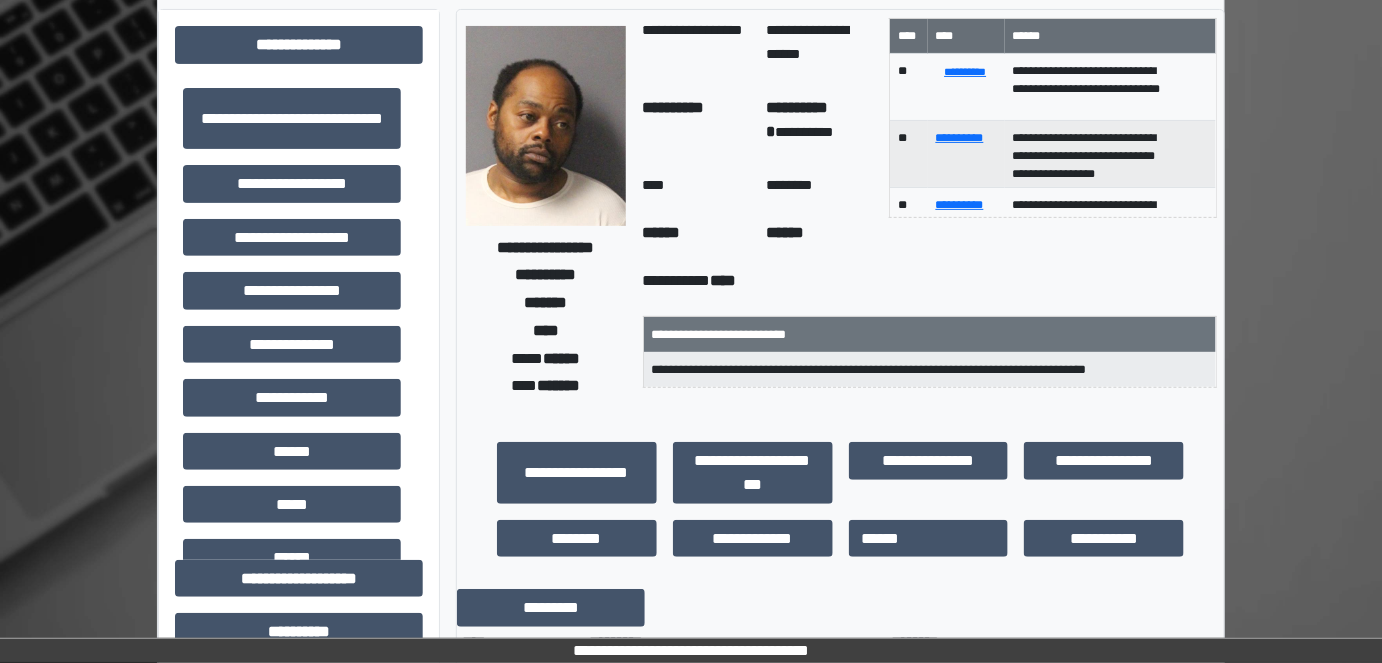 scroll, scrollTop: 112, scrollLeft: 0, axis: vertical 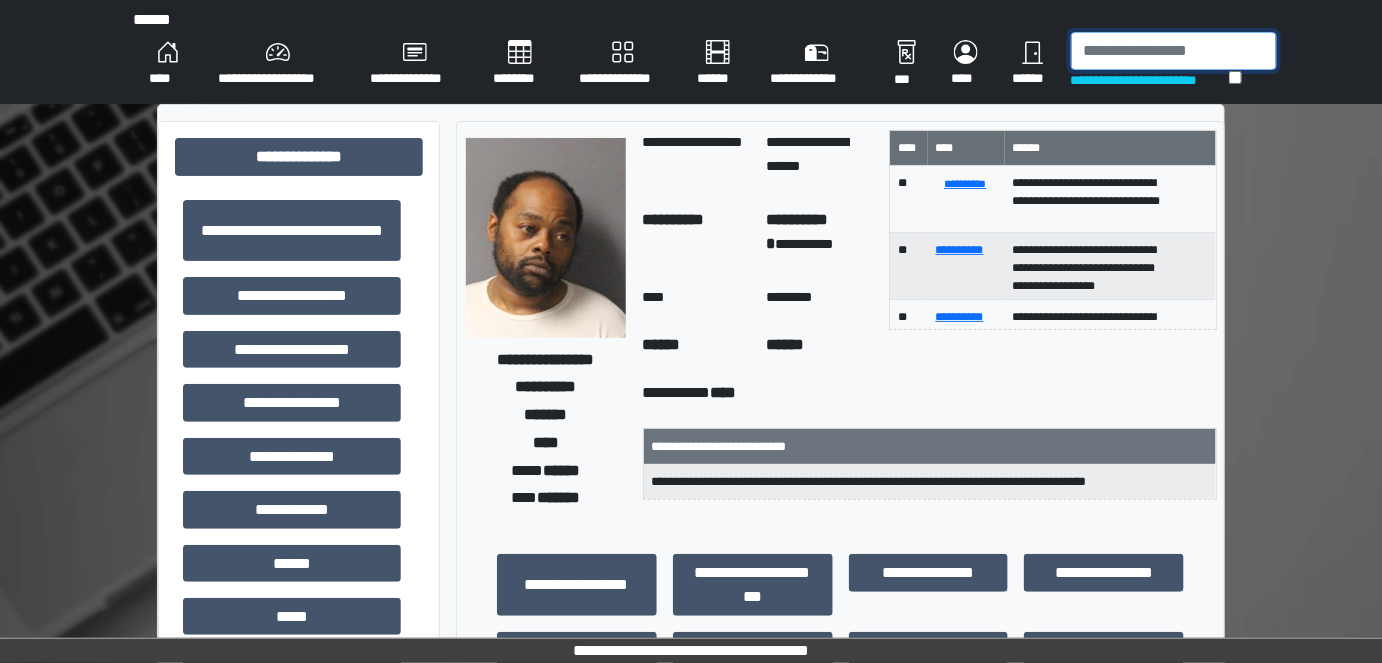click at bounding box center [1174, 51] 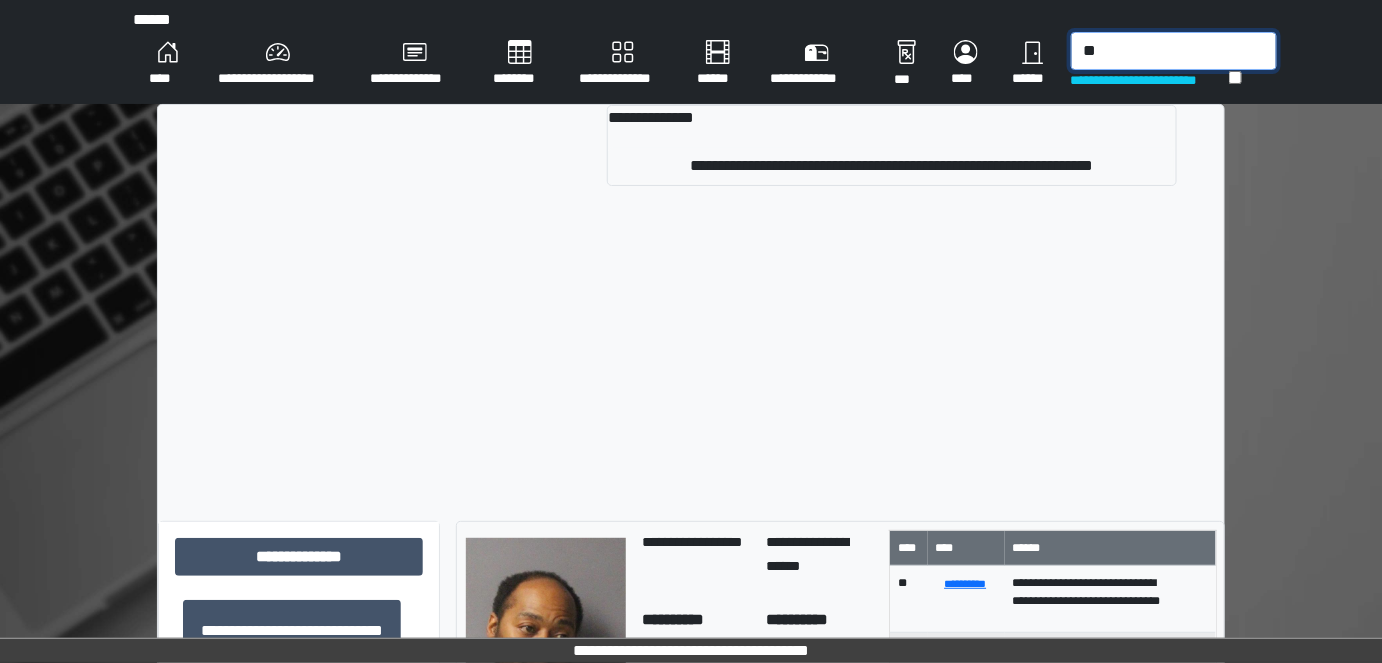 type on "*" 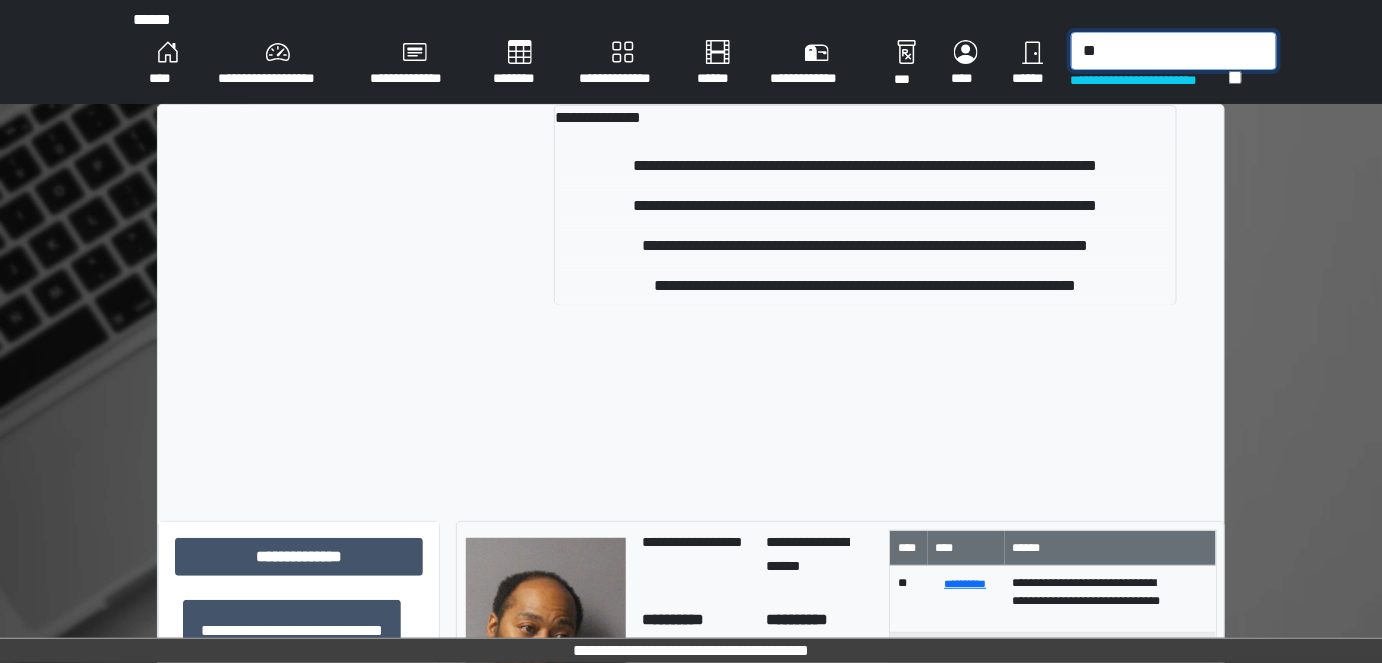 type on "*" 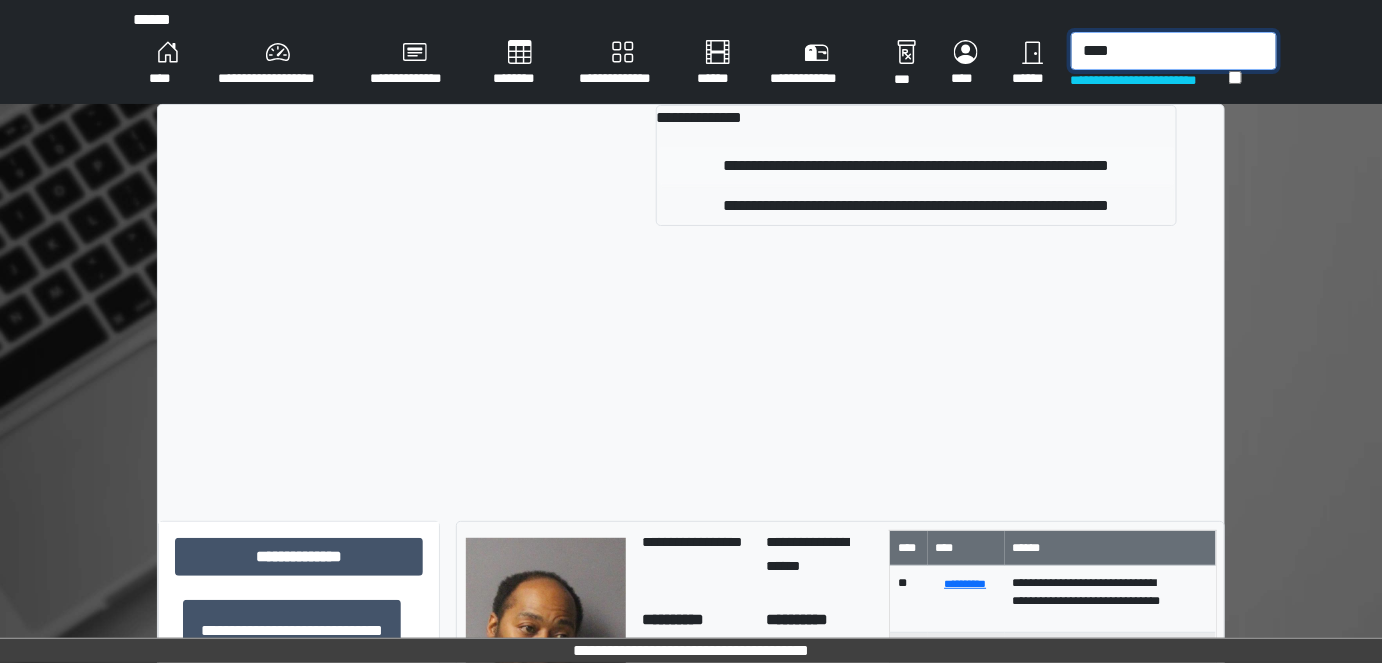 type on "****" 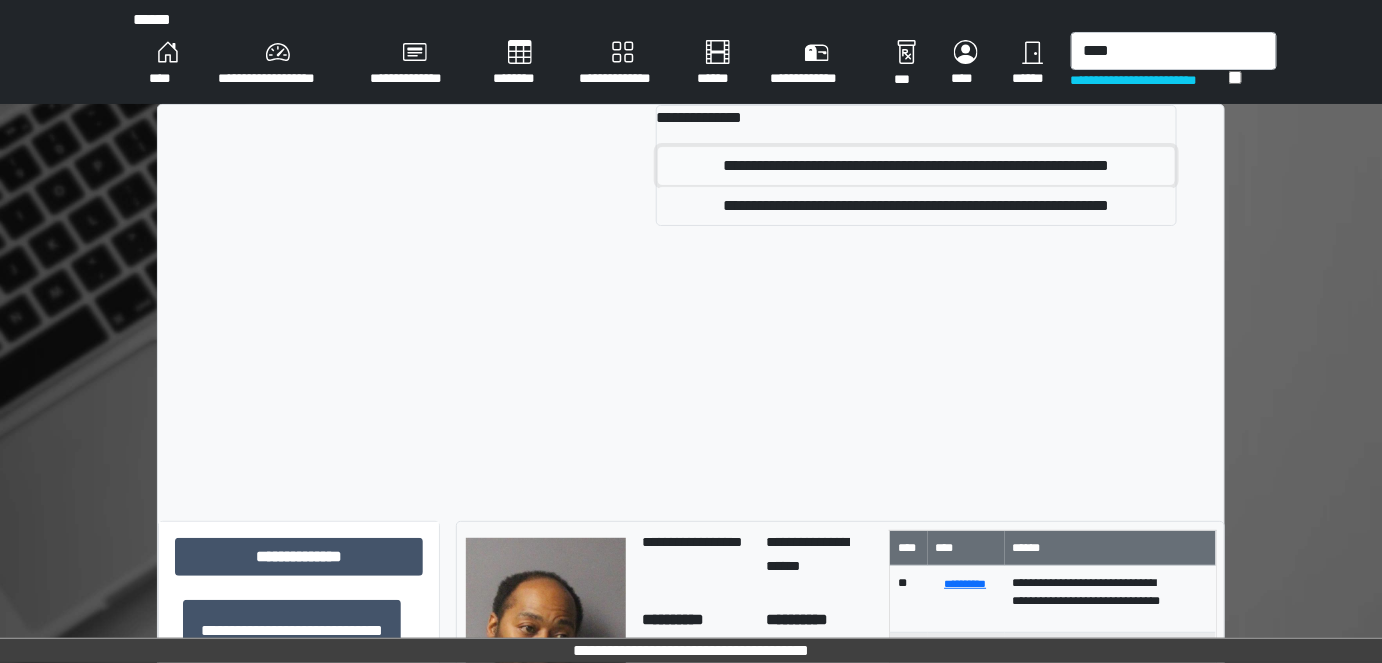 click on "**********" at bounding box center (916, 166) 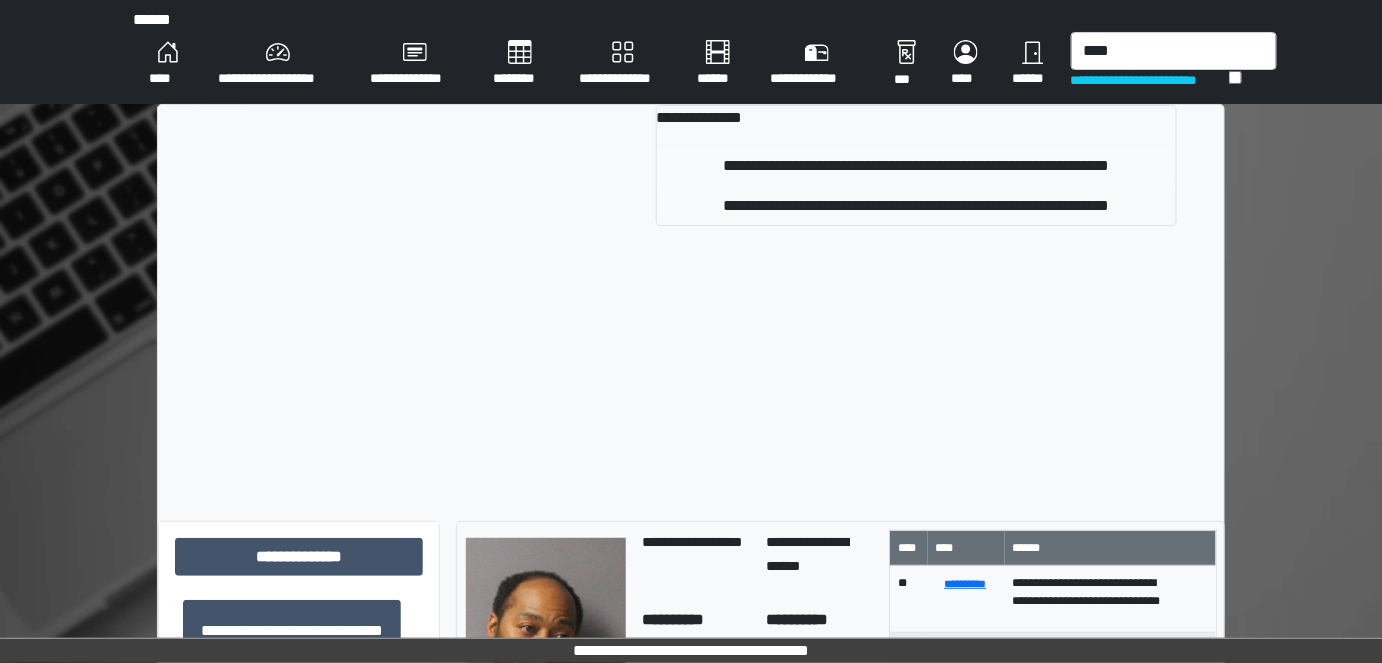 type 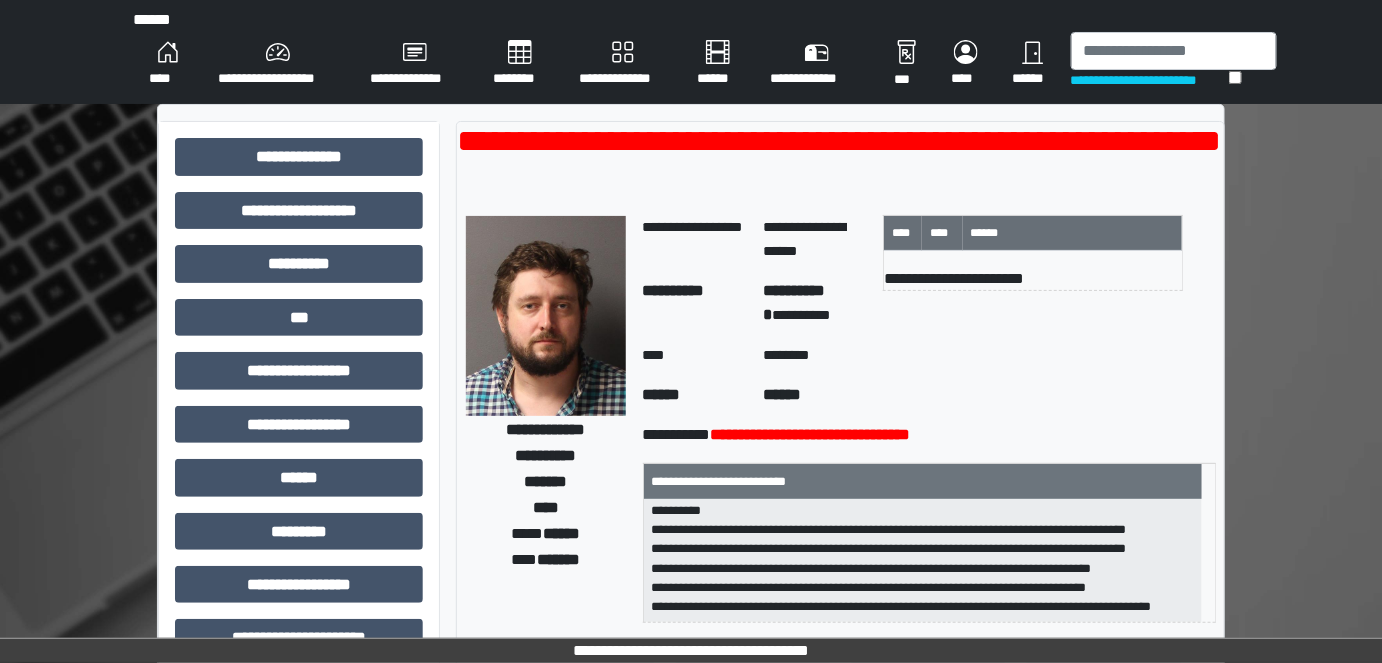scroll, scrollTop: 159, scrollLeft: 0, axis: vertical 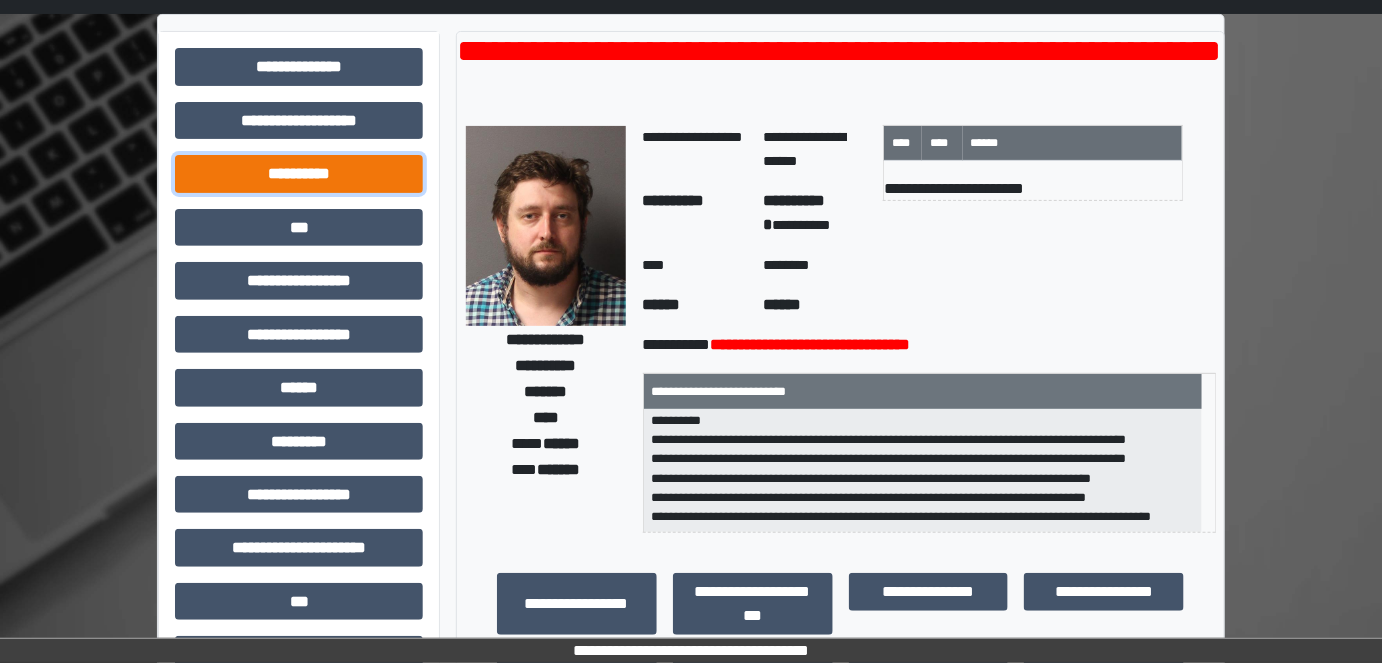 click on "**********" at bounding box center (299, 173) 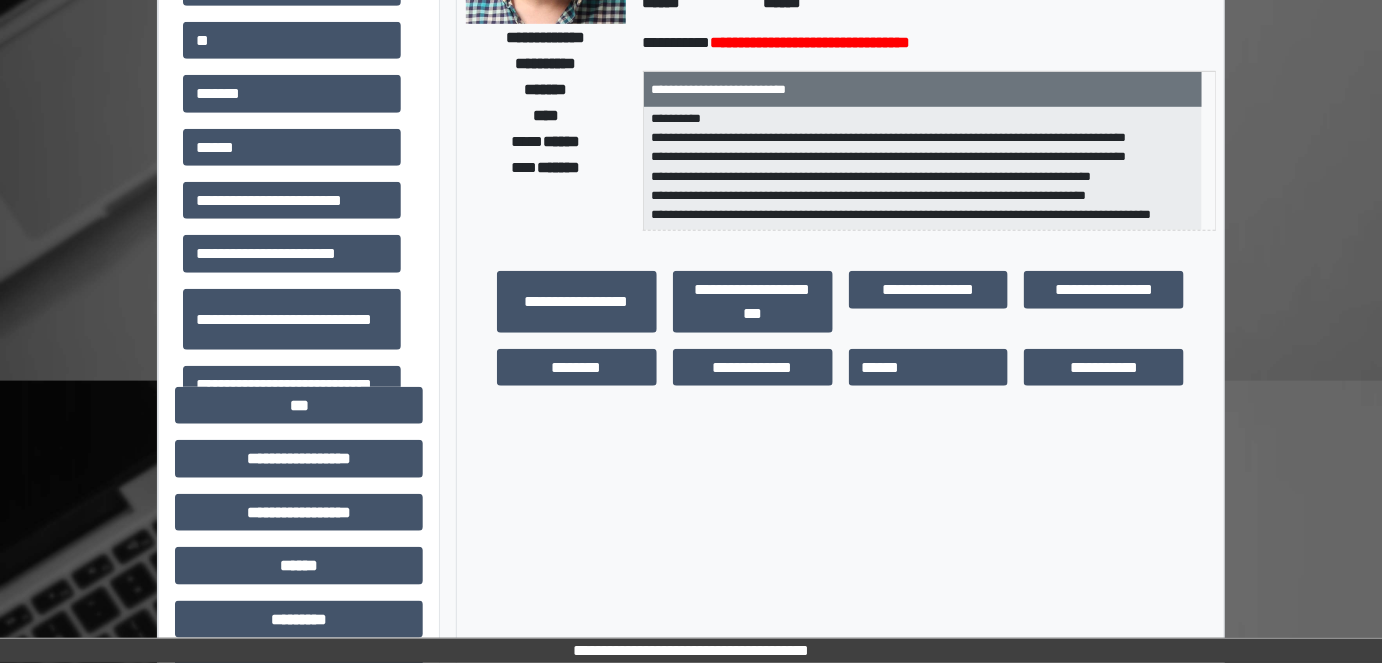 scroll, scrollTop: 272, scrollLeft: 0, axis: vertical 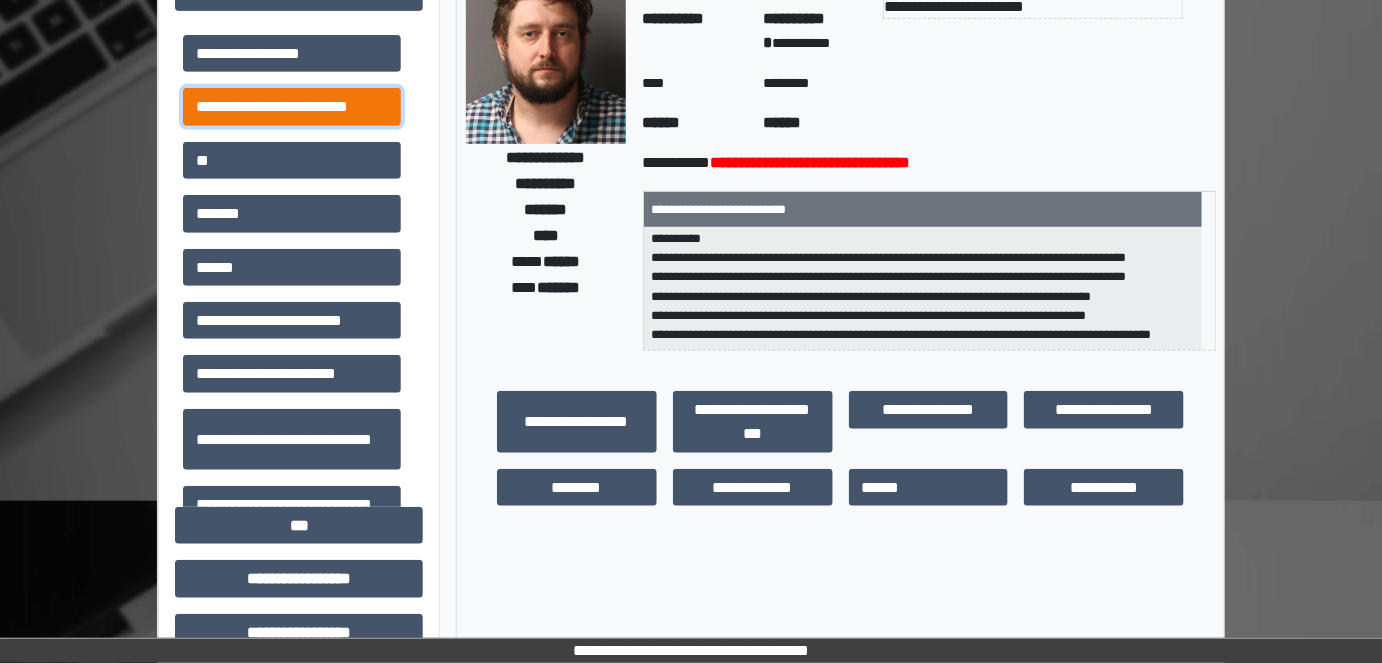 click on "**********" at bounding box center (292, 106) 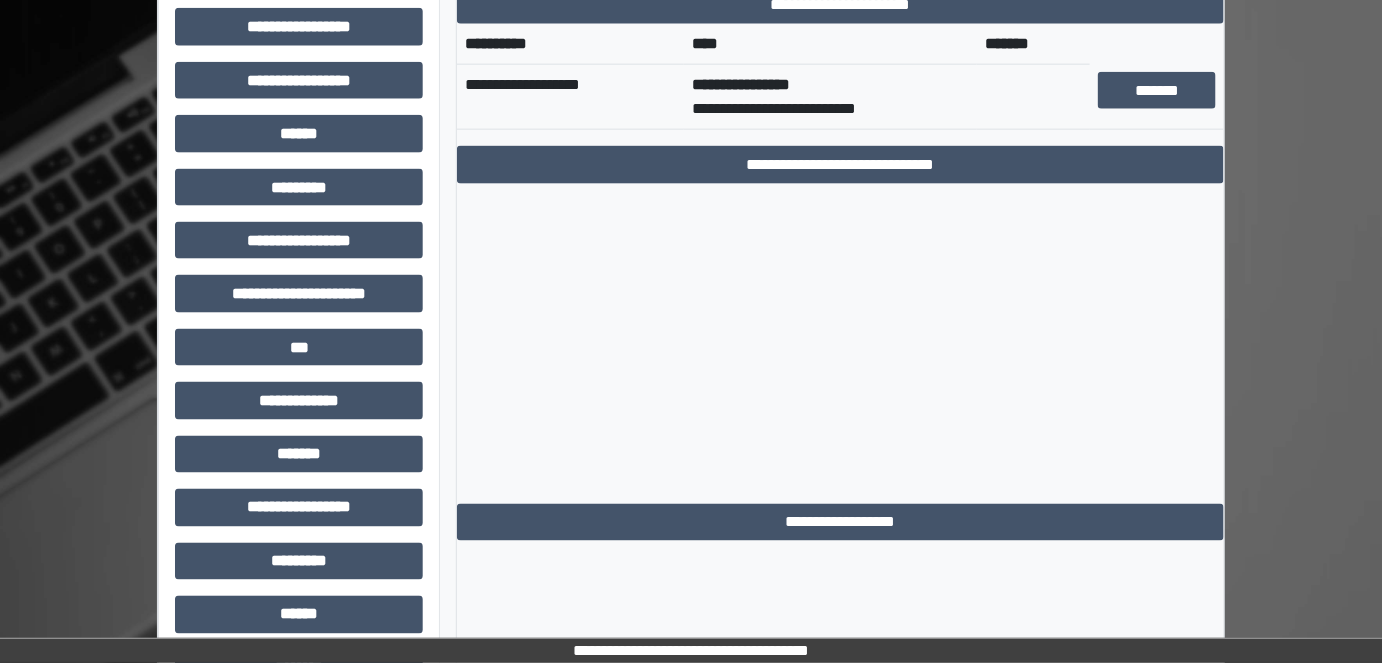 scroll, scrollTop: 909, scrollLeft: 0, axis: vertical 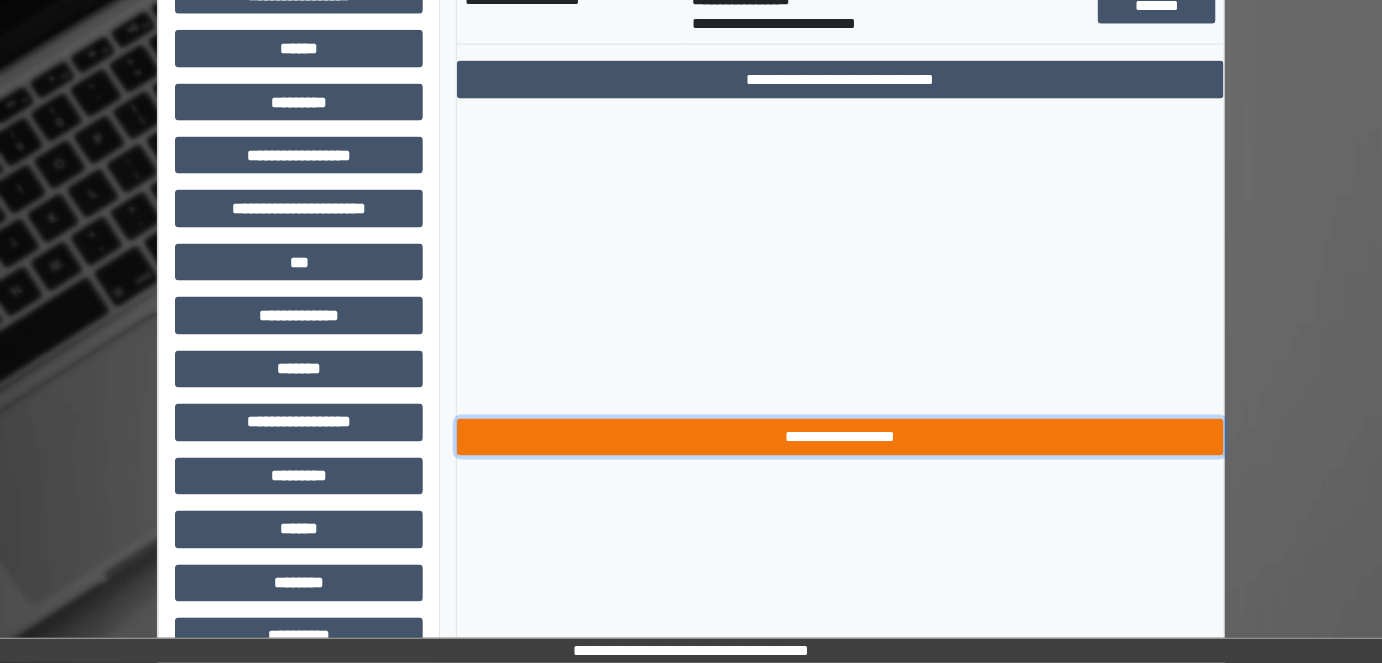 click on "**********" at bounding box center (841, 437) 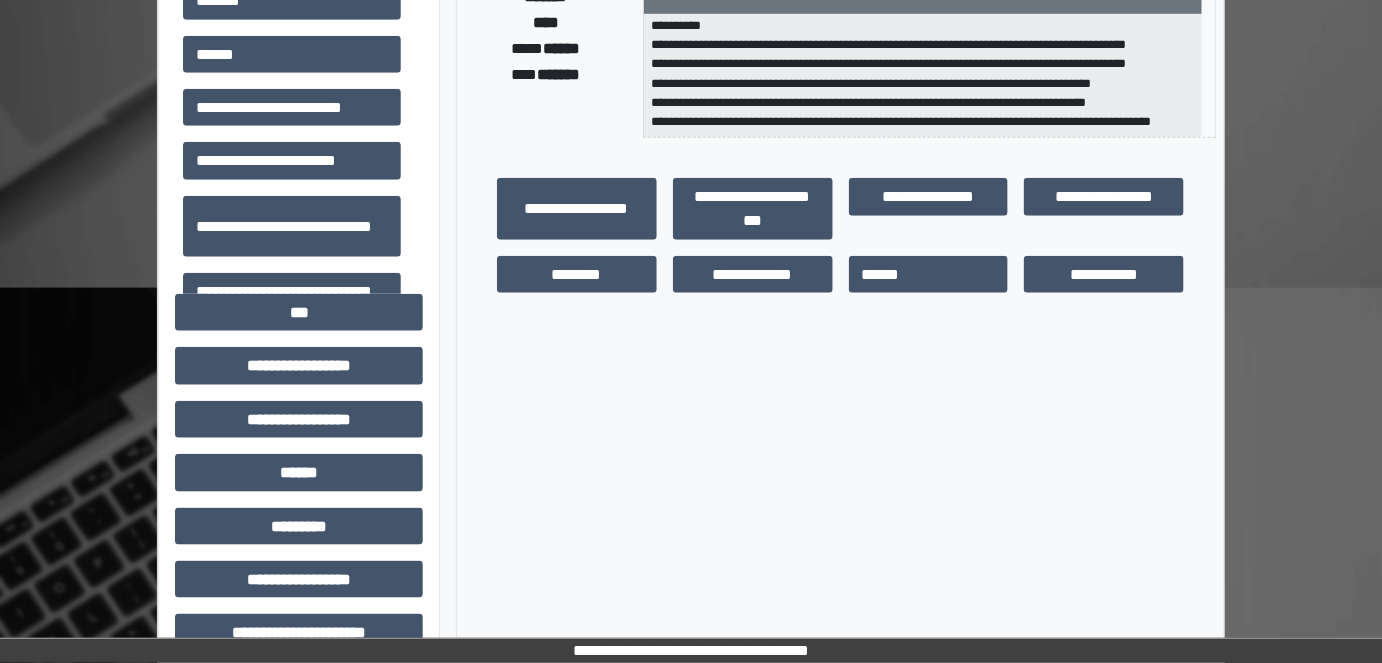 scroll, scrollTop: 454, scrollLeft: 0, axis: vertical 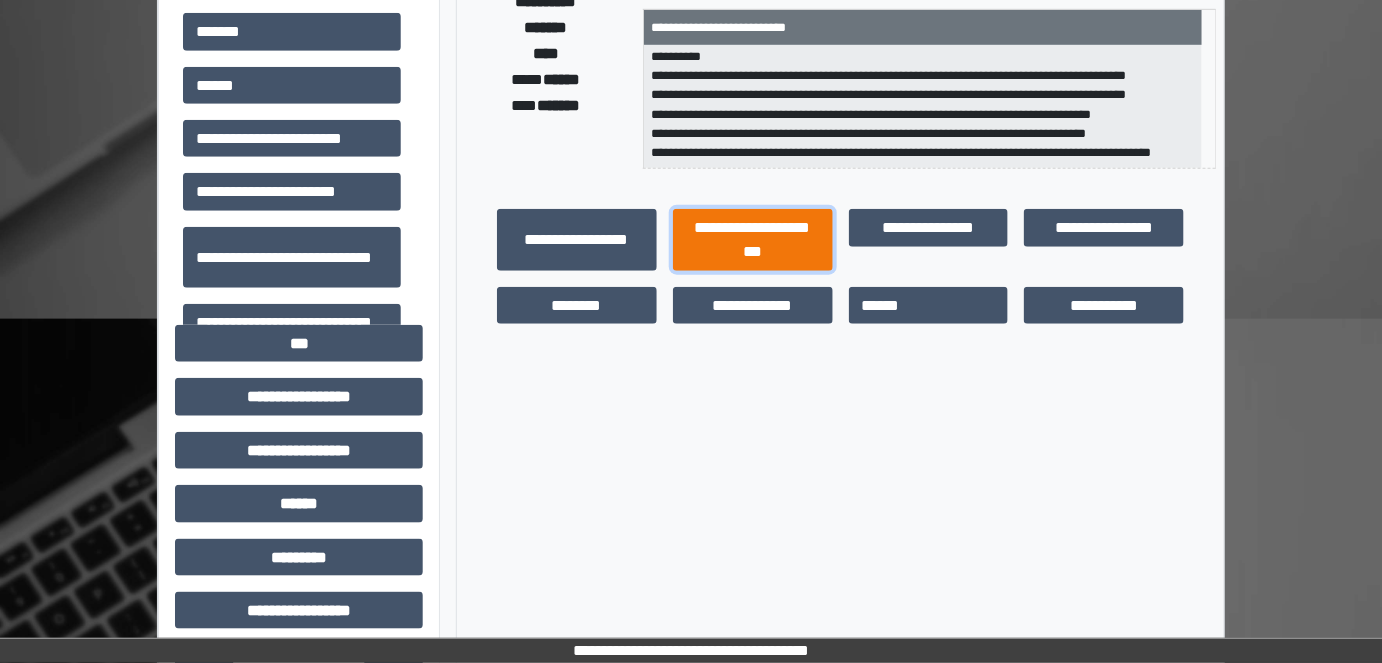 click on "**********" at bounding box center [753, 239] 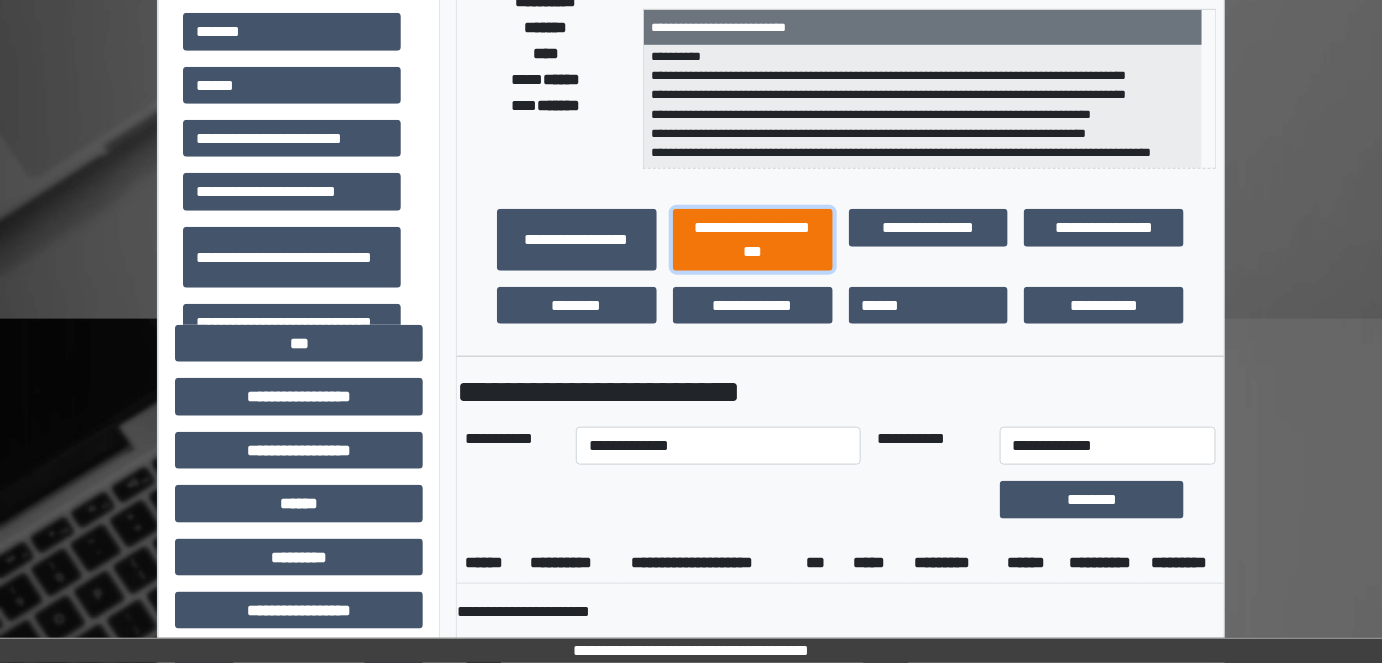 click on "**********" at bounding box center (753, 239) 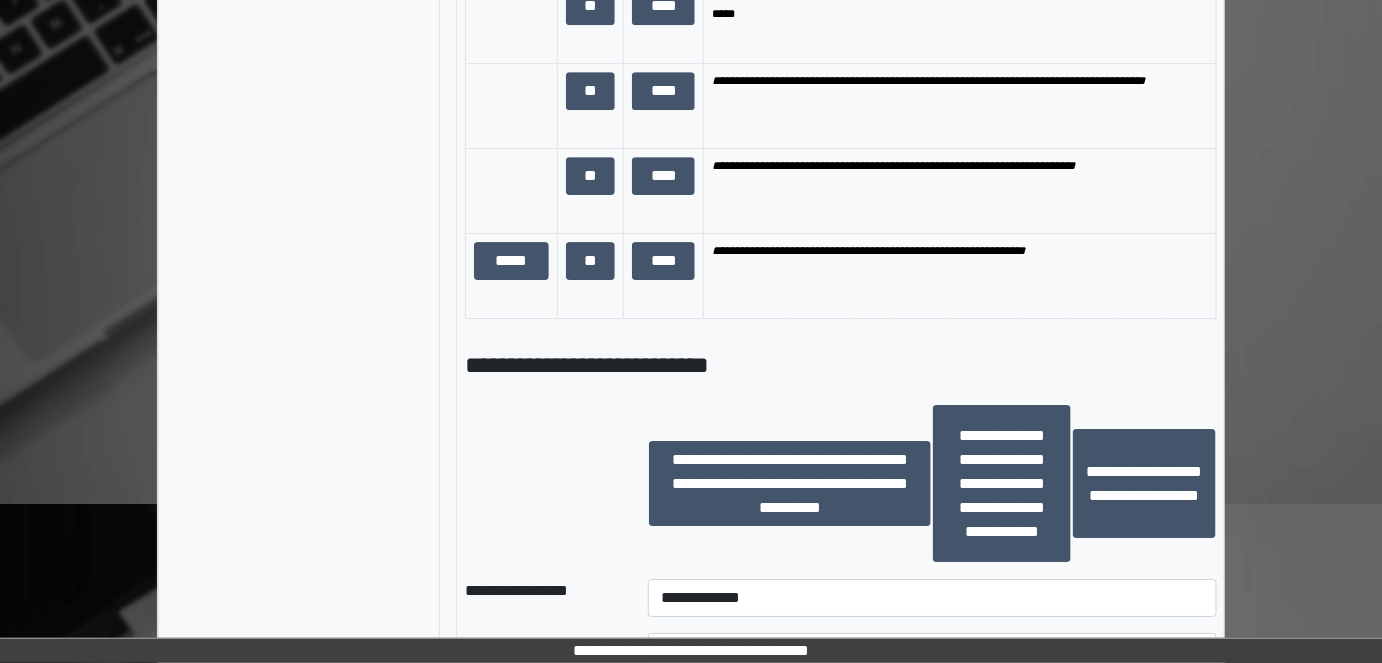scroll, scrollTop: 2272, scrollLeft: 0, axis: vertical 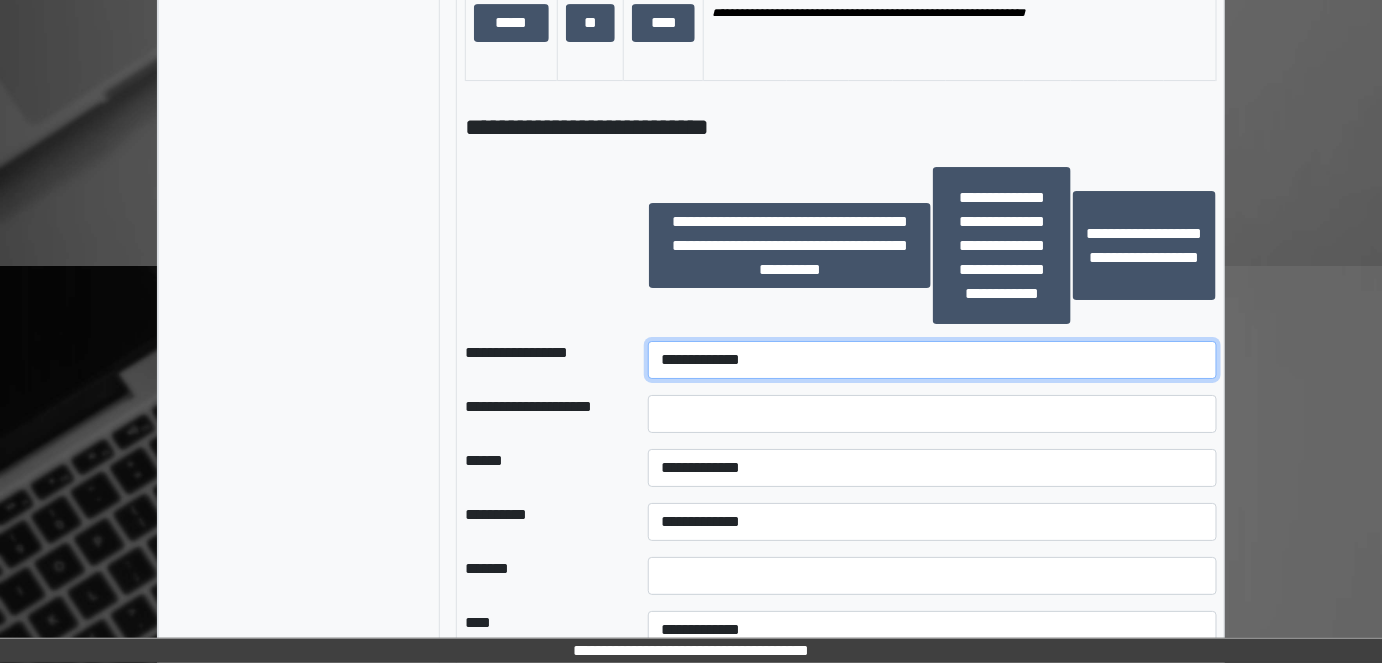 click on "**********" at bounding box center [933, 360] 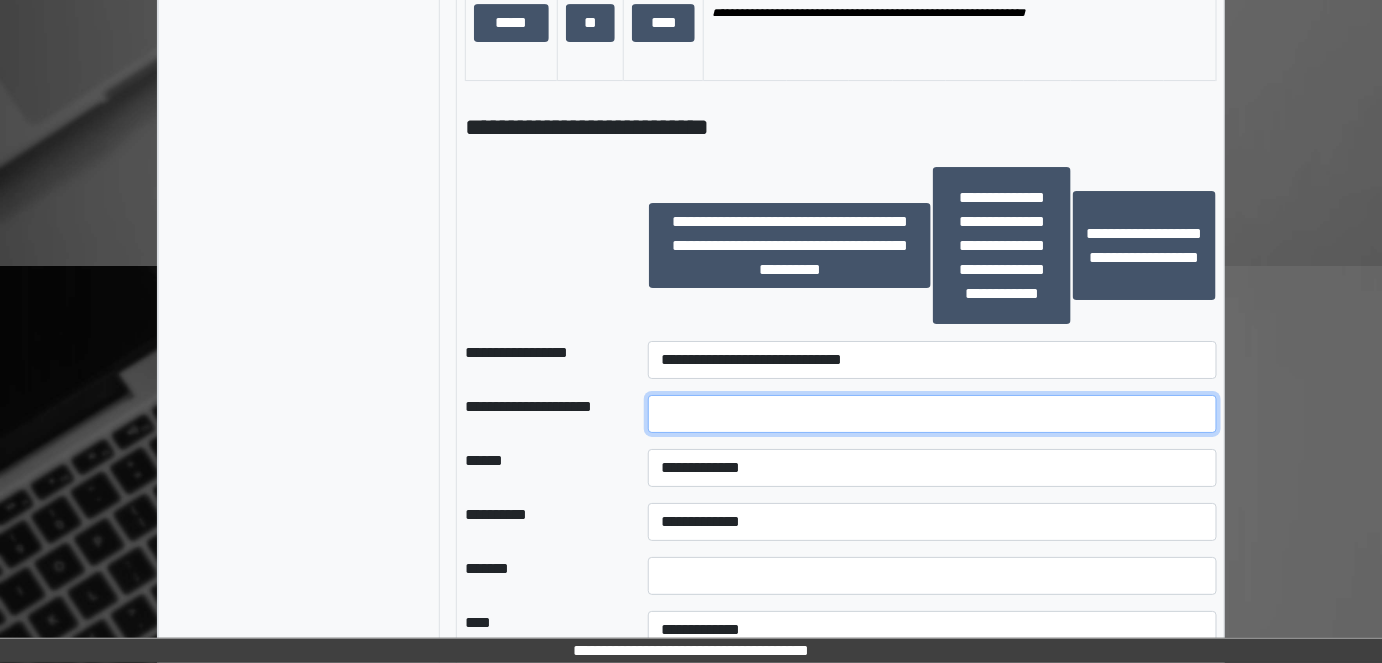 click at bounding box center [933, 414] 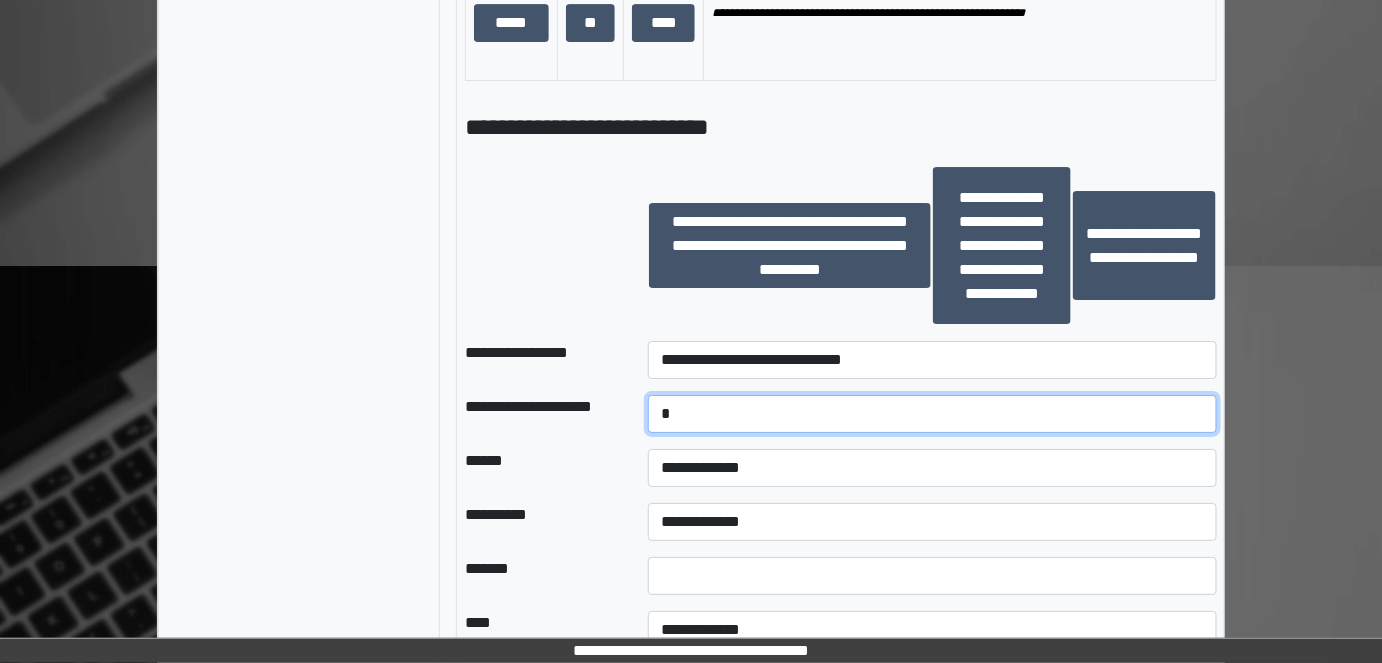 scroll, scrollTop: 2363, scrollLeft: 0, axis: vertical 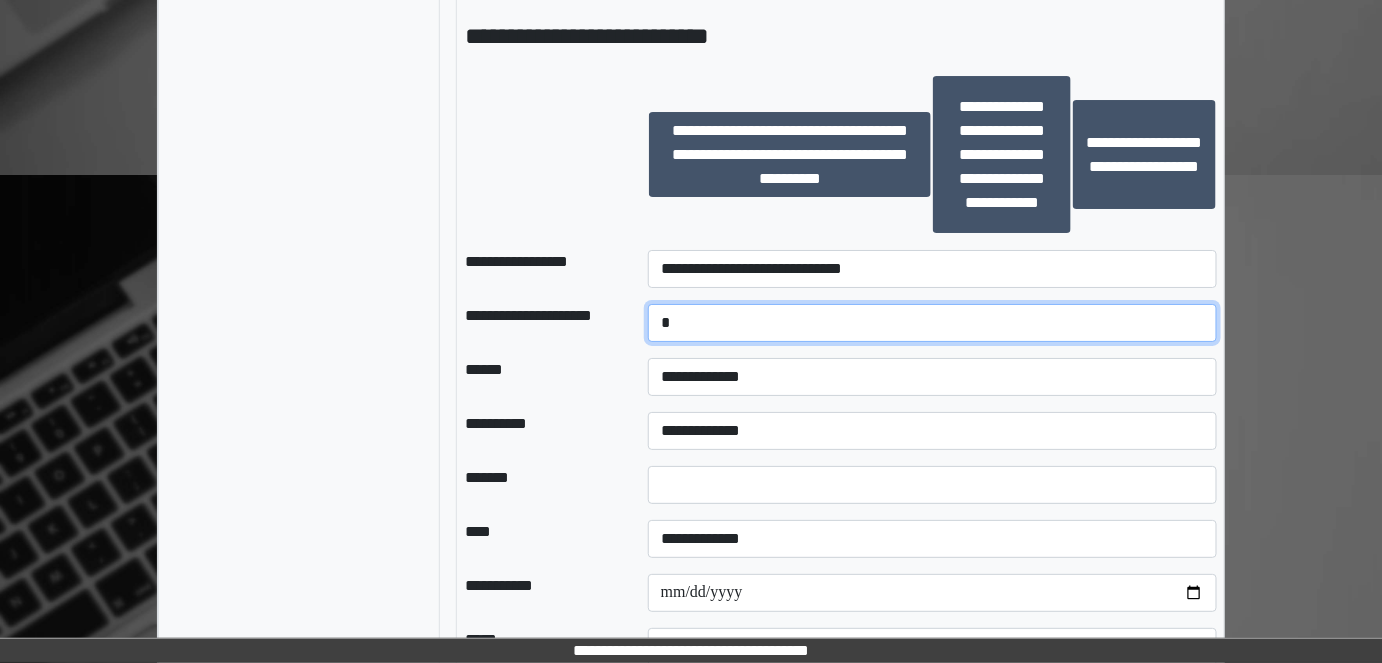 type on "*" 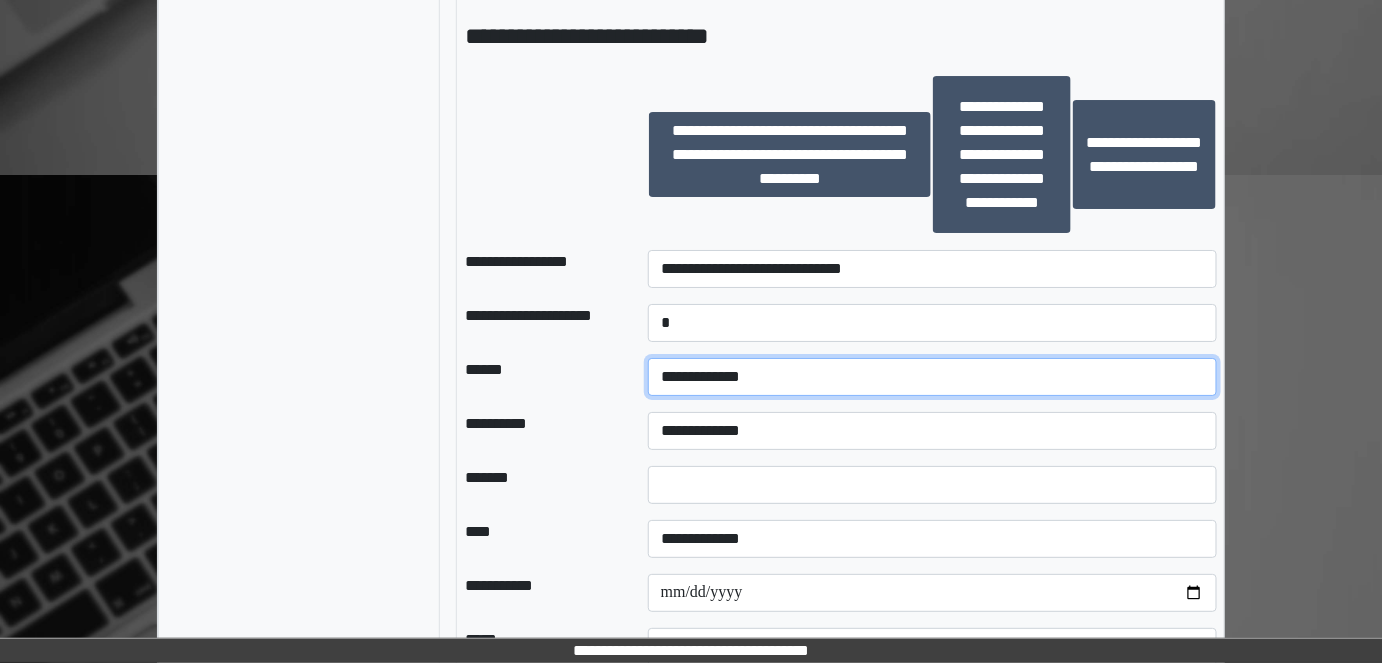 click on "**********" at bounding box center (933, 377) 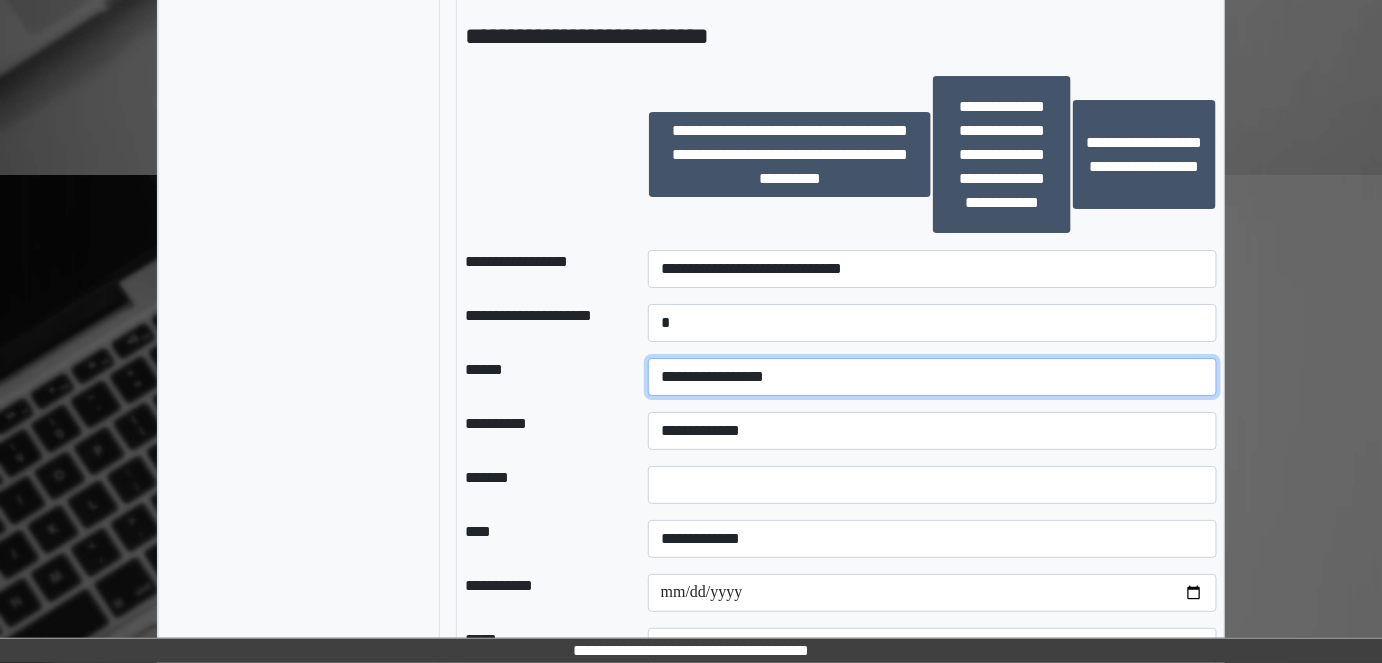 click on "**********" at bounding box center (933, 377) 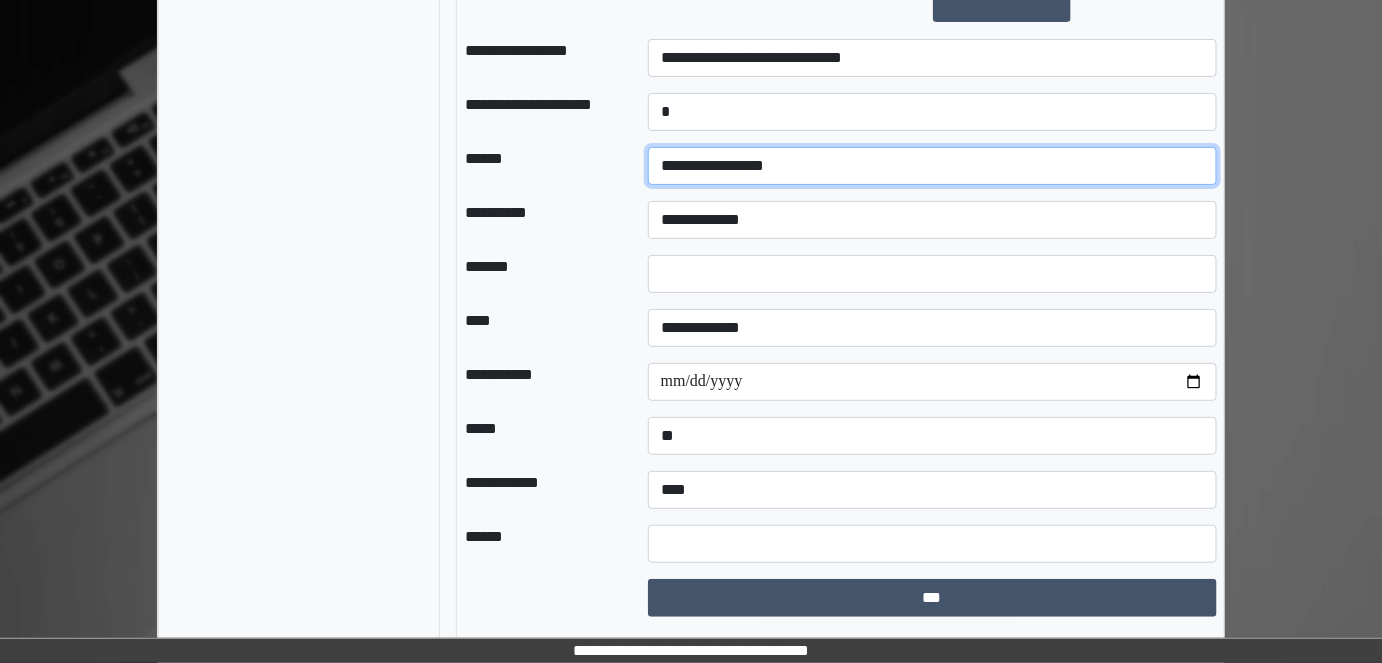 scroll, scrollTop: 2636, scrollLeft: 0, axis: vertical 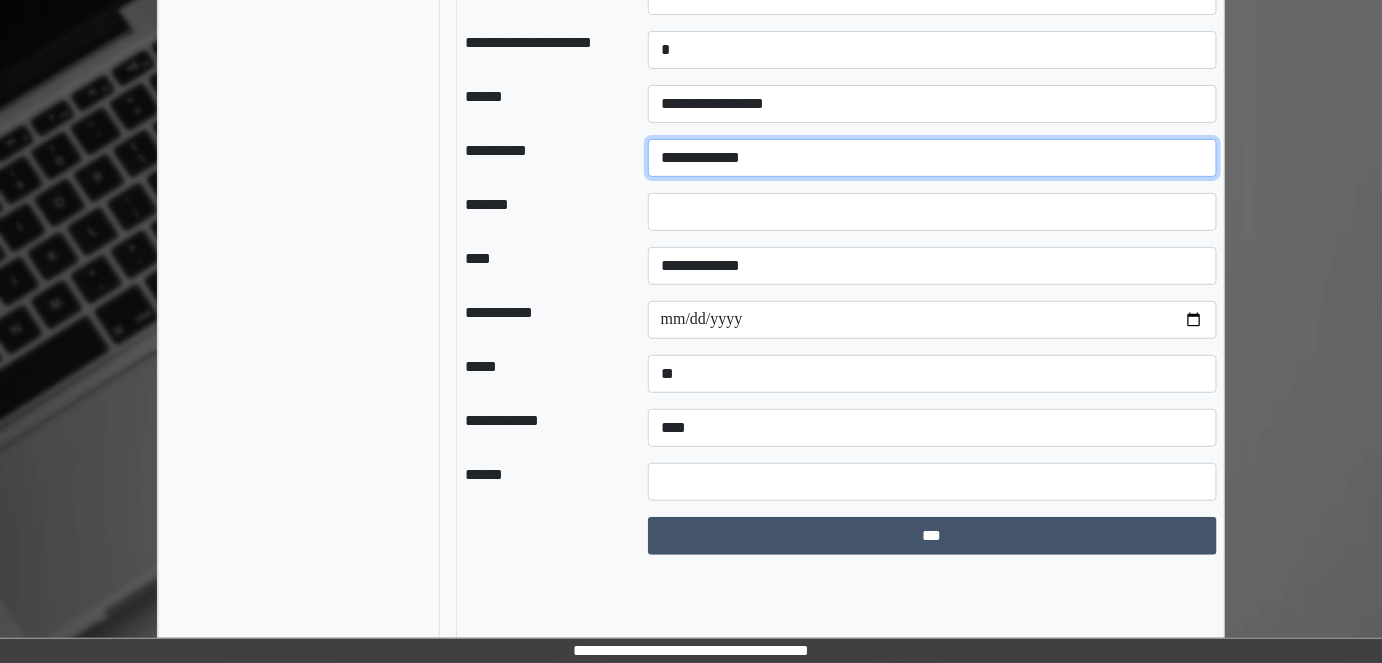 click on "**********" at bounding box center (933, 158) 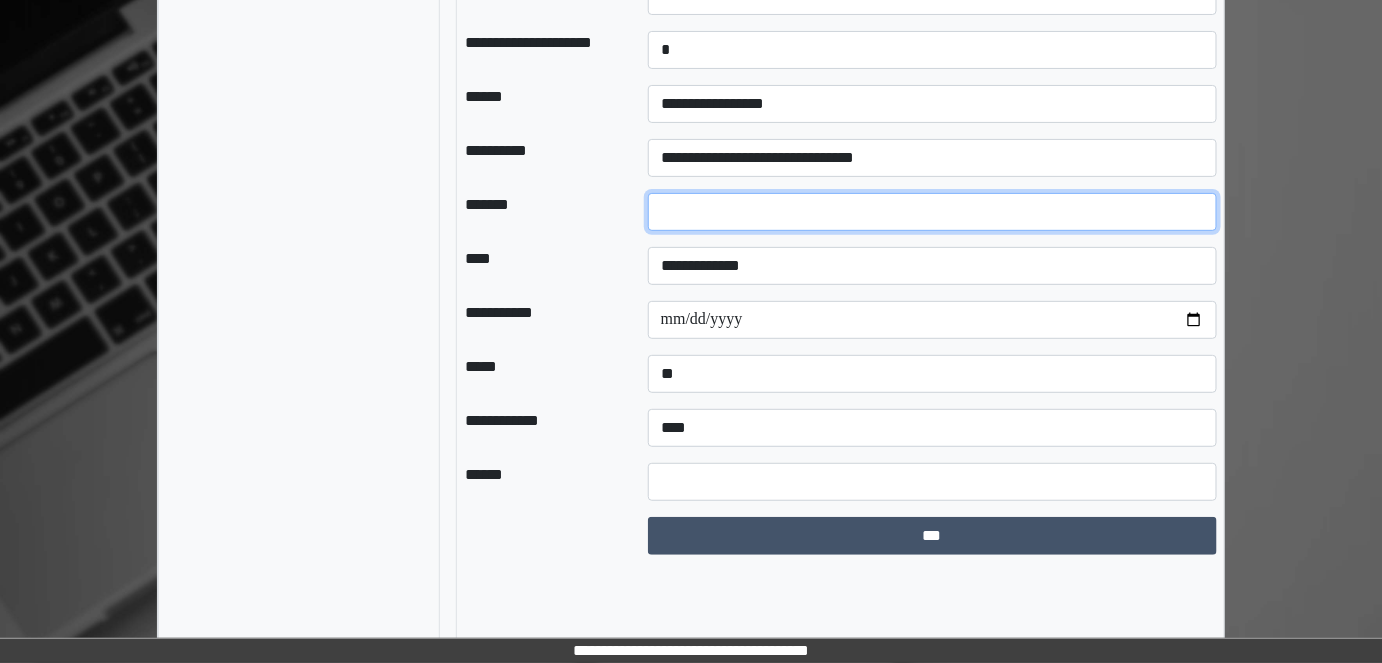 click at bounding box center [933, 212] 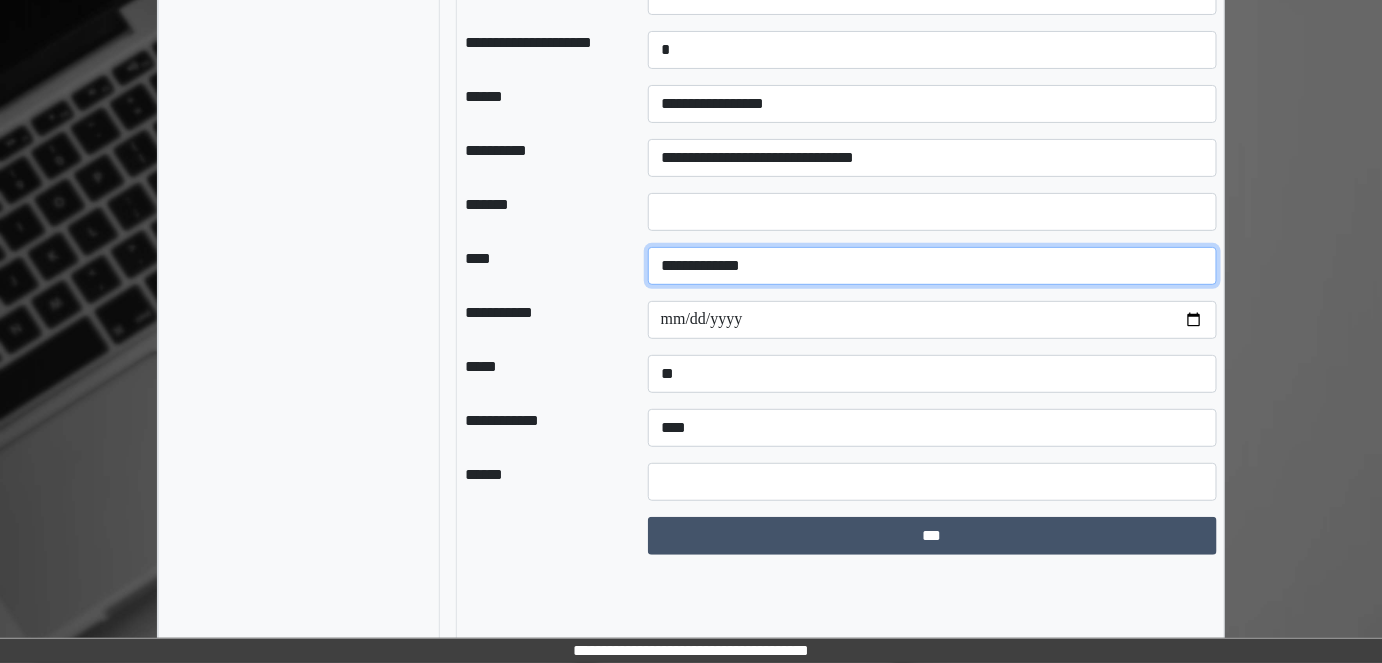 click on "**********" at bounding box center (933, 266) 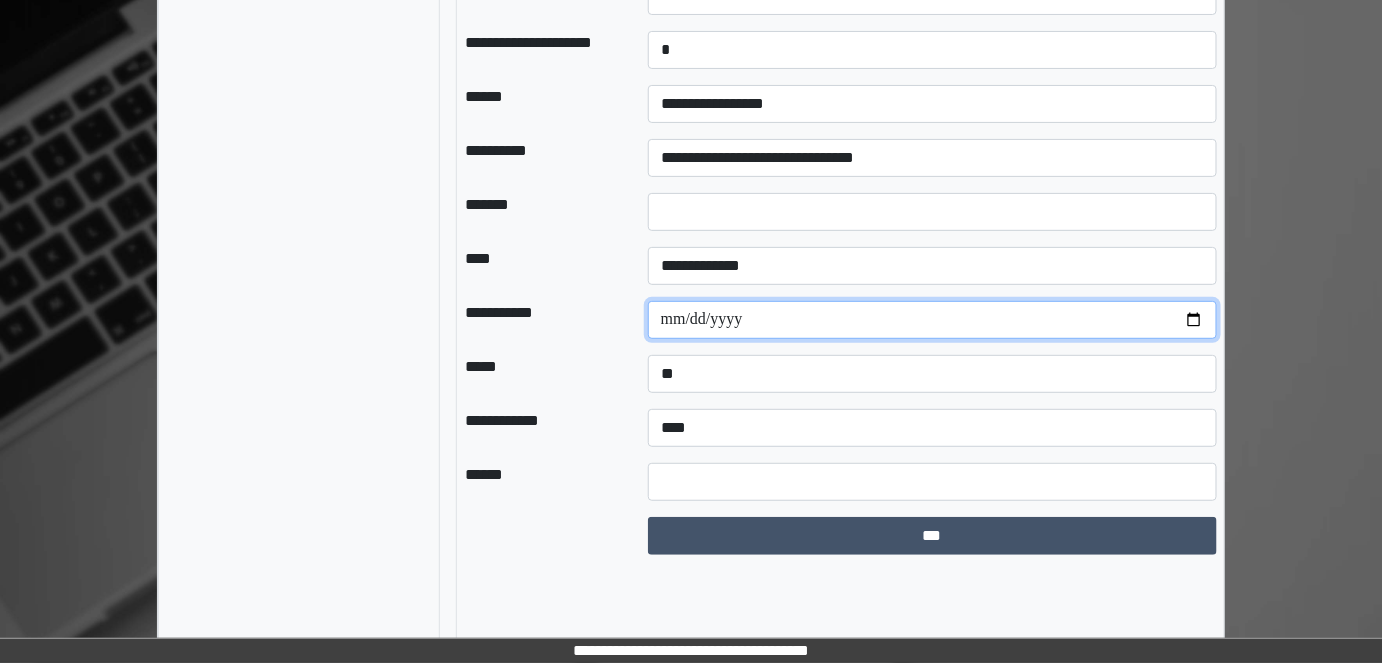click at bounding box center [933, 320] 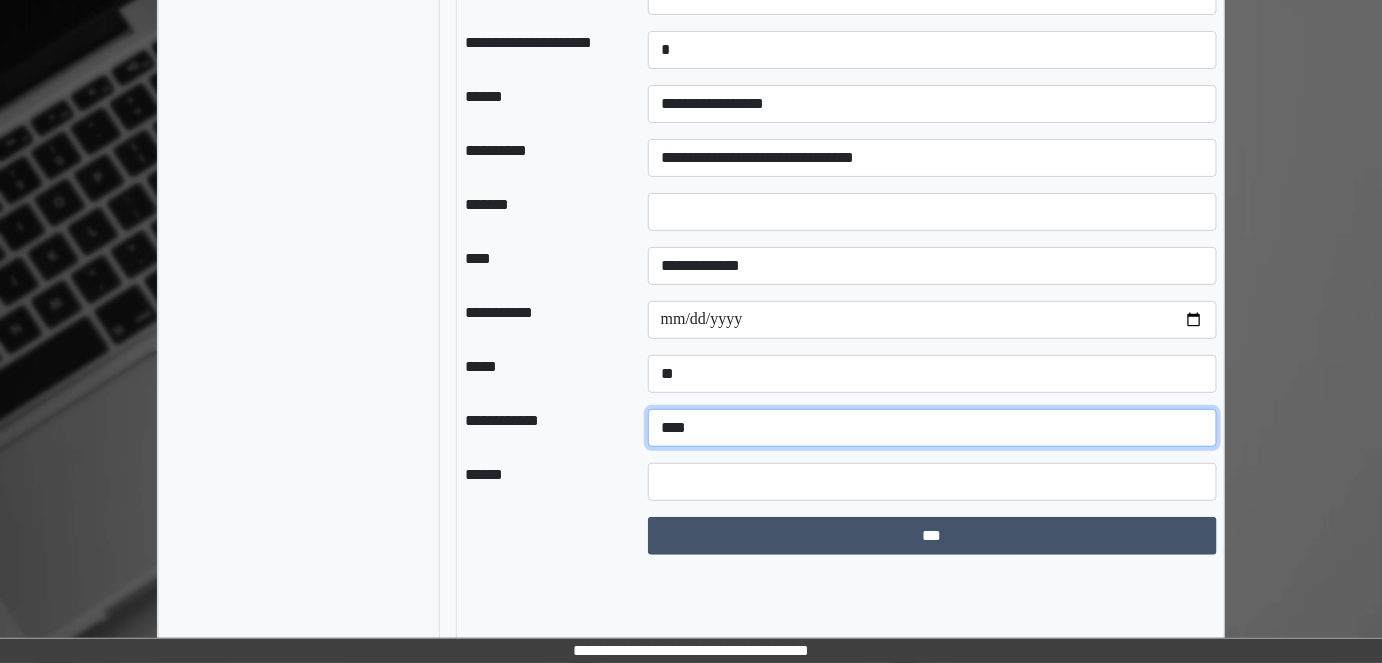 click on "**********" at bounding box center [933, 428] 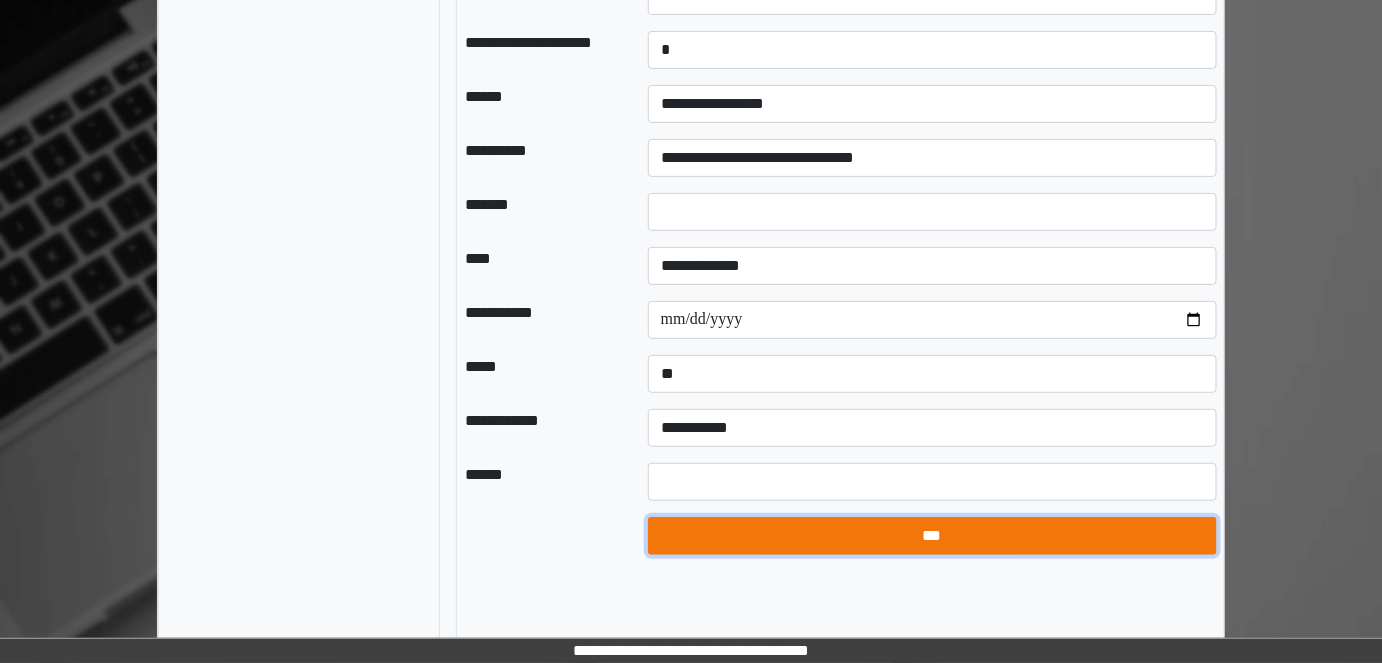 click on "***" at bounding box center [932, 535] 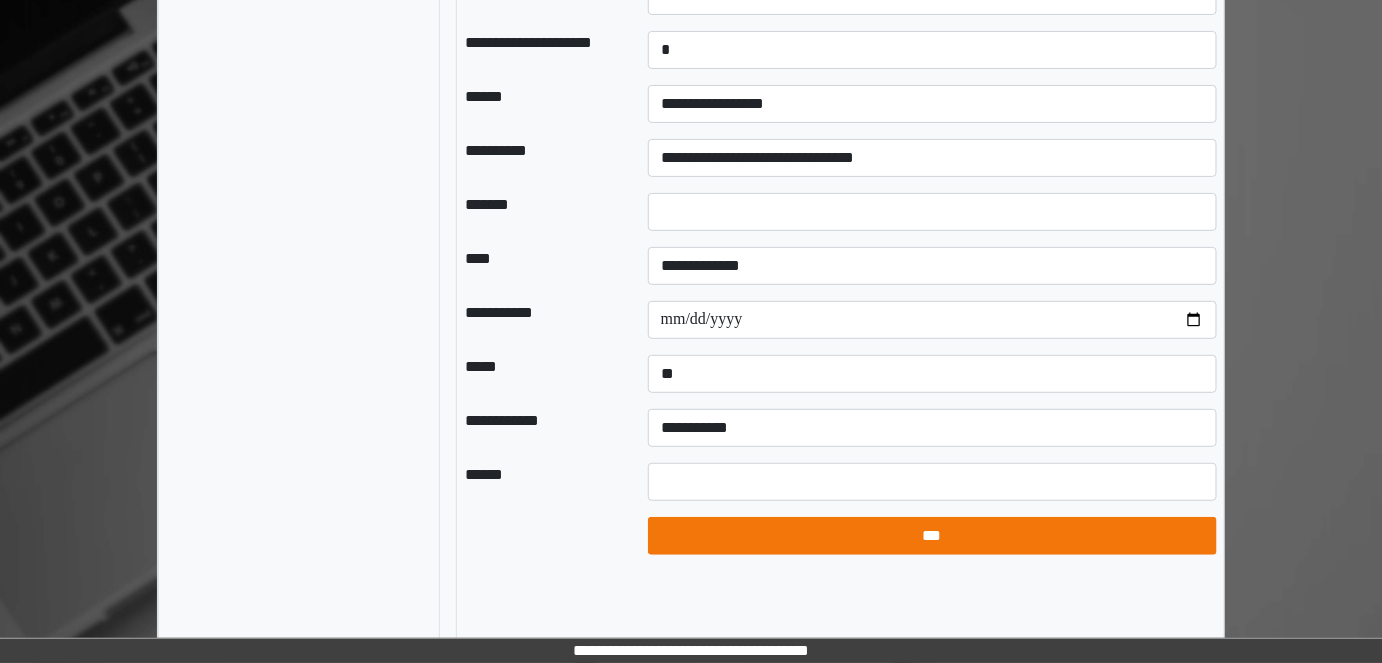 select on "*" 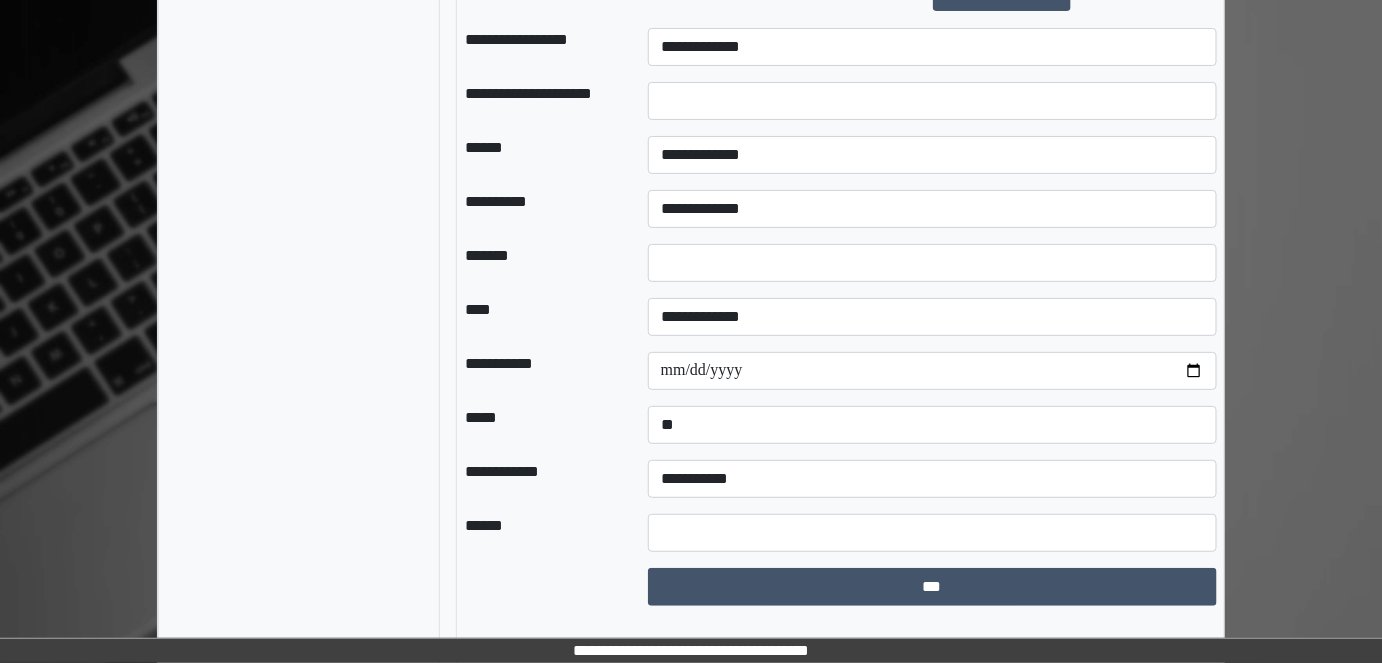 scroll, scrollTop: 2272, scrollLeft: 0, axis: vertical 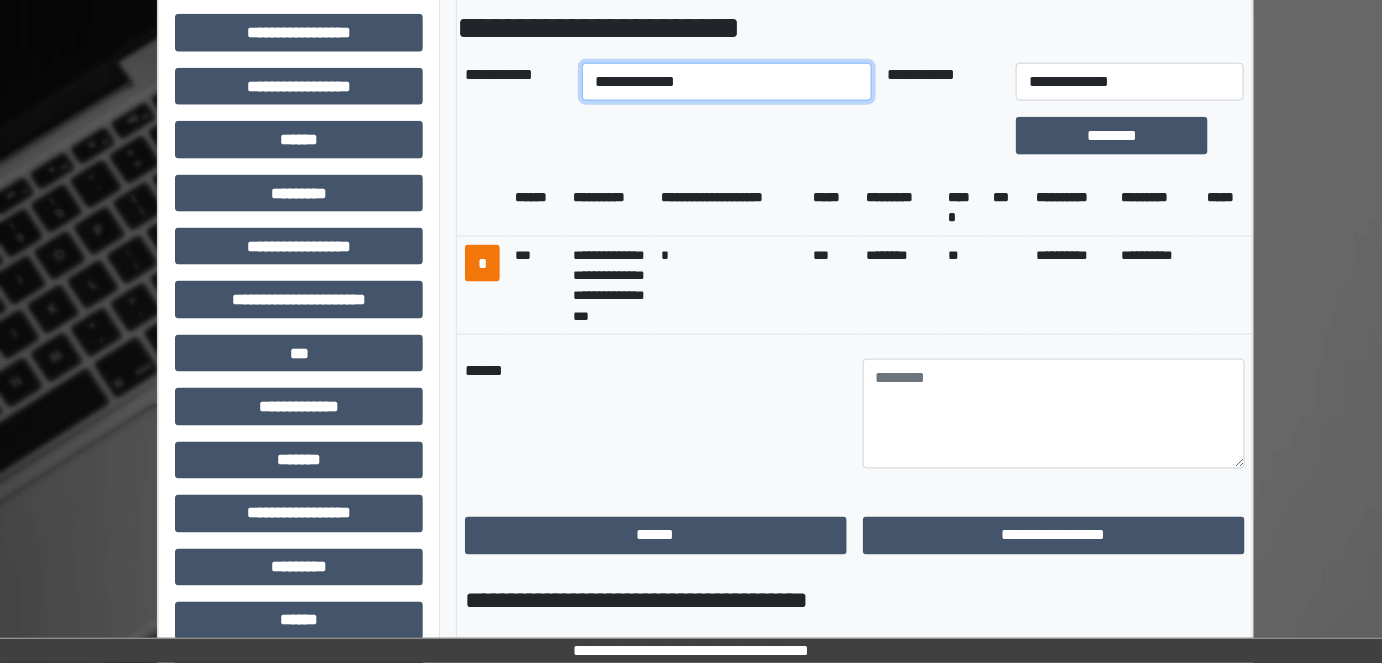 click on "**********" at bounding box center [726, 82] 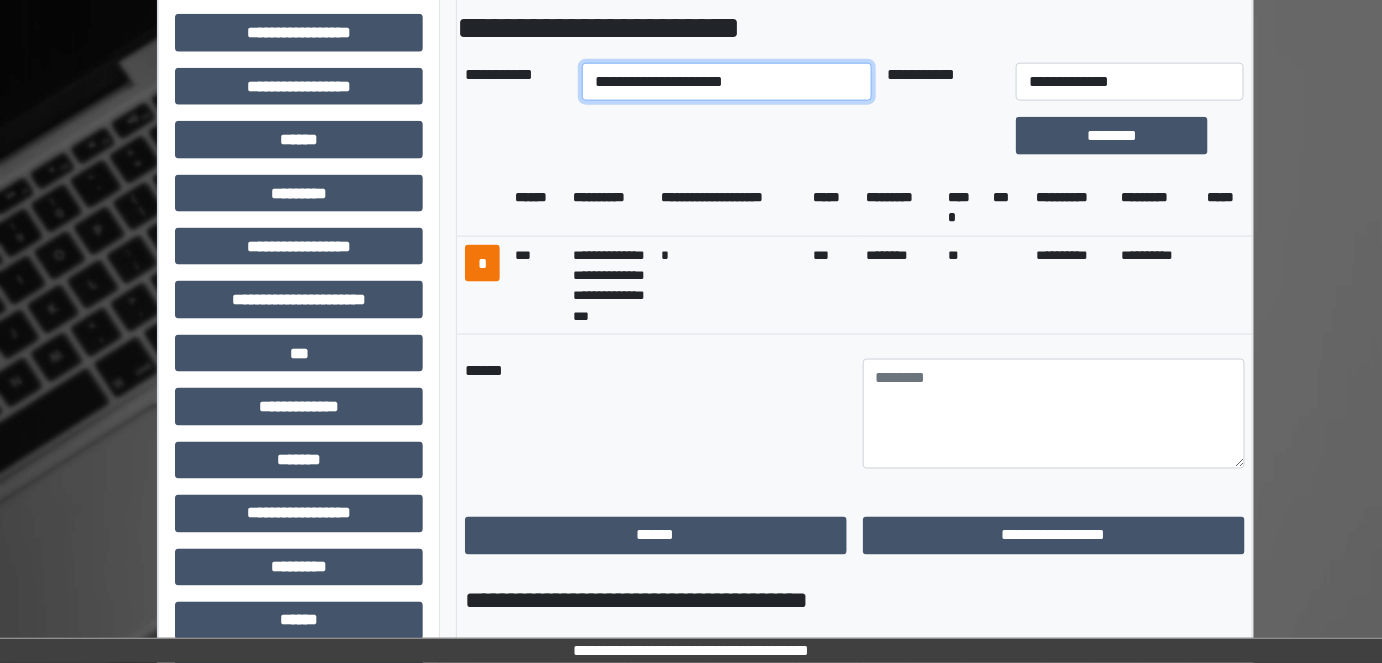 click on "**********" at bounding box center [726, 82] 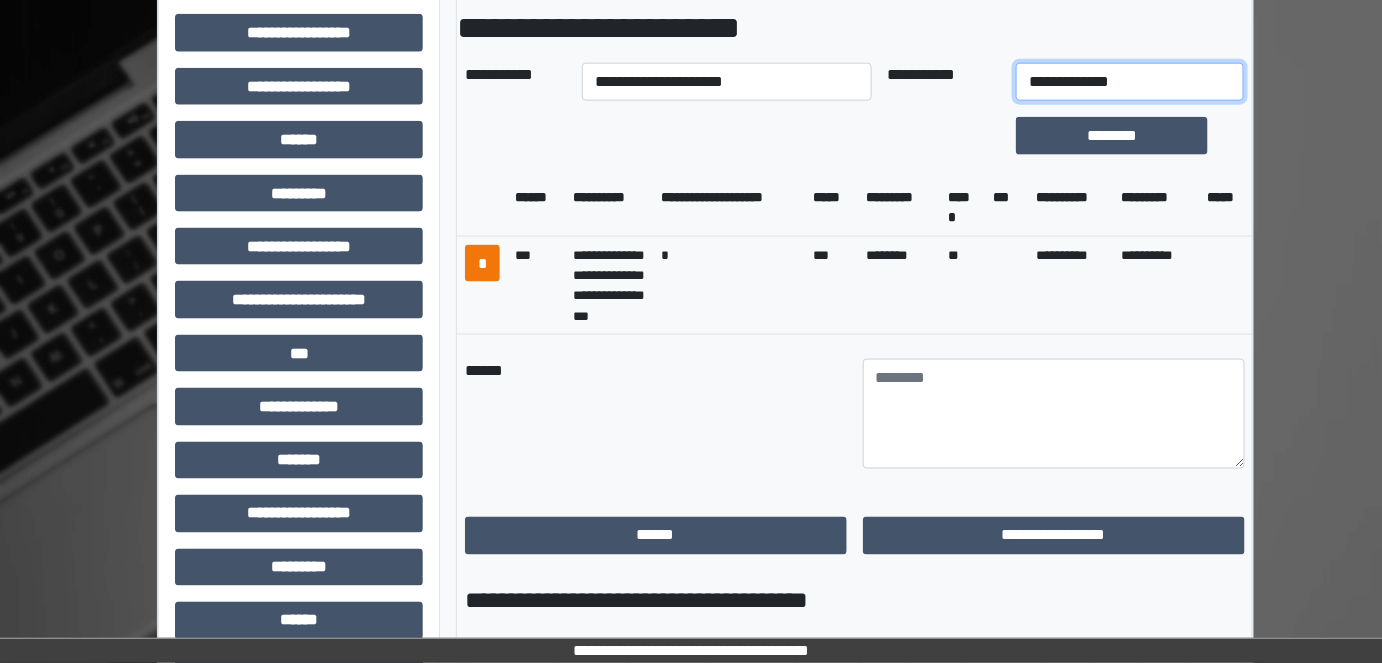 click on "**********" at bounding box center [1130, 82] 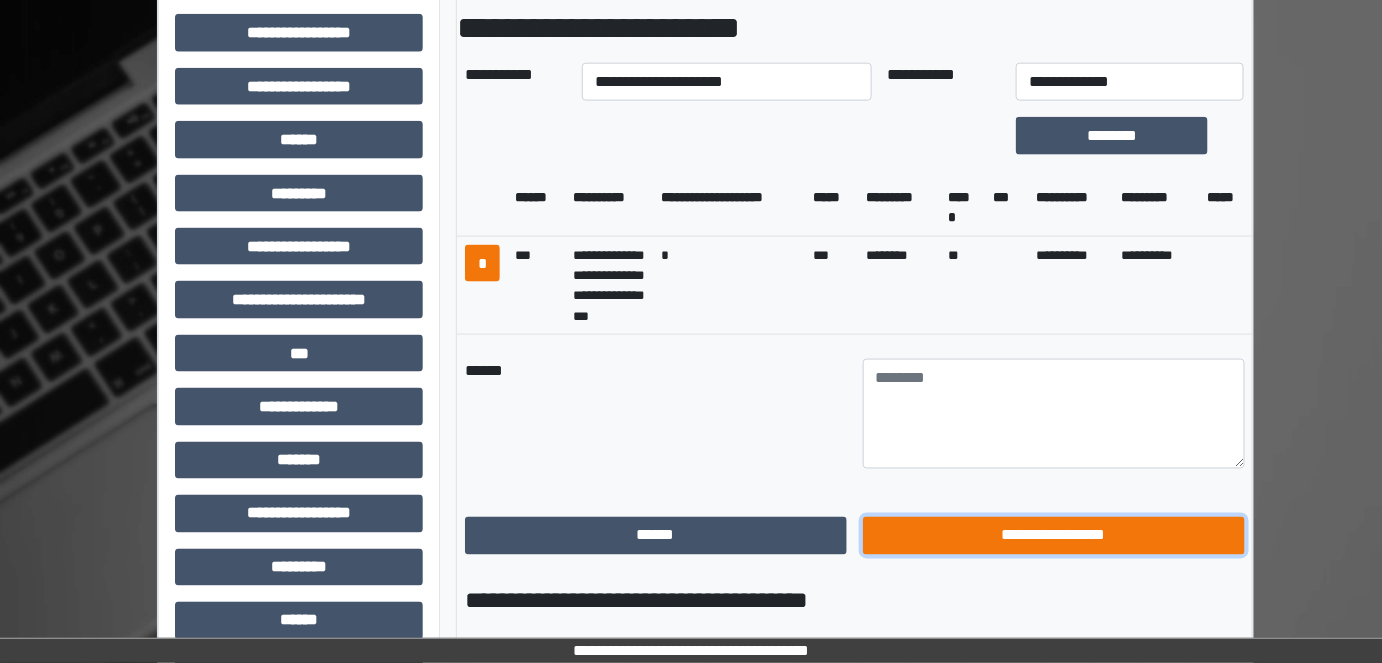click on "**********" at bounding box center (1054, 535) 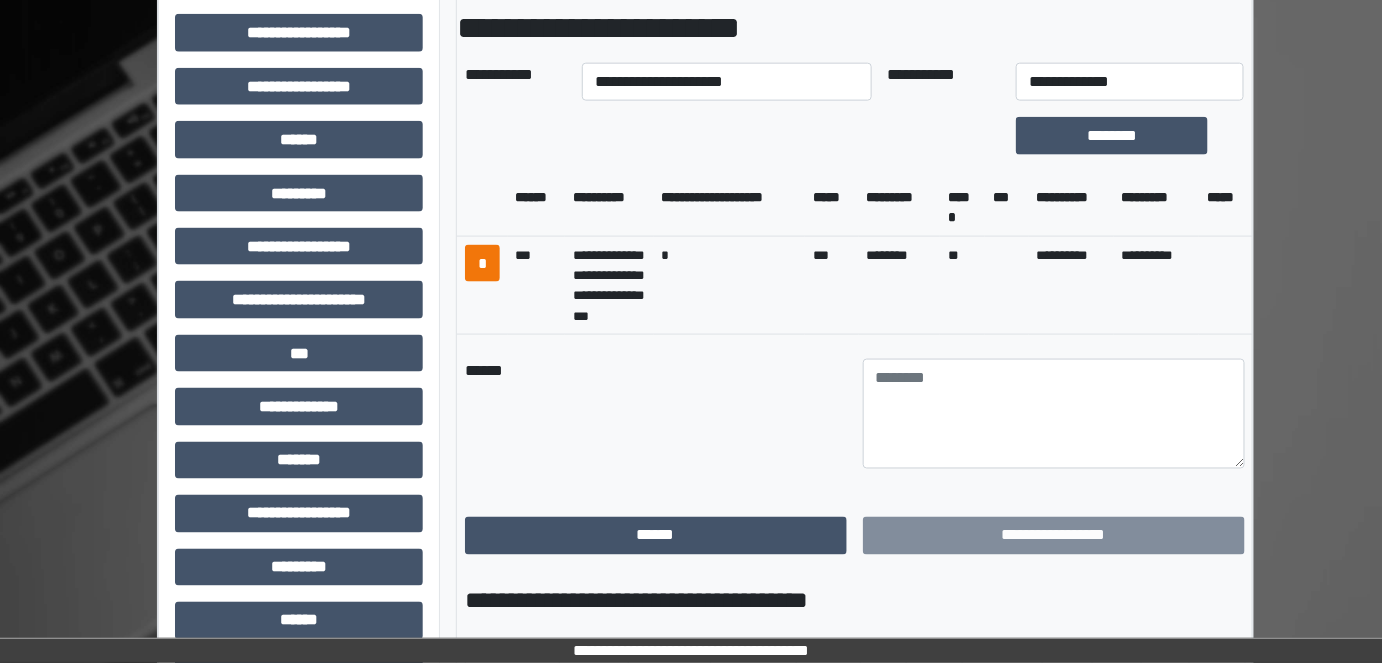 scroll, scrollTop: 159, scrollLeft: 0, axis: vertical 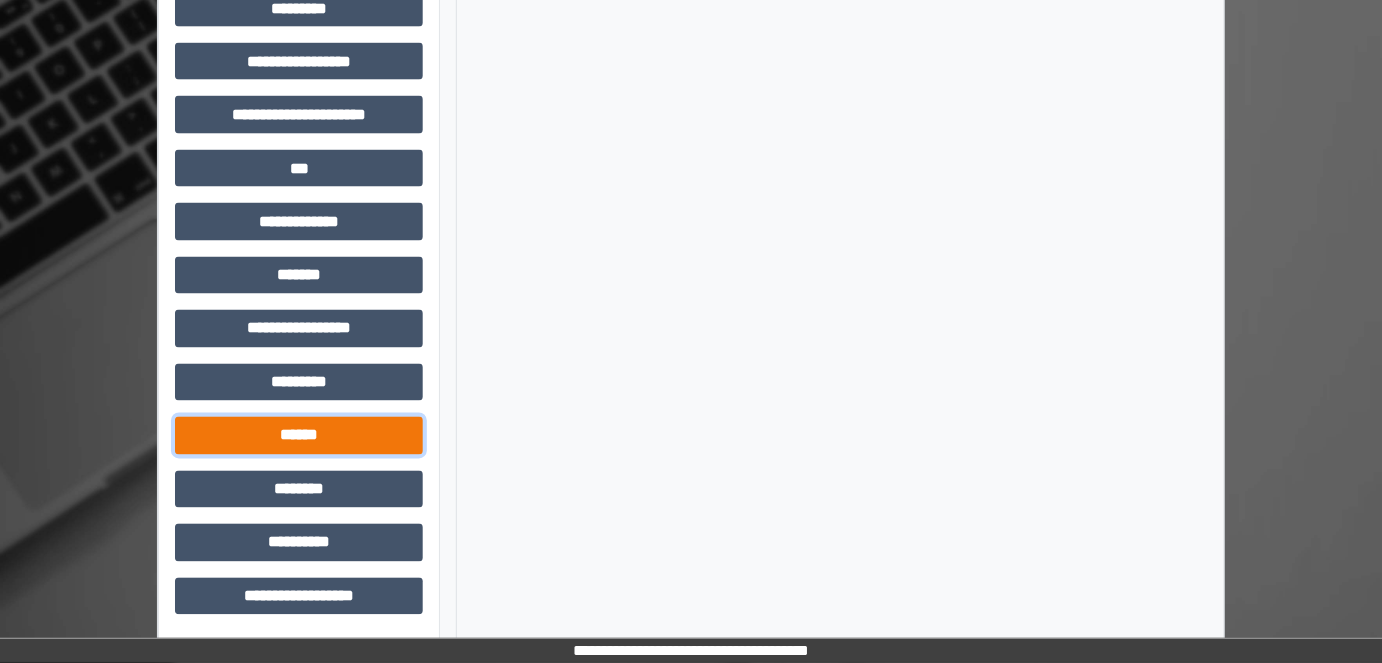 click on "******" at bounding box center [299, 435] 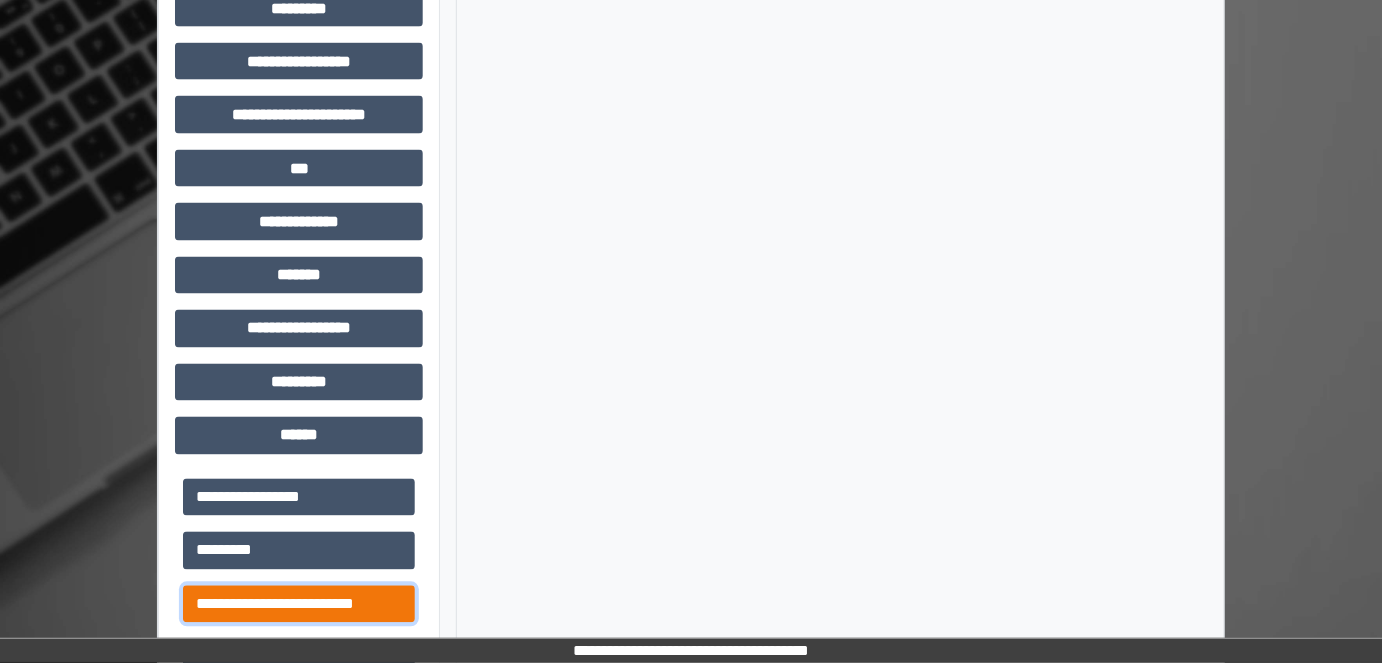 click on "**********" at bounding box center [299, 604] 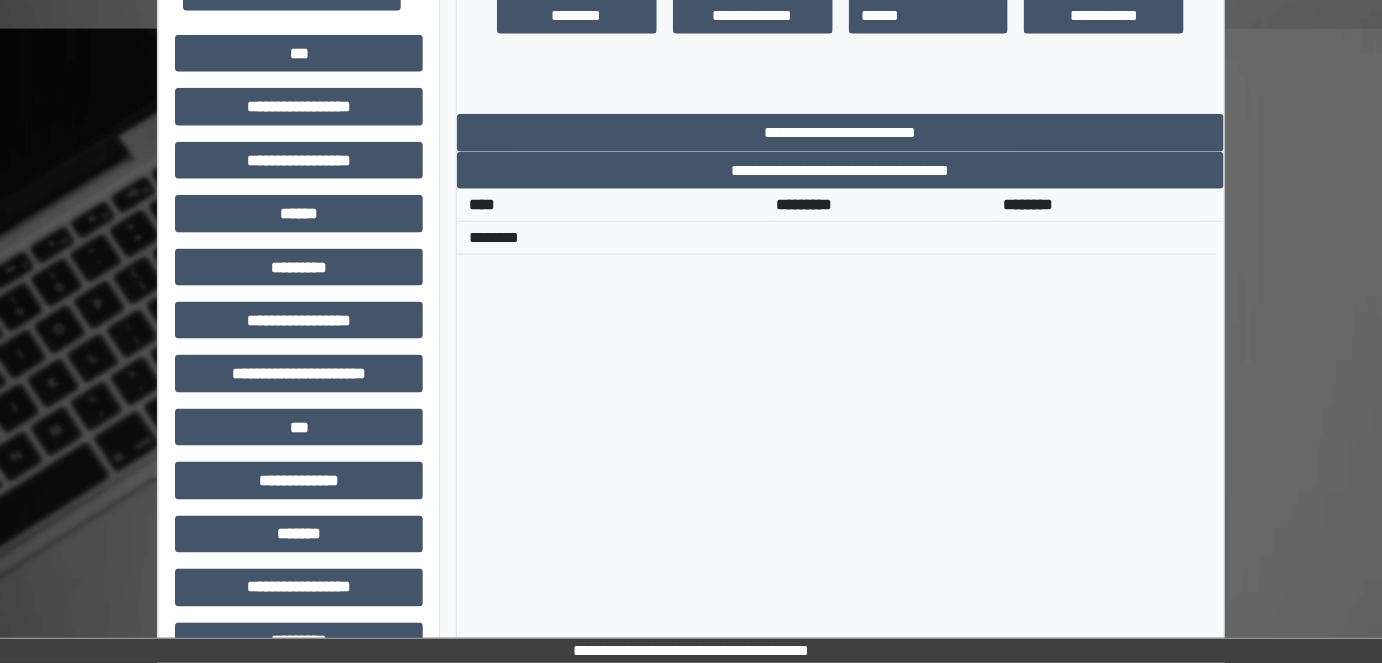 scroll, scrollTop: 730, scrollLeft: 0, axis: vertical 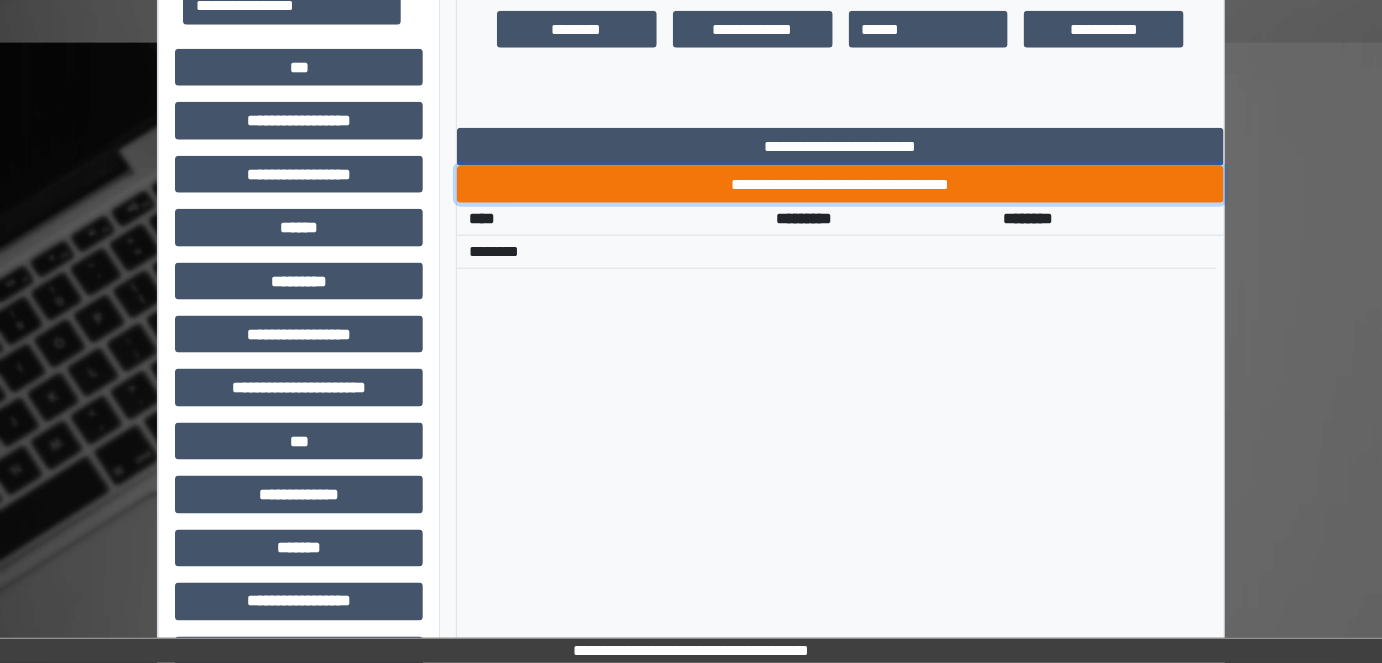 click on "**********" at bounding box center [841, 184] 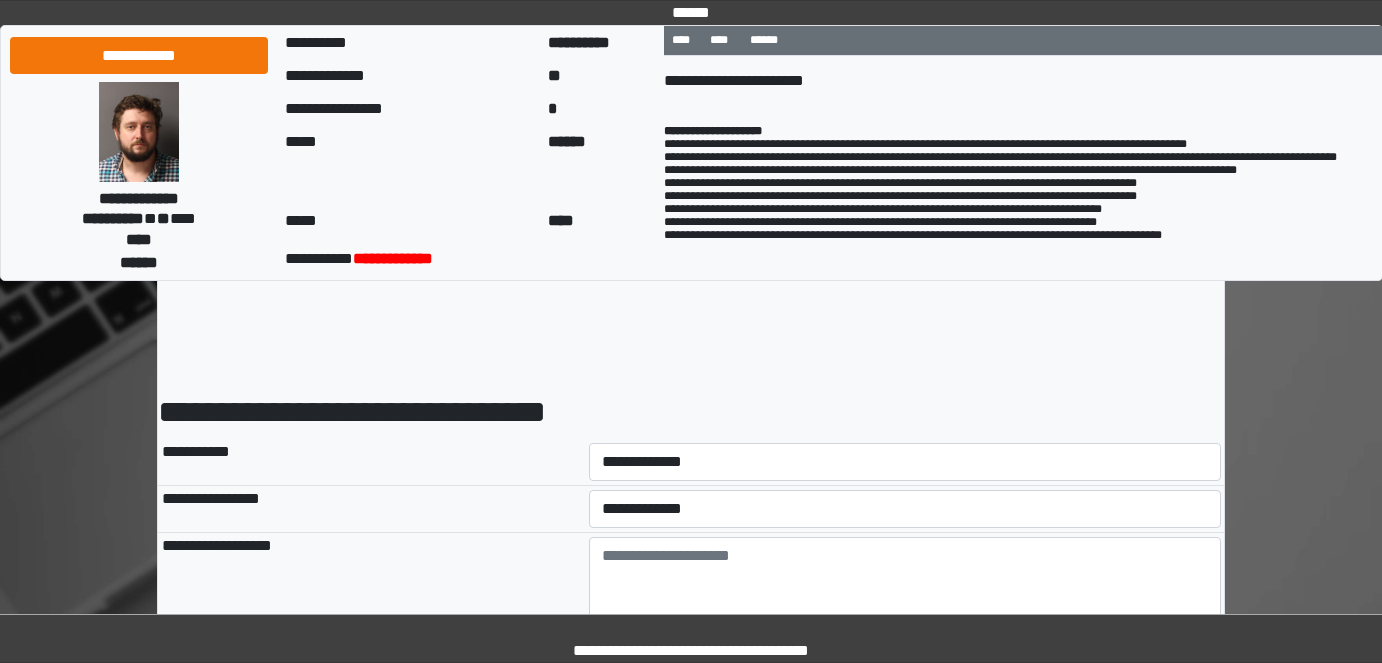 scroll, scrollTop: 0, scrollLeft: 0, axis: both 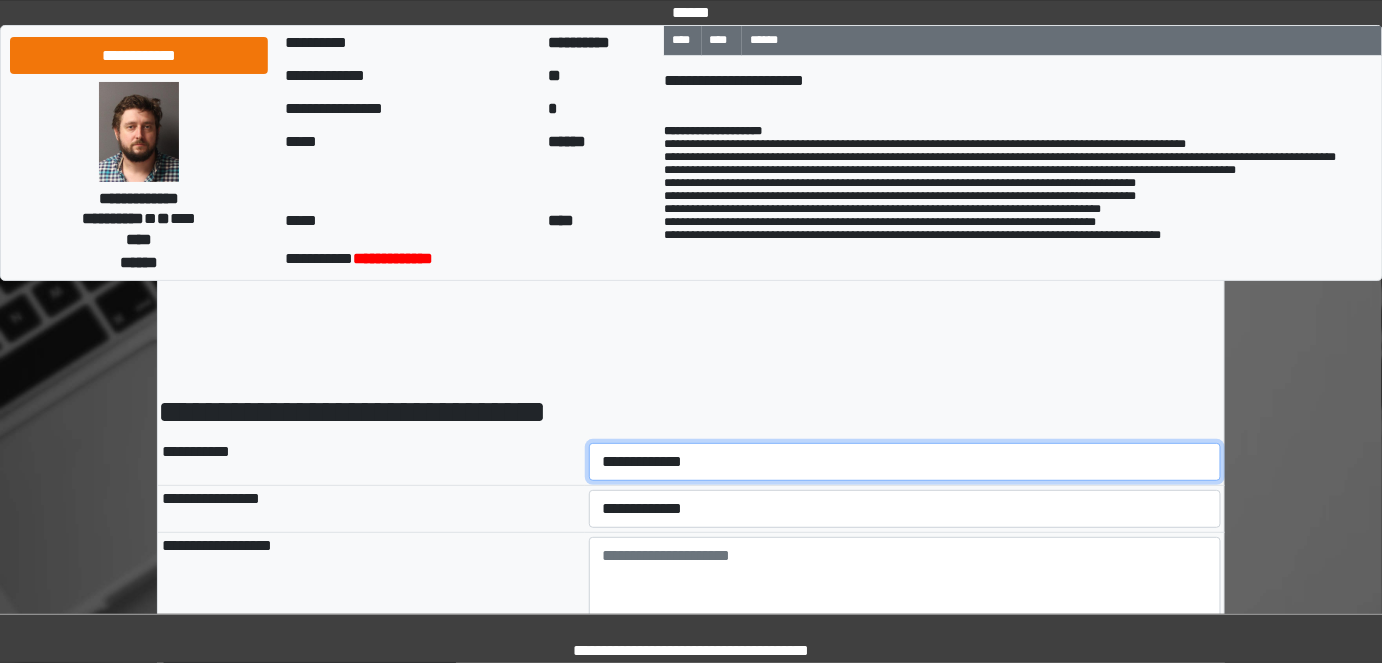 click on "**********" at bounding box center [905, 462] 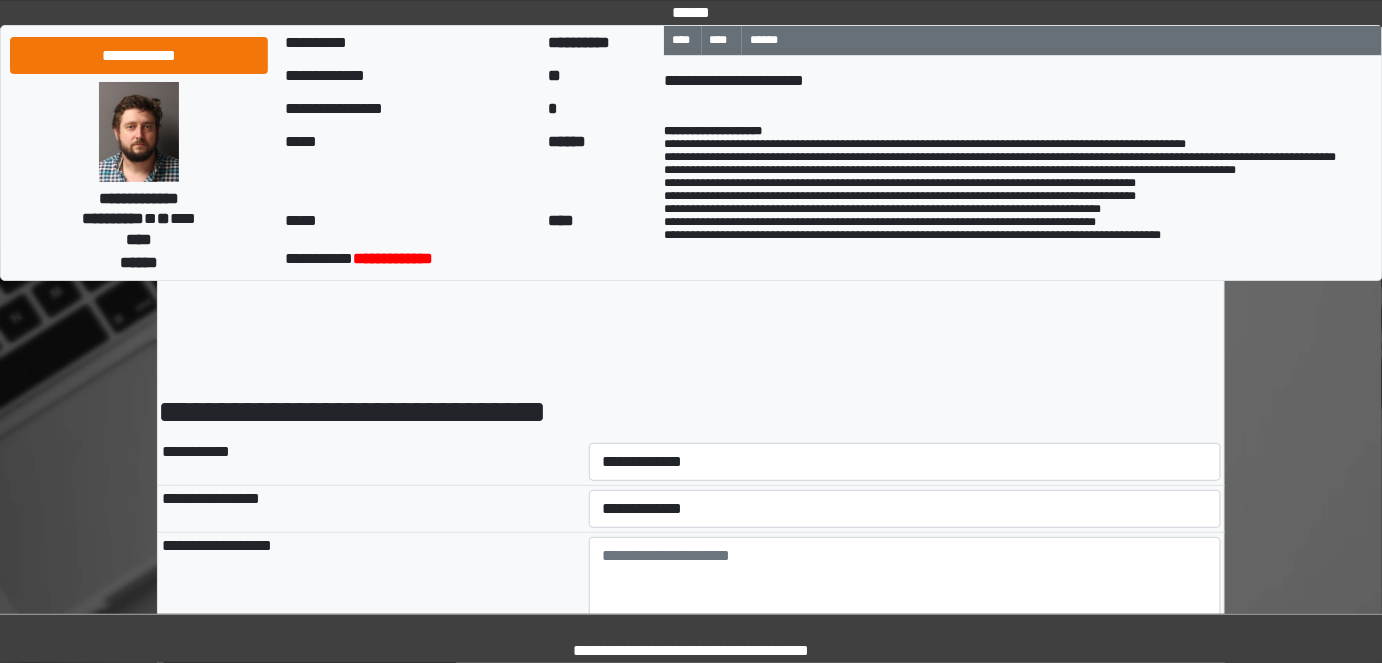 click on "**********" at bounding box center [691, 971] 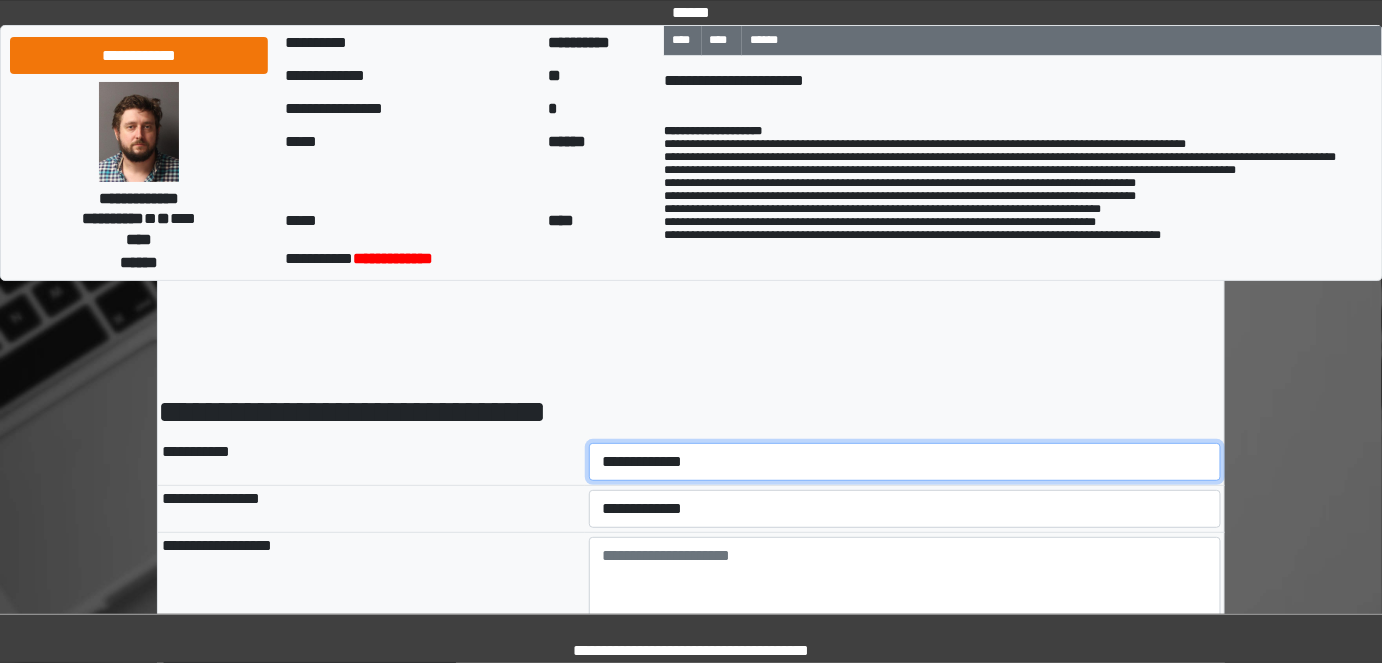 click on "**********" at bounding box center [905, 462] 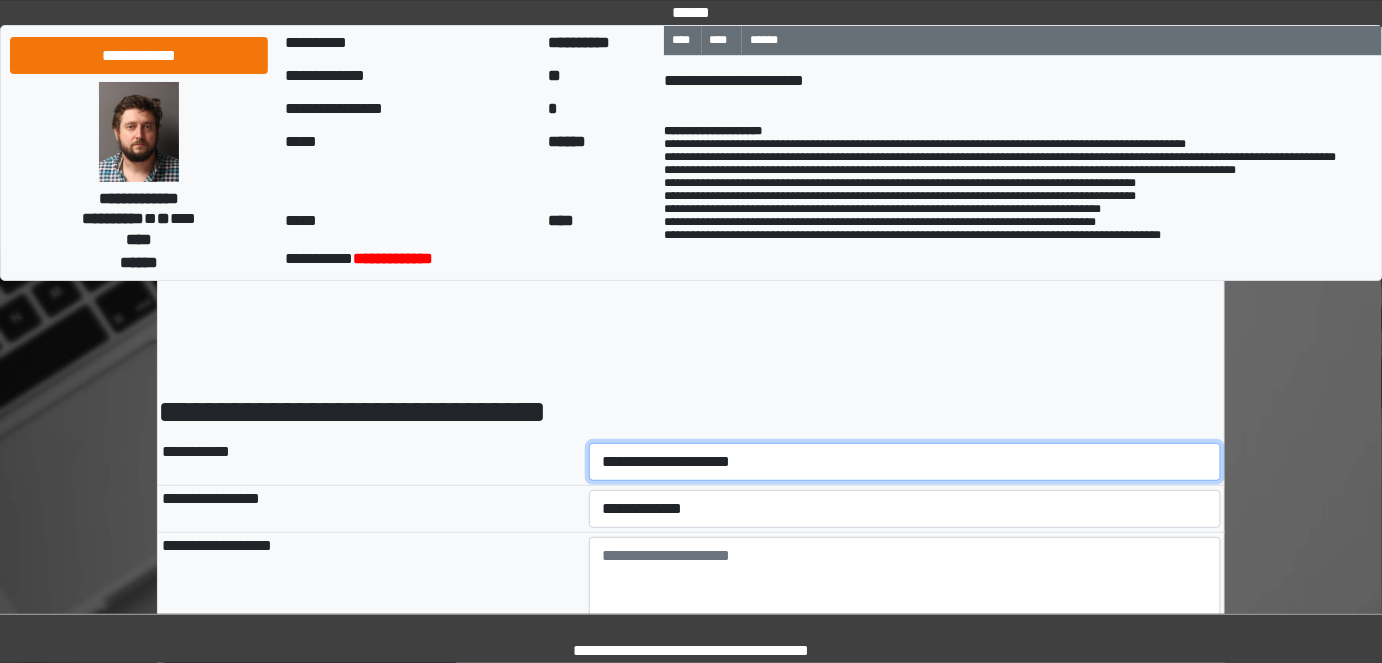 click on "**********" at bounding box center [905, 462] 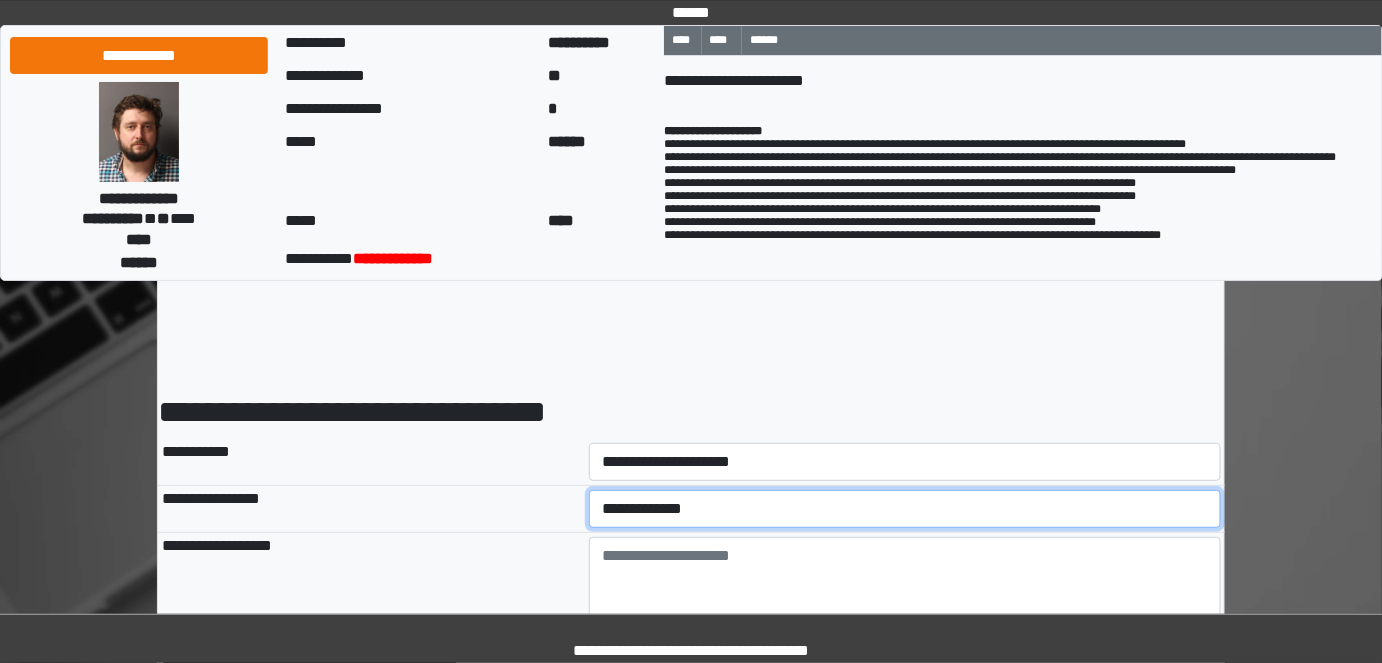 click on "**********" at bounding box center [905, 508] 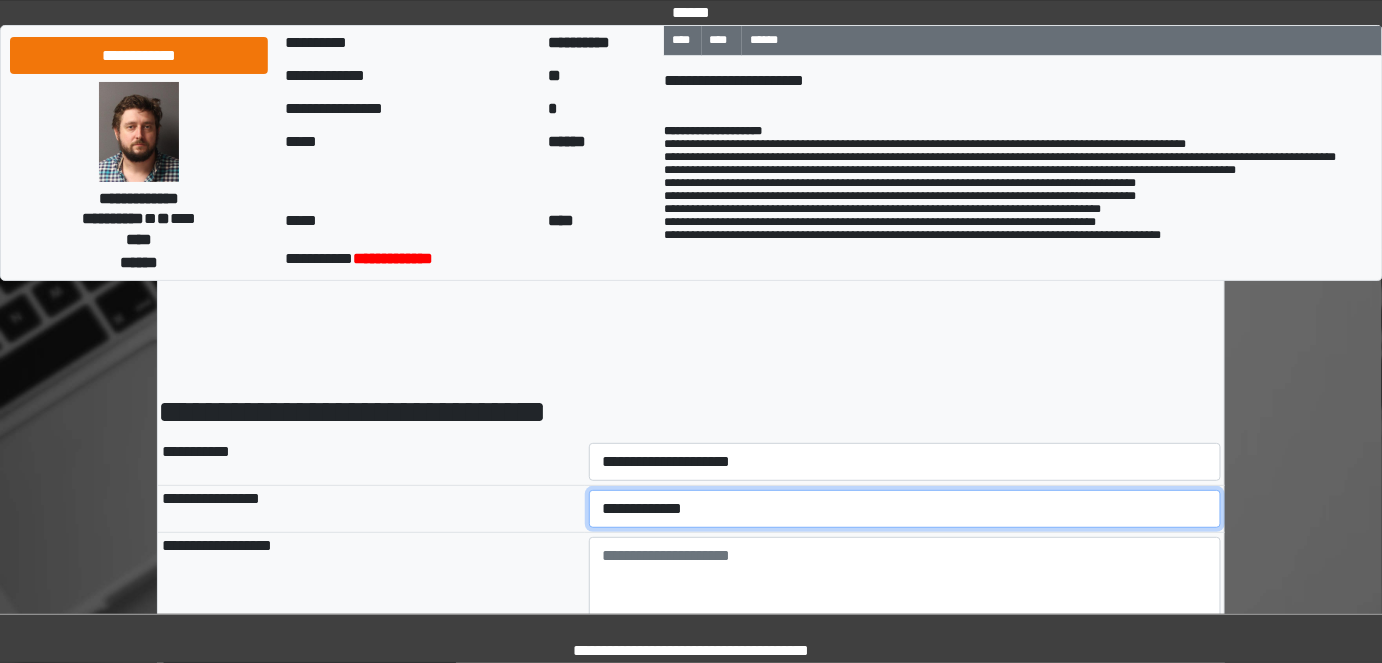 select on "*" 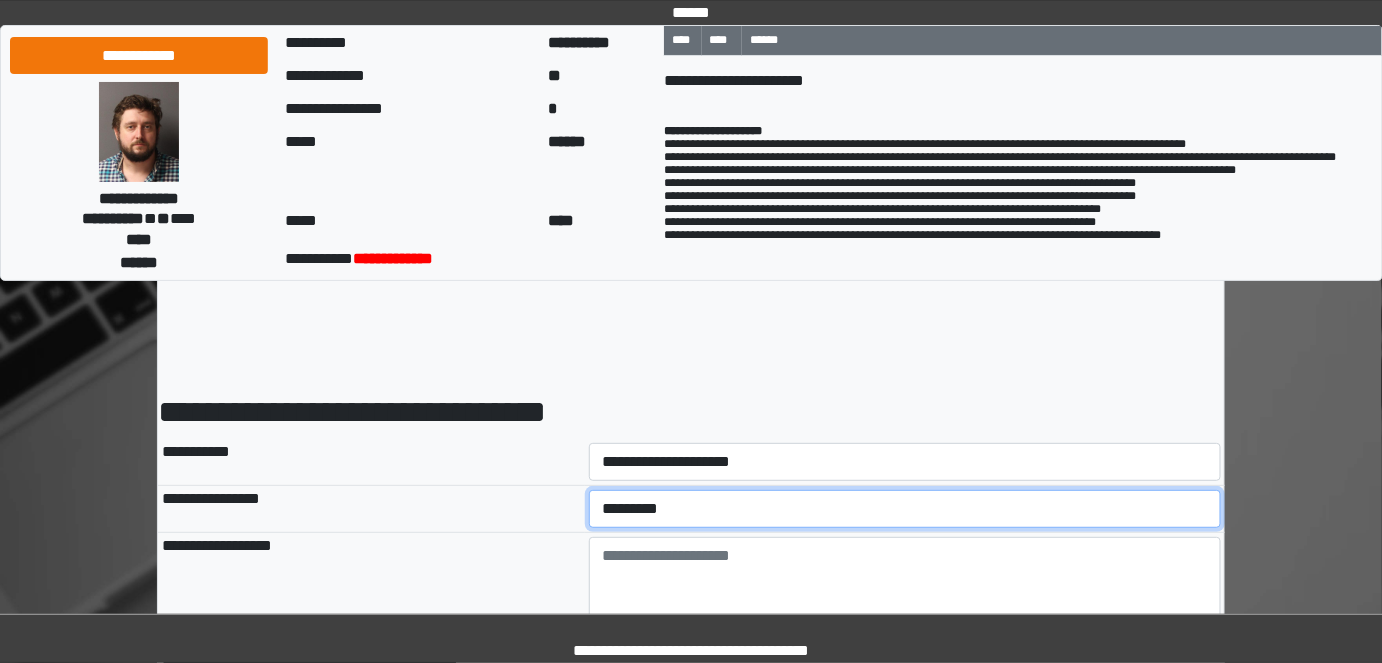 click on "**********" at bounding box center (905, 508) 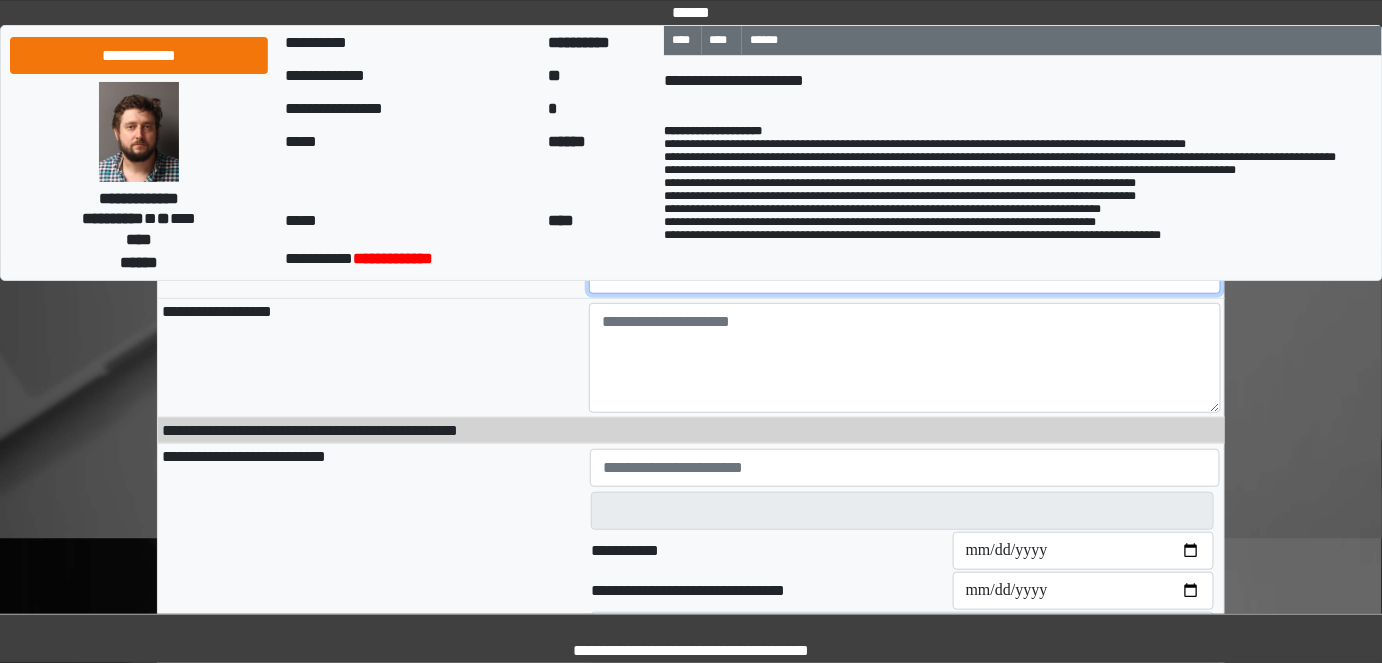 scroll, scrollTop: 236, scrollLeft: 0, axis: vertical 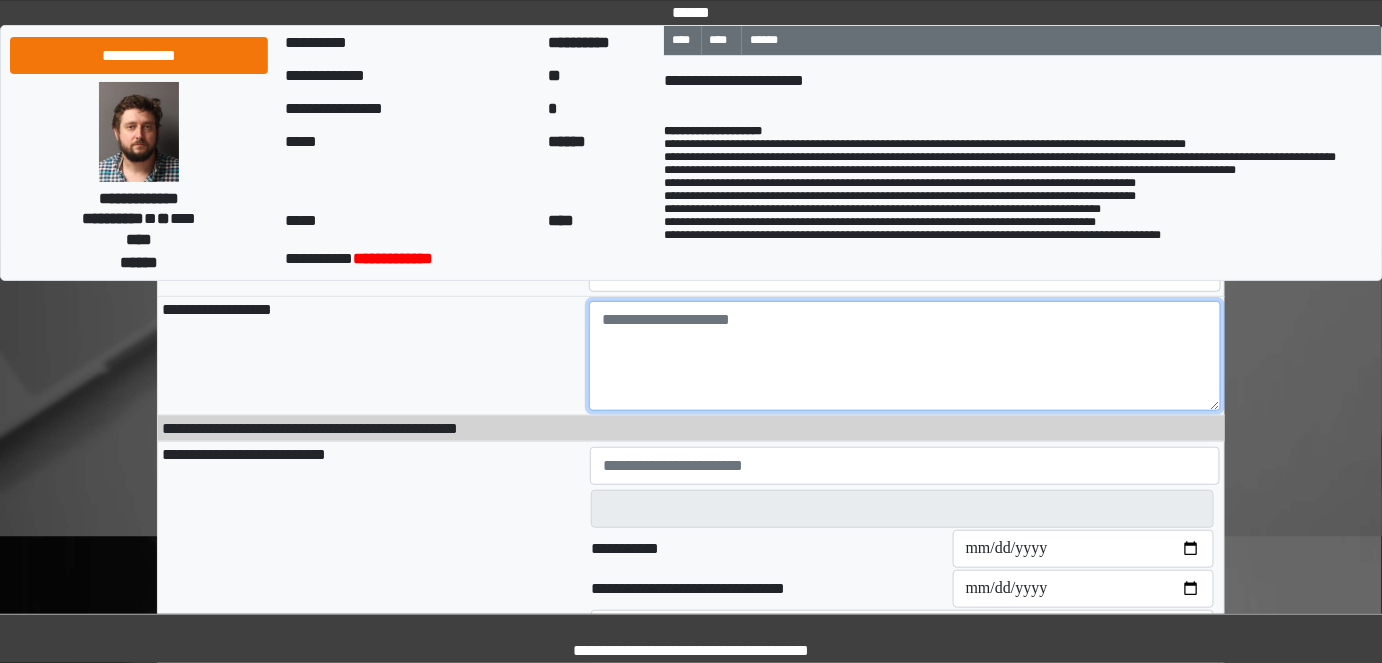 click at bounding box center [905, 356] 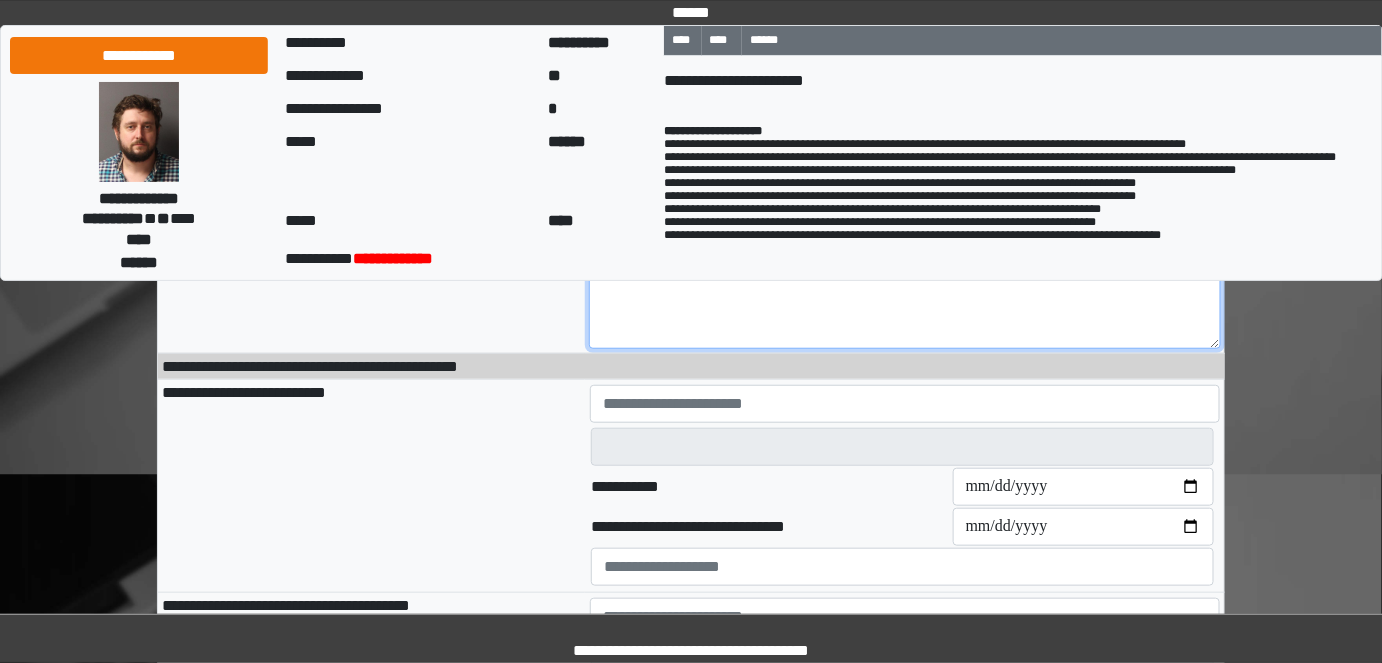 scroll, scrollTop: 327, scrollLeft: 0, axis: vertical 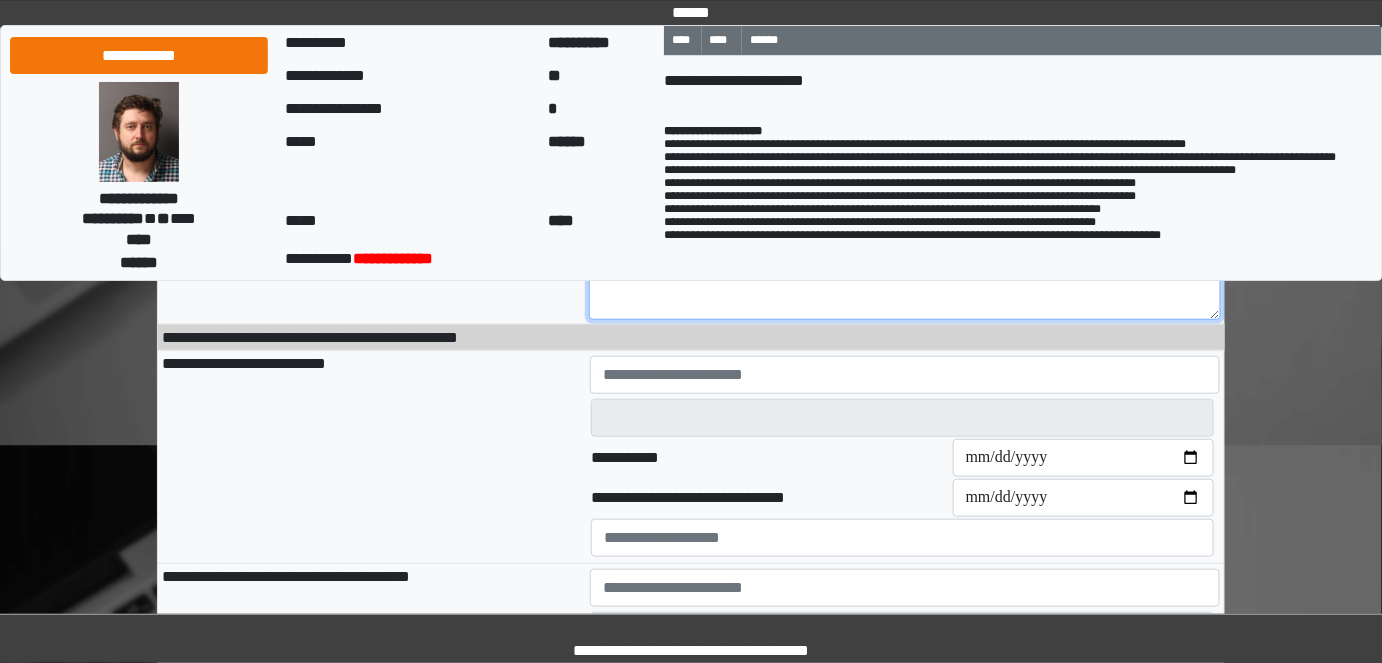 type on "*********" 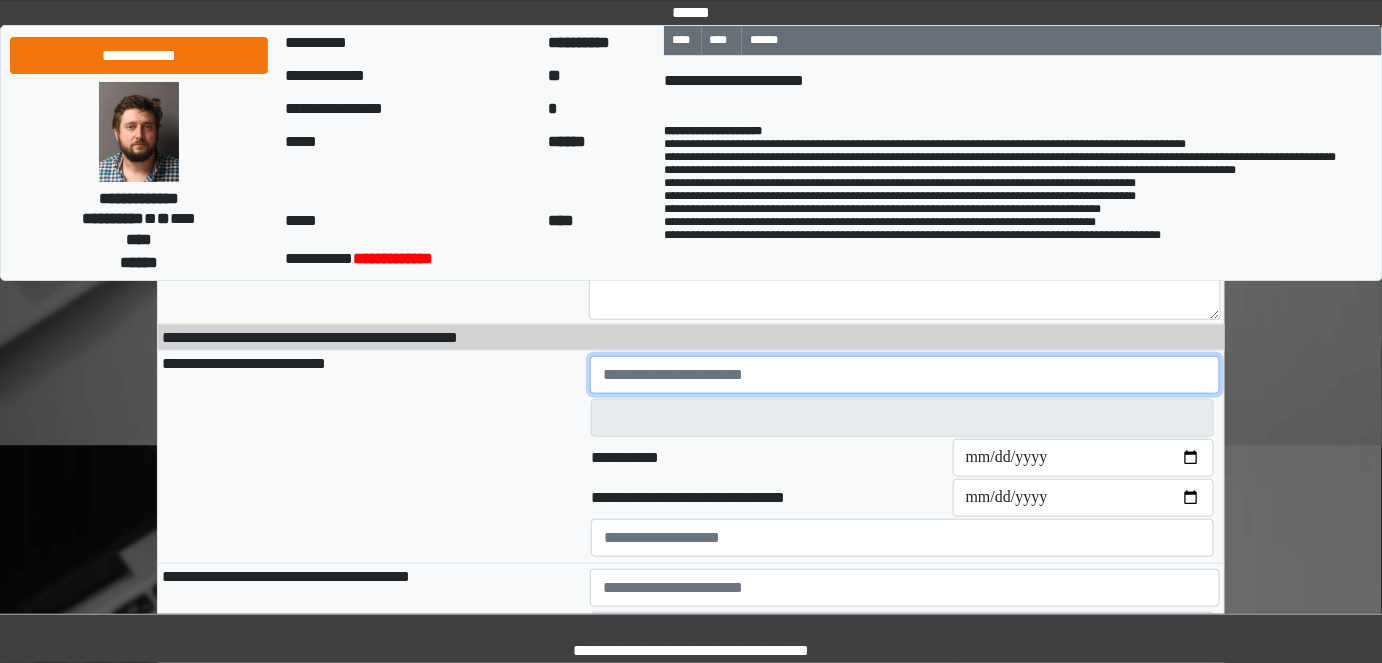 click at bounding box center (905, 375) 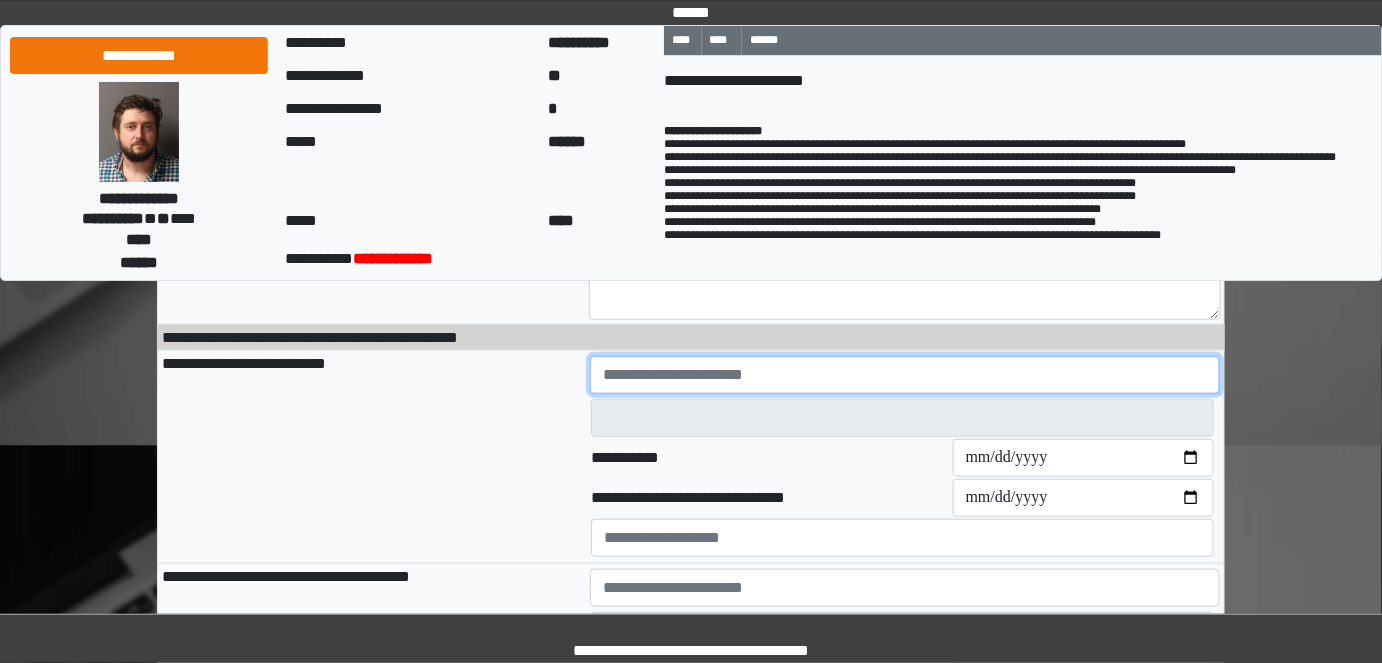 type on "*" 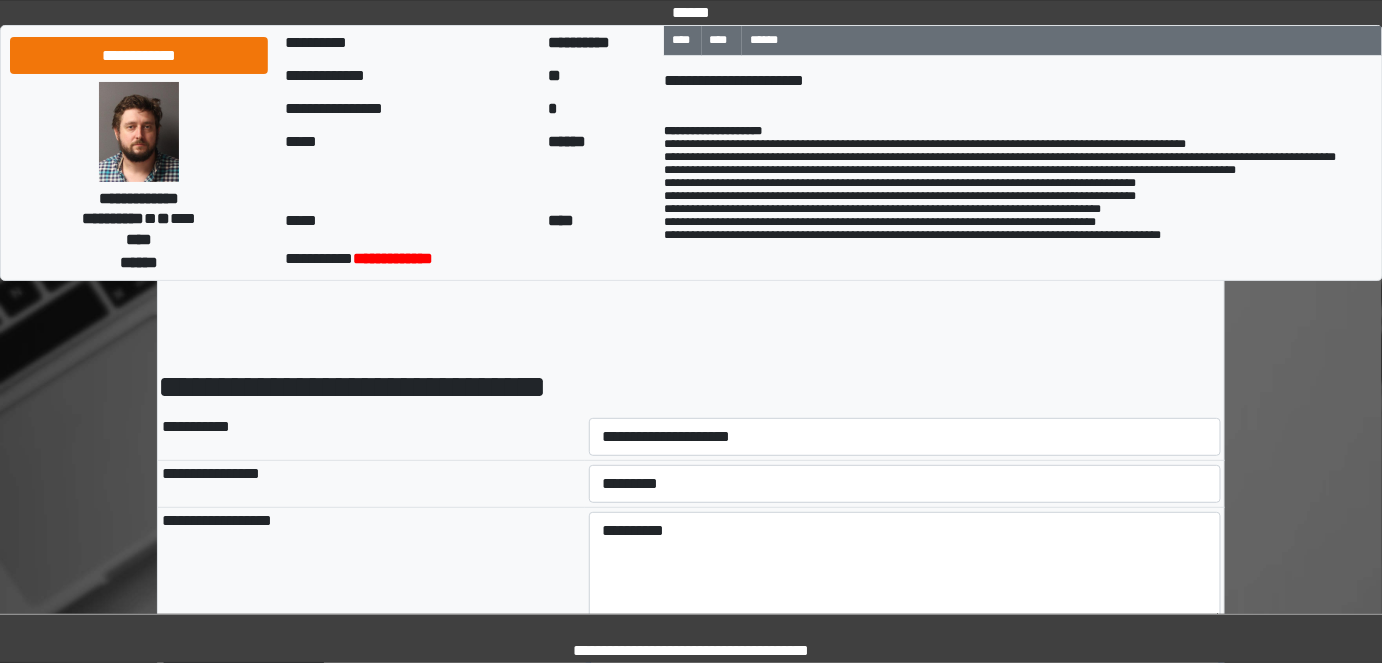scroll, scrollTop: 0, scrollLeft: 0, axis: both 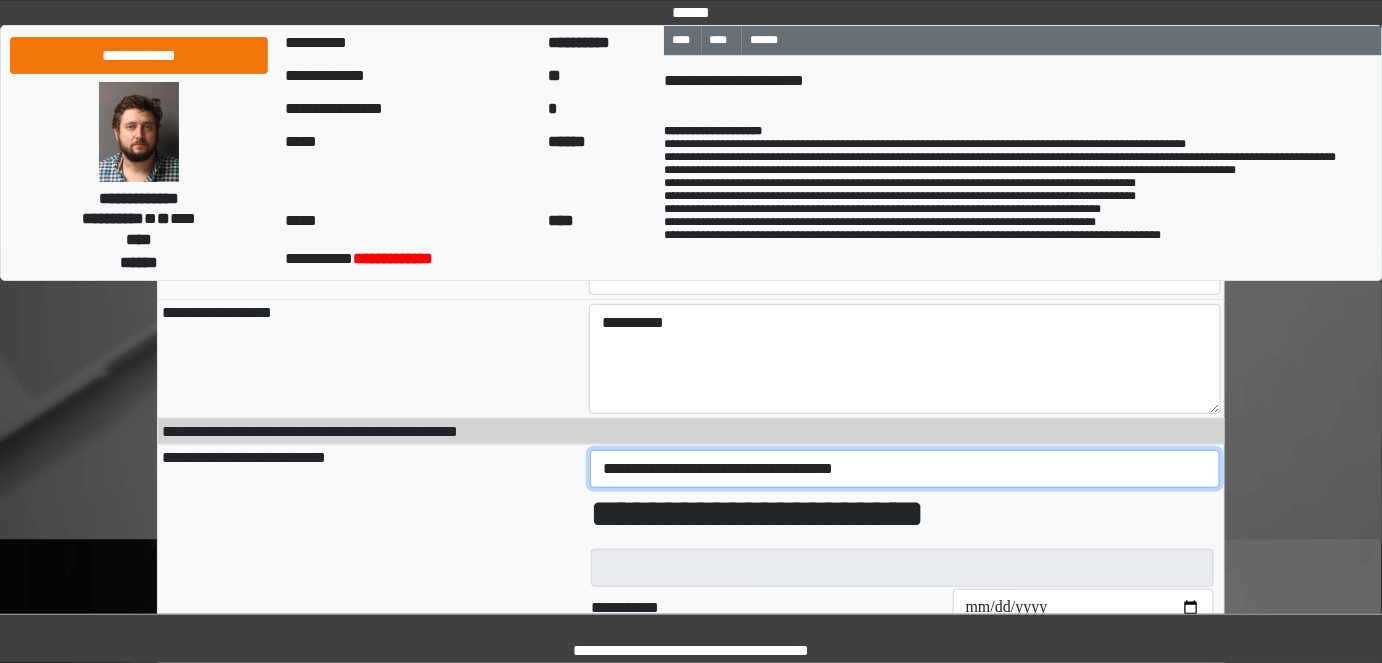 drag, startPoint x: 881, startPoint y: 464, endPoint x: 594, endPoint y: 451, distance: 287.29428 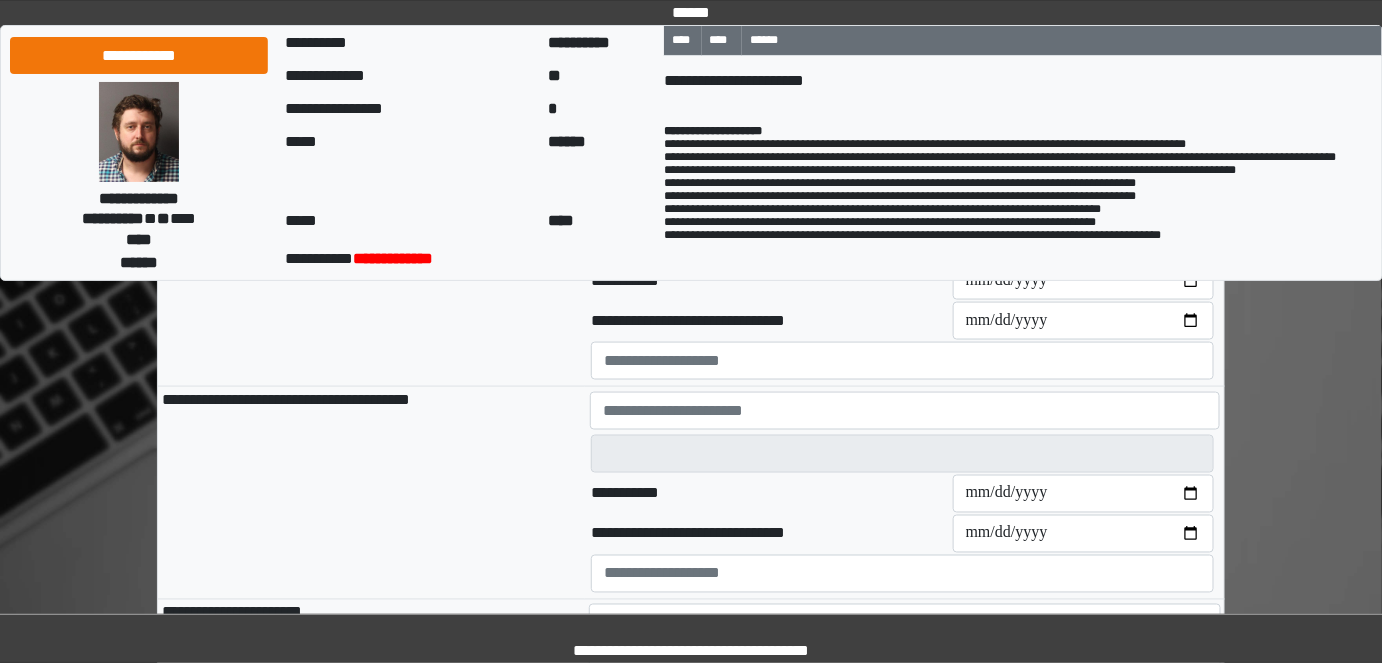 scroll, scrollTop: 775, scrollLeft: 0, axis: vertical 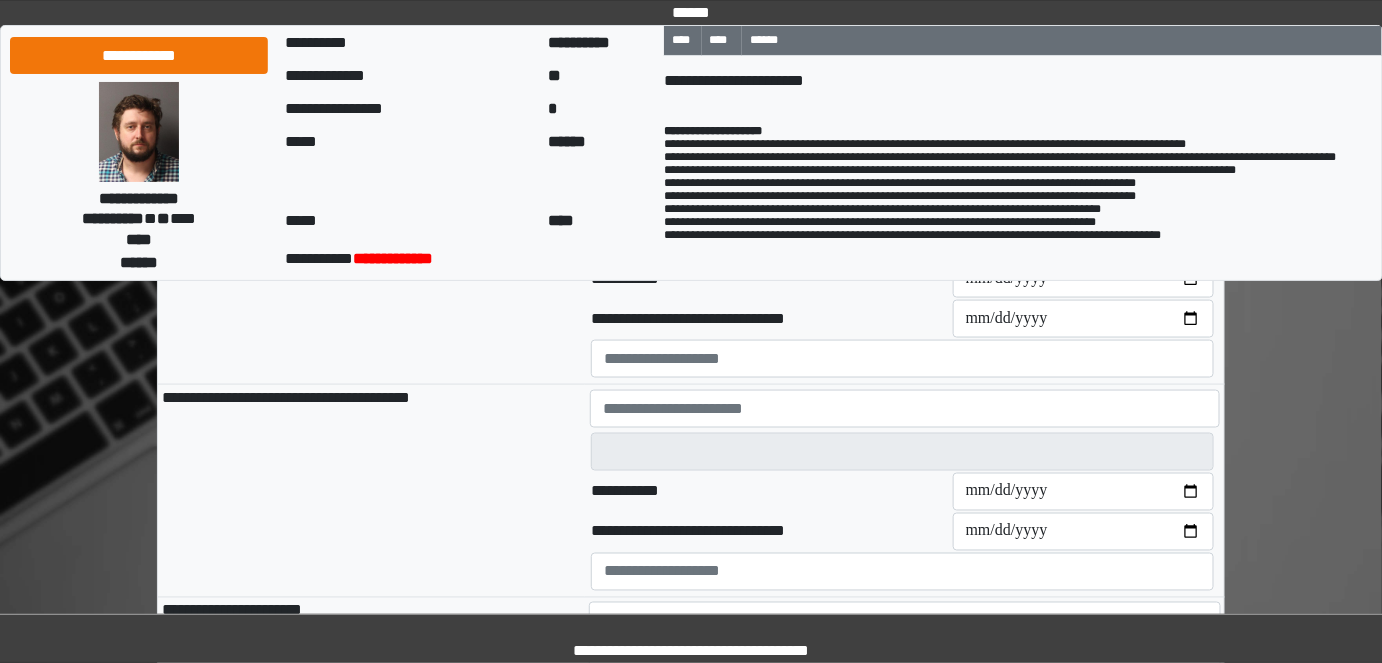 type on "**********" 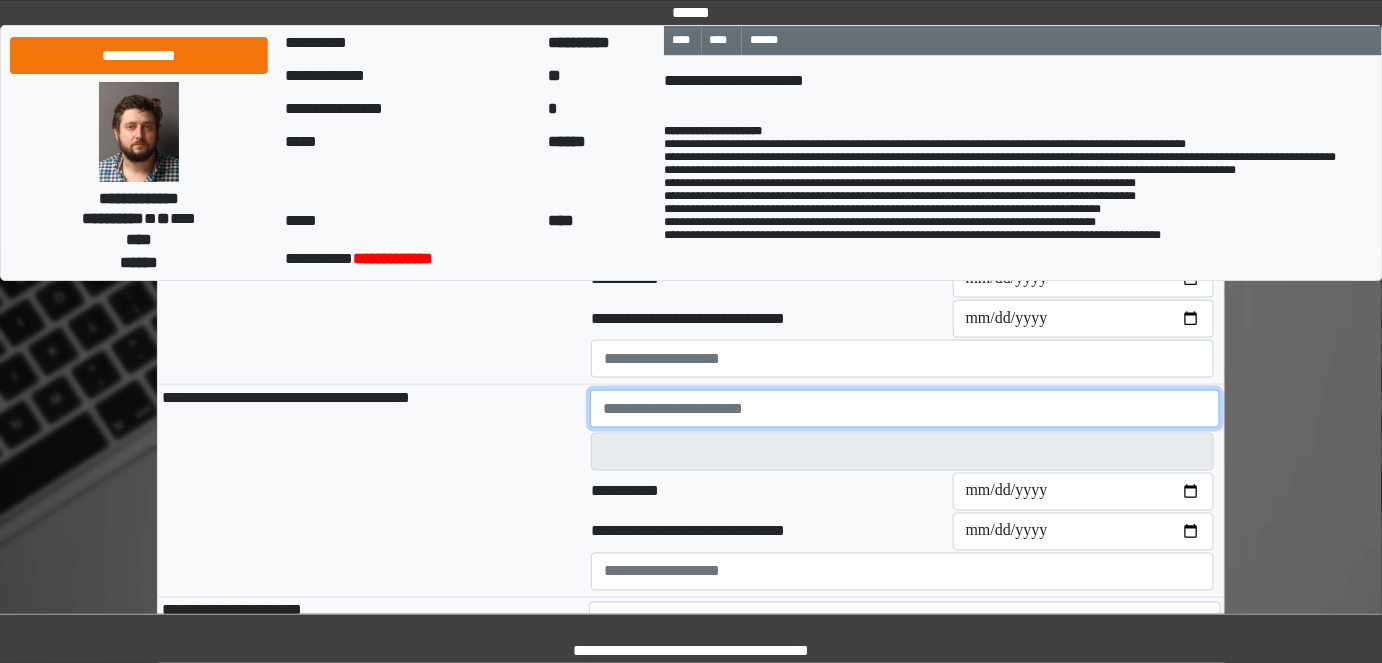 paste on "**********" 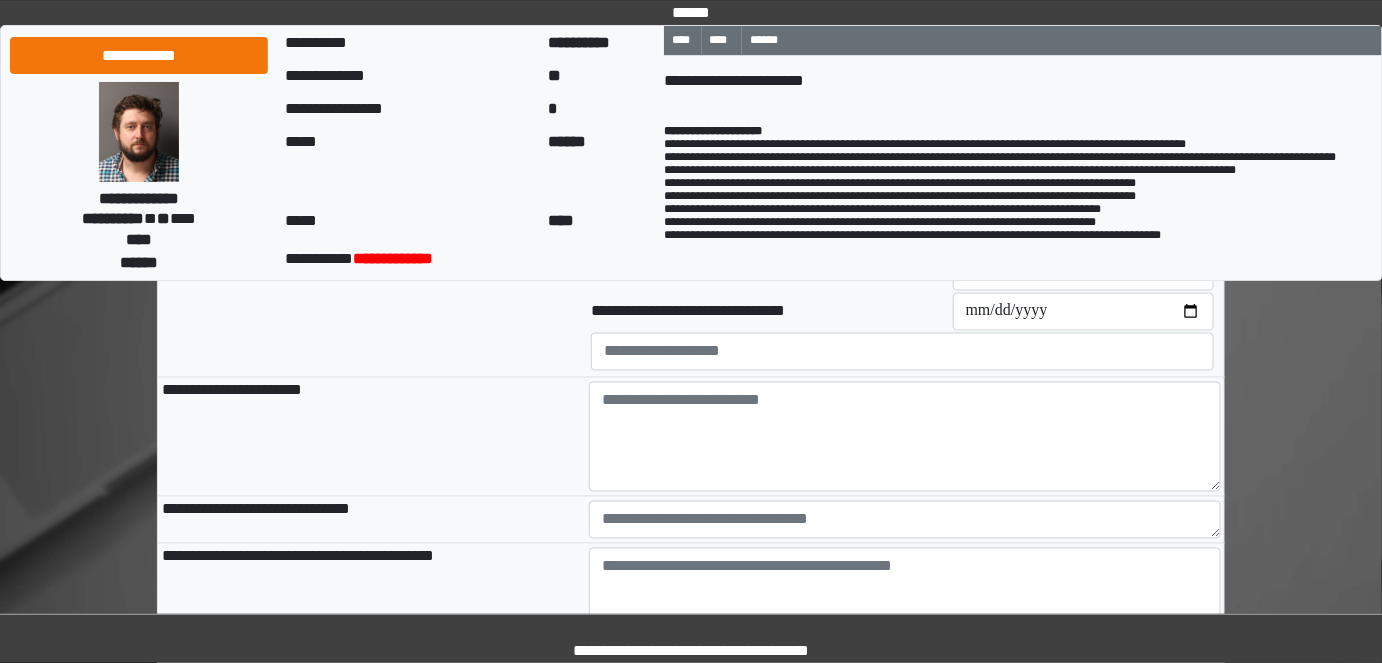 scroll, scrollTop: 993, scrollLeft: 0, axis: vertical 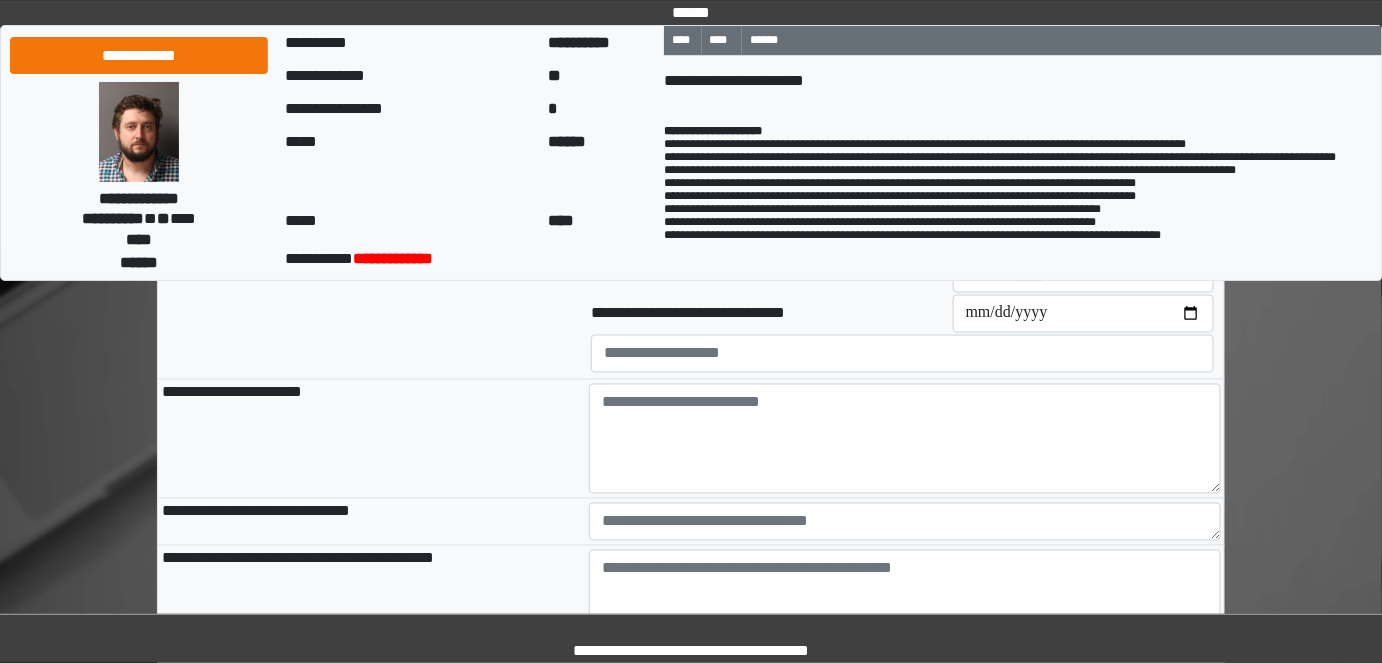 type on "**********" 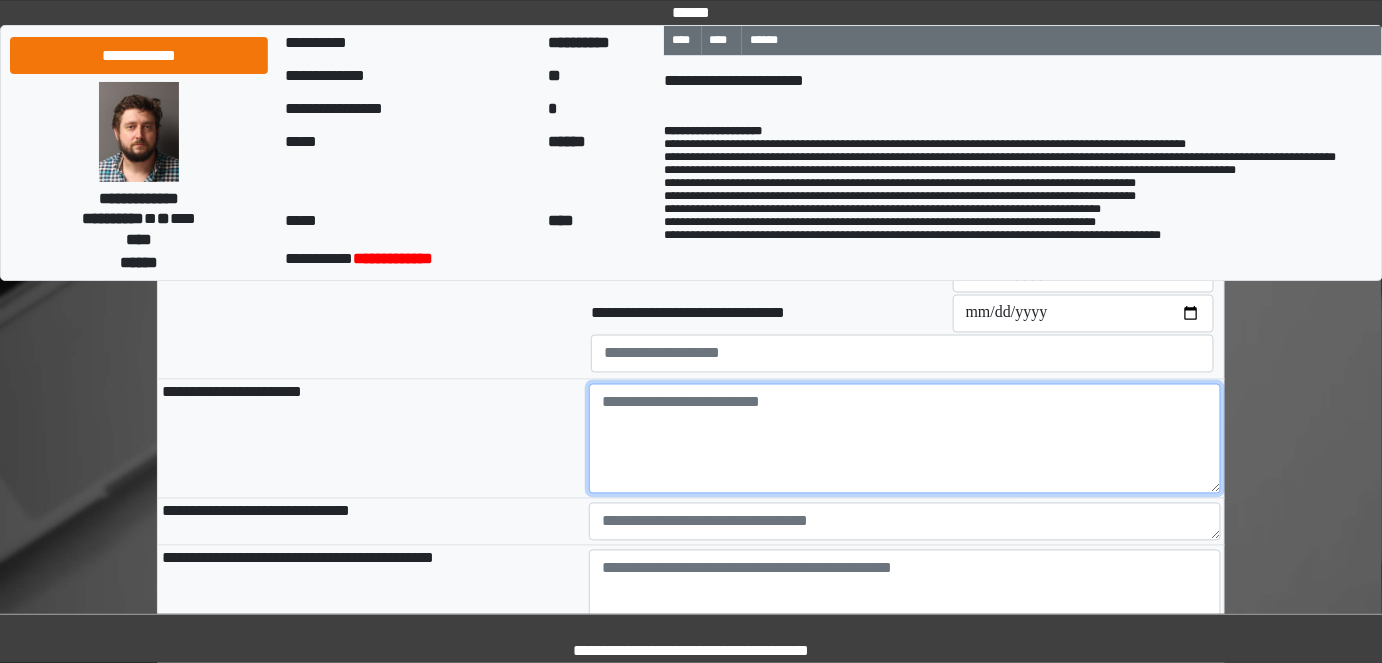 click at bounding box center [905, 439] 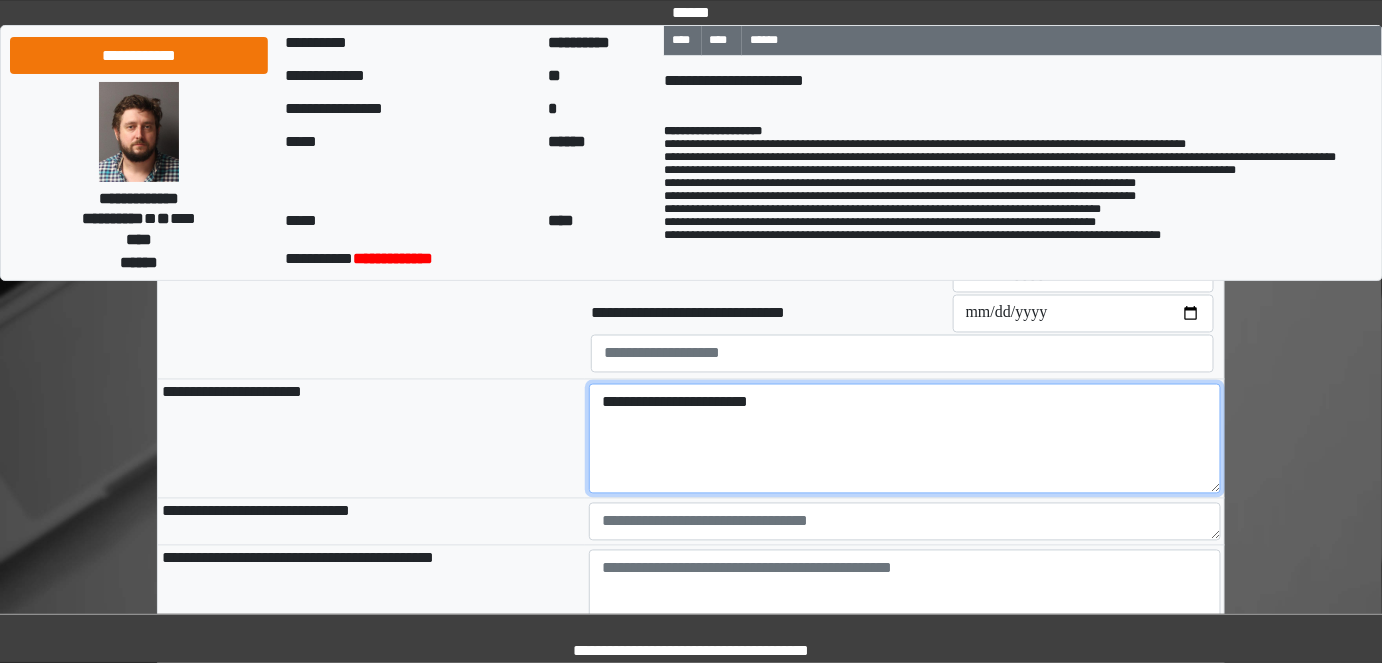 type on "**********" 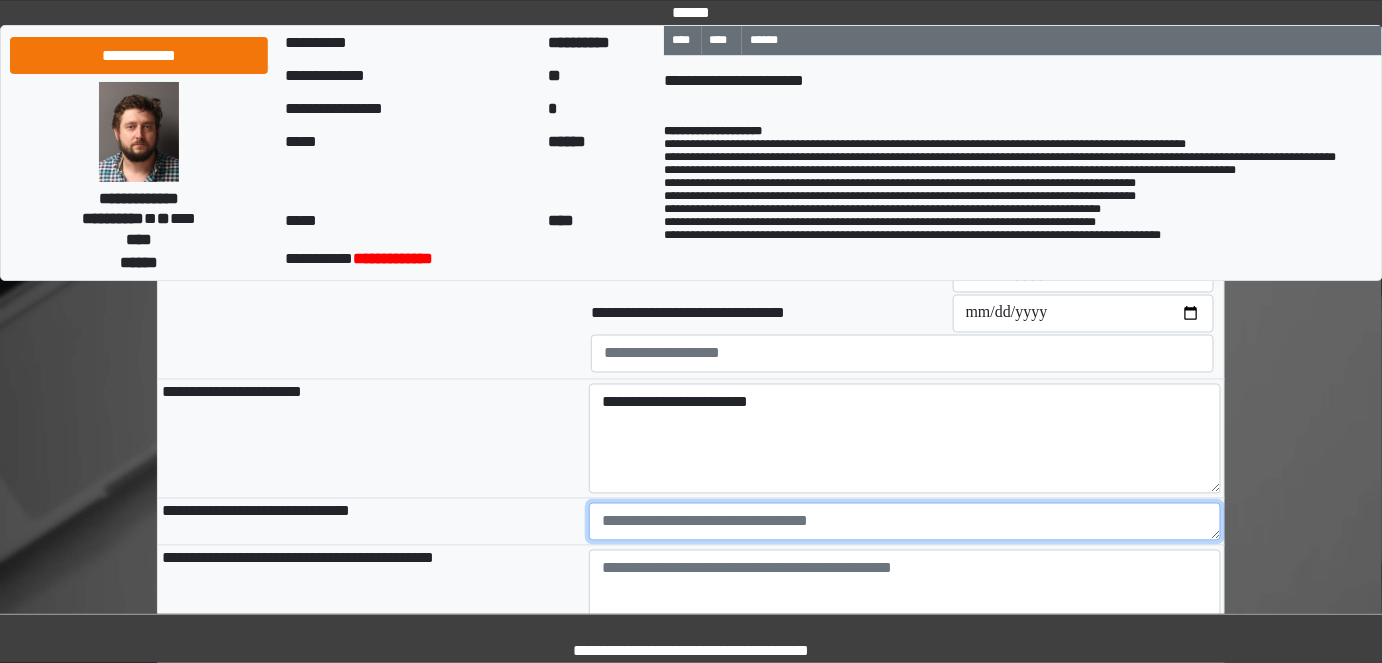 click at bounding box center [905, 522] 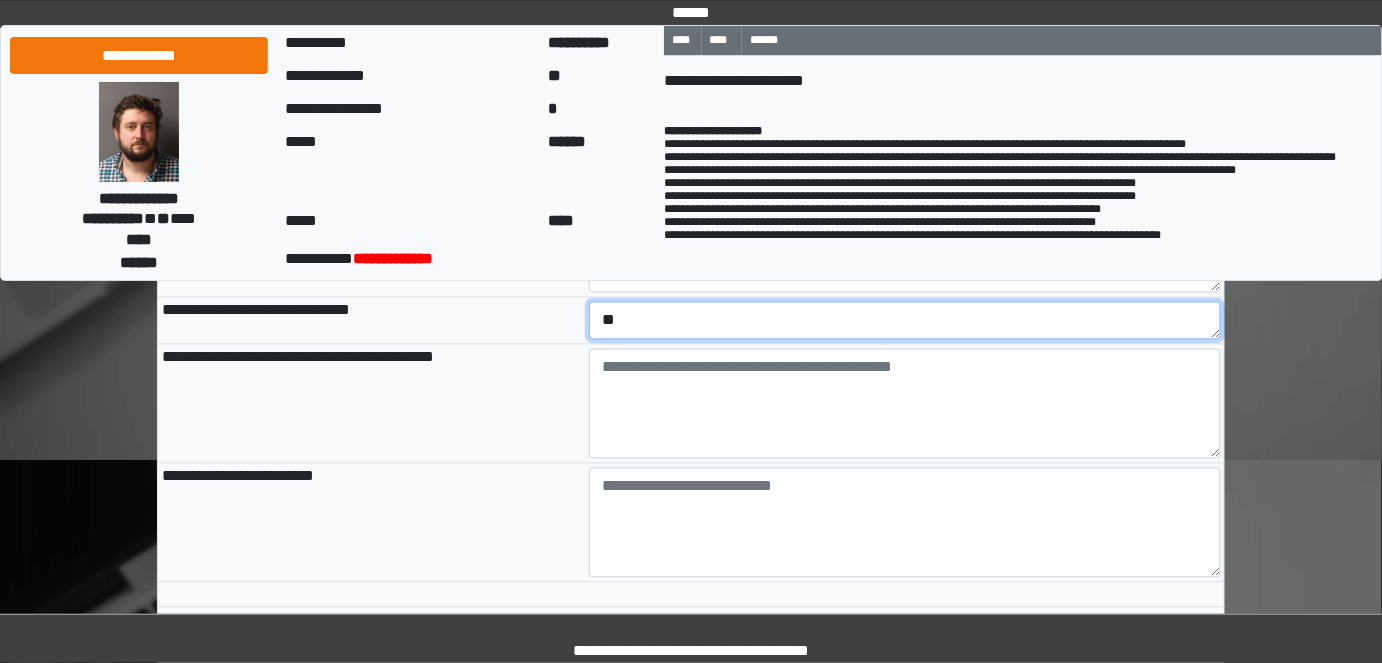 scroll, scrollTop: 1084, scrollLeft: 0, axis: vertical 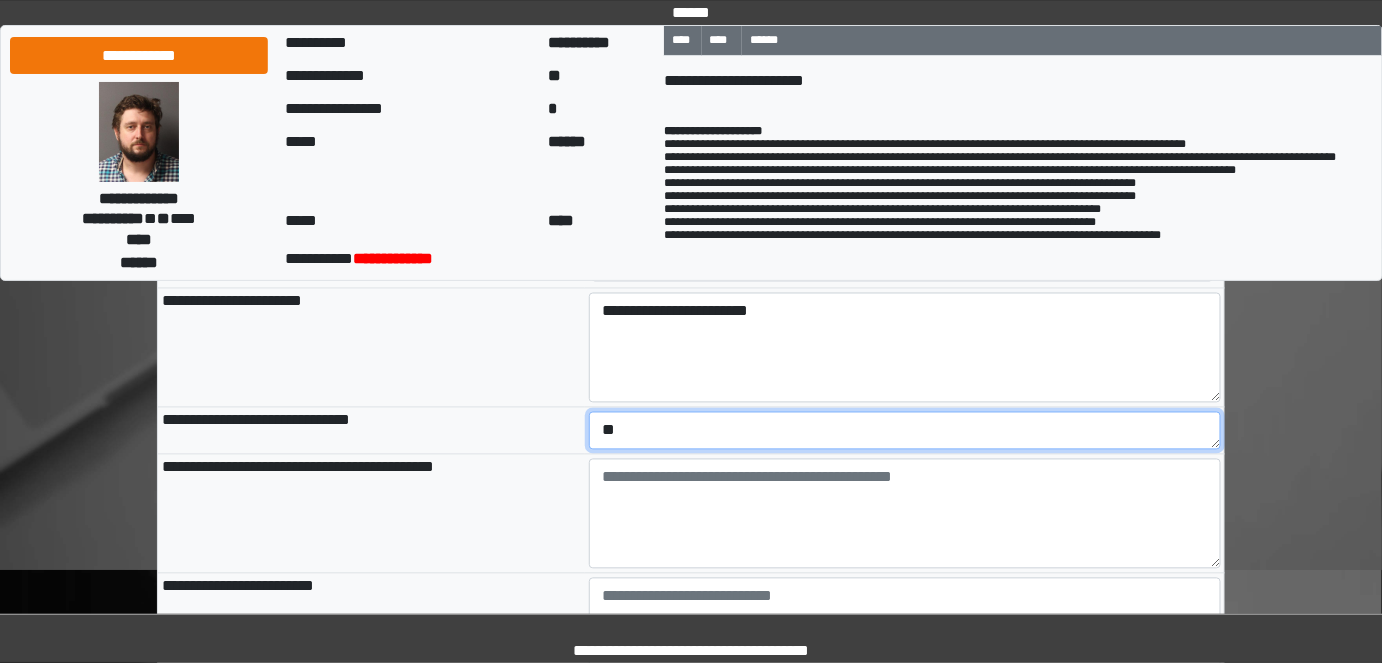 type on "**" 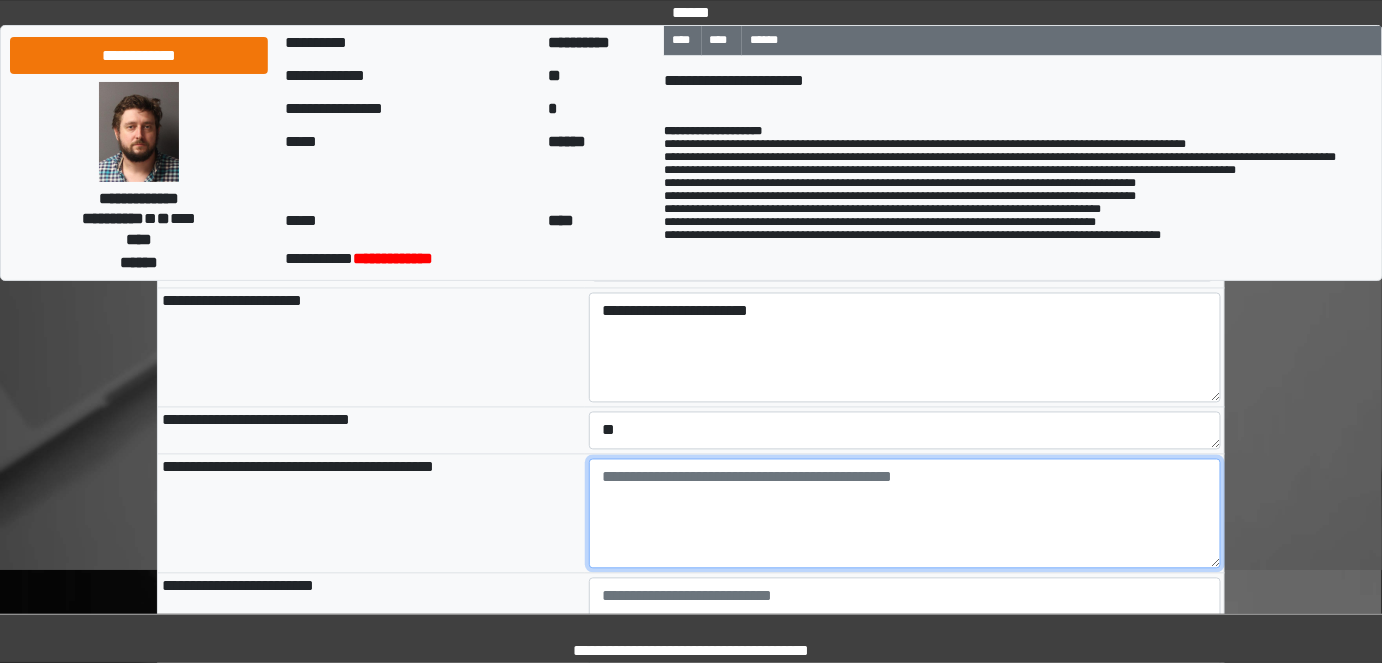 click at bounding box center (905, 514) 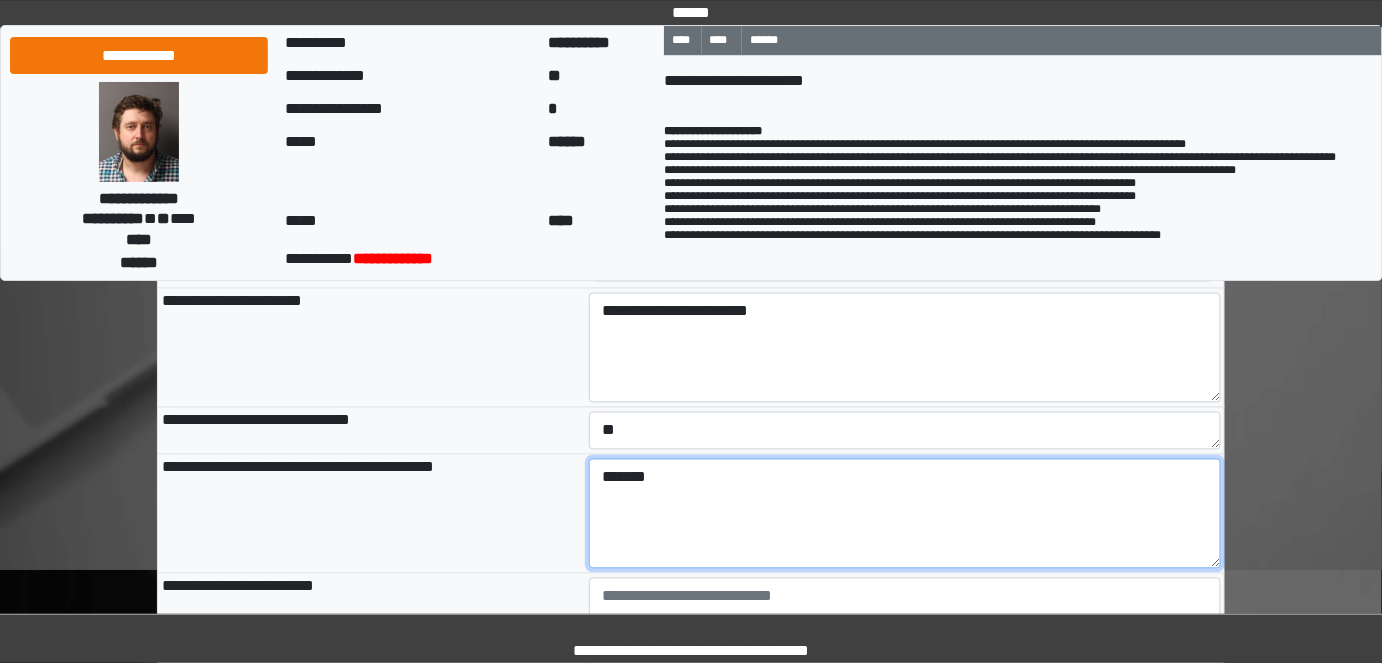 type on "*******" 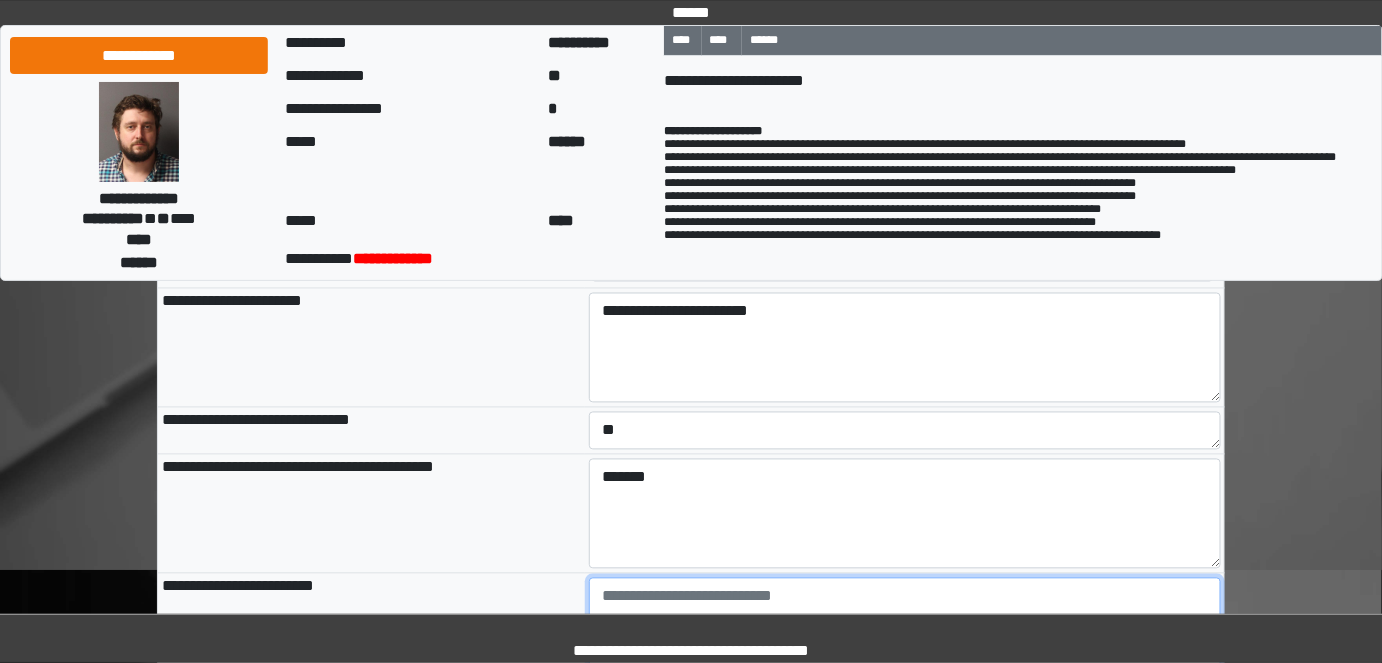 click at bounding box center (905, 633) 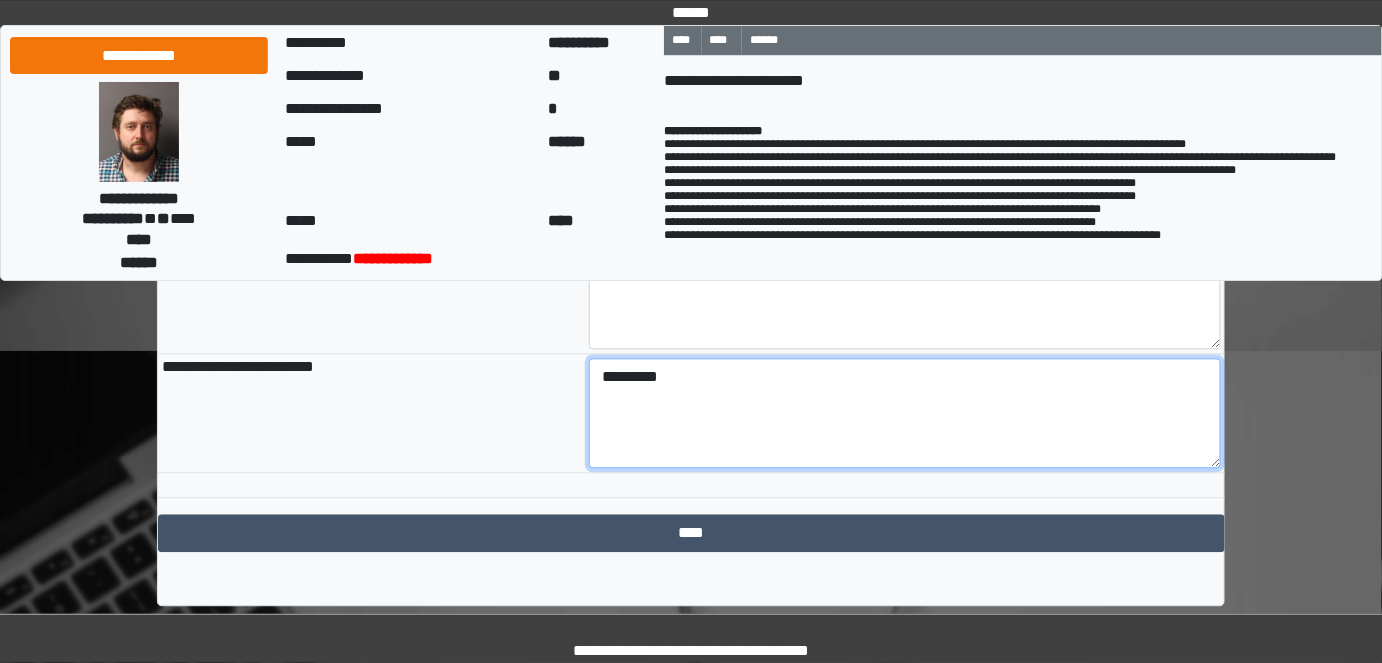 scroll, scrollTop: 1311, scrollLeft: 0, axis: vertical 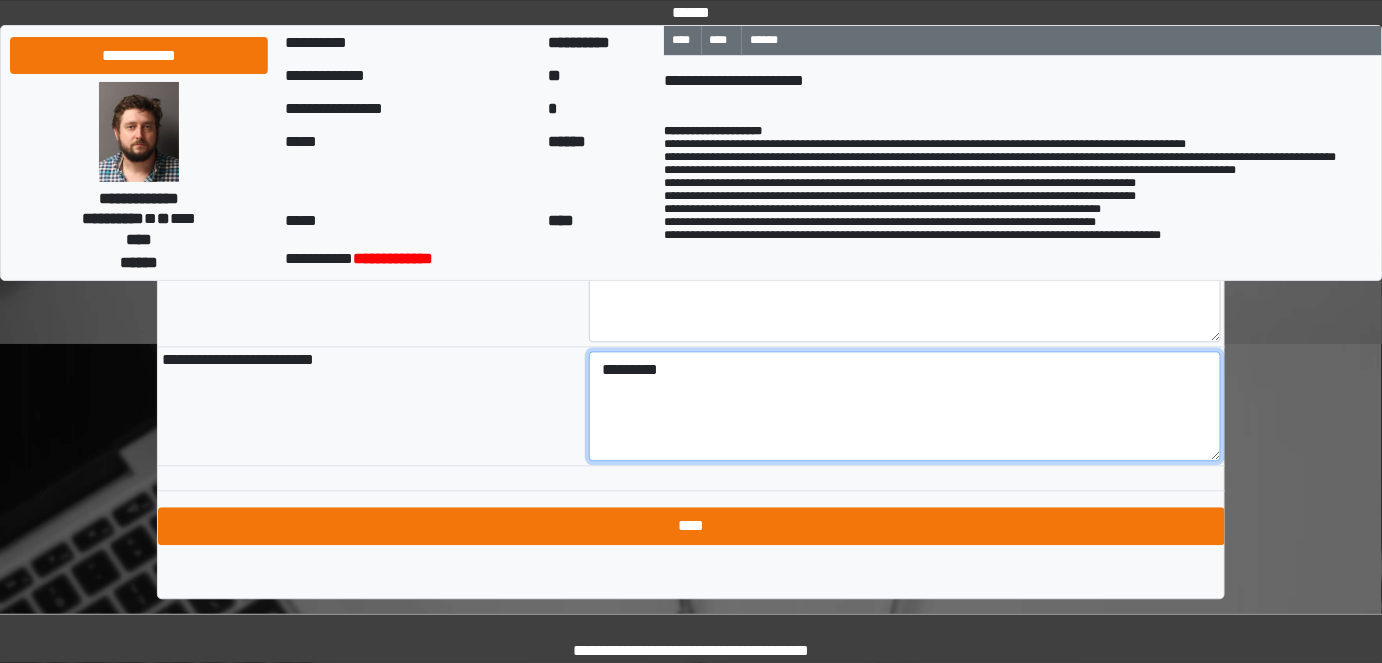type on "*********" 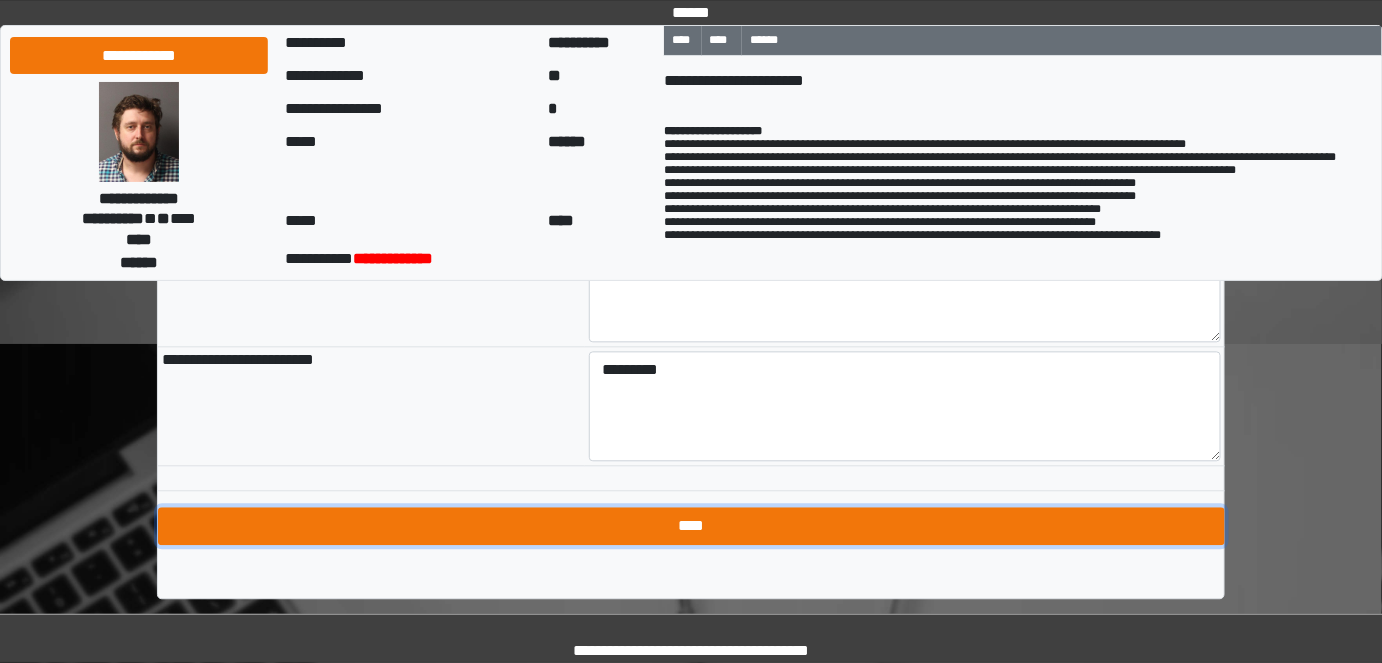 click on "****" at bounding box center [691, 526] 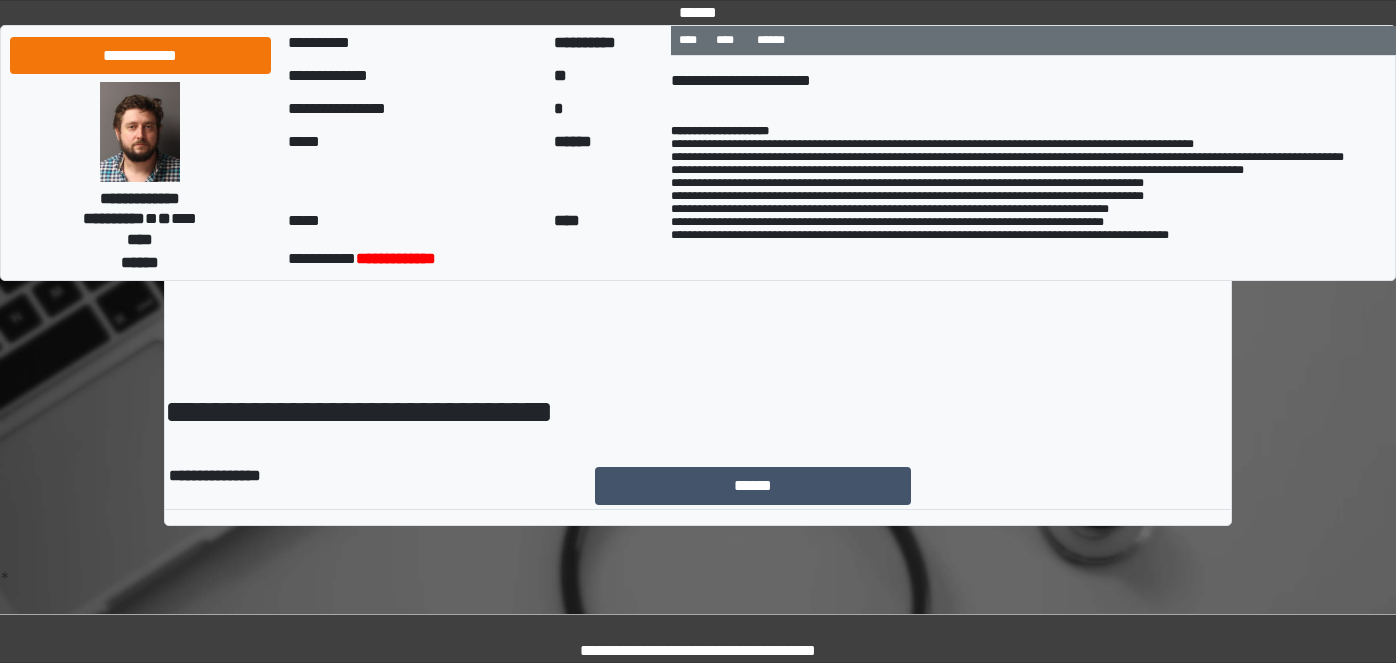 scroll, scrollTop: 0, scrollLeft: 0, axis: both 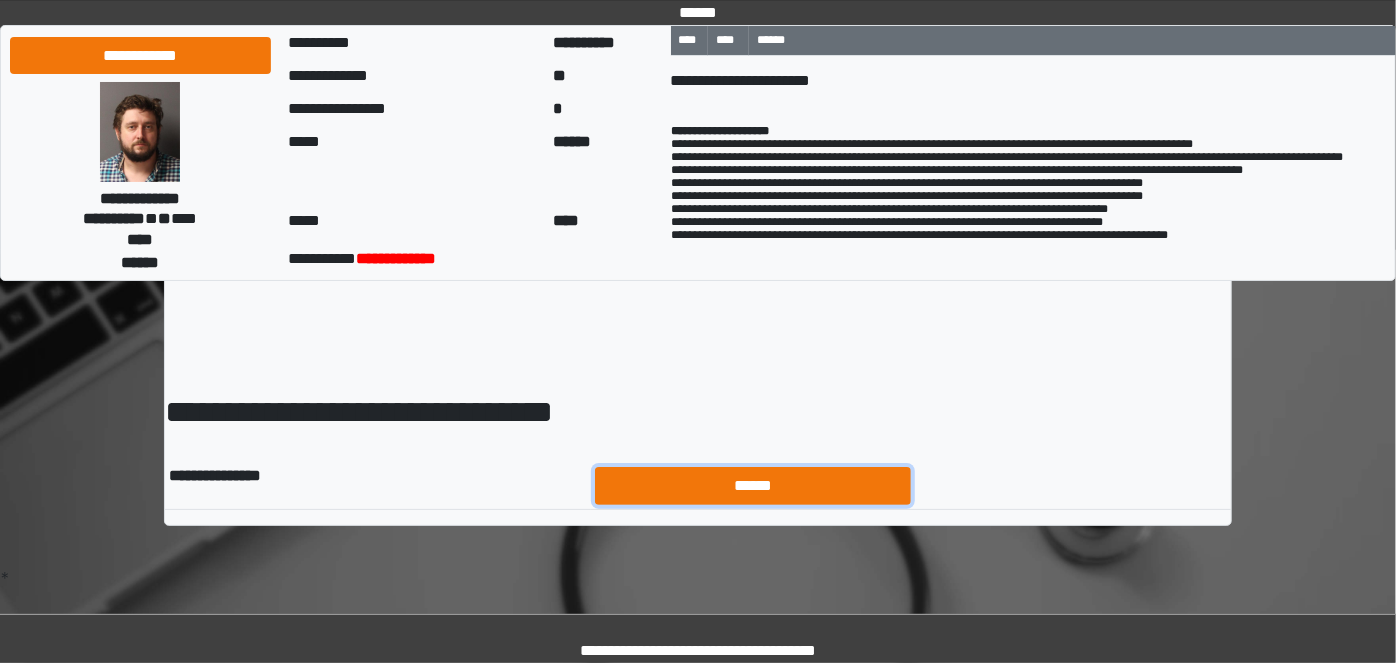 click on "******" at bounding box center (753, 485) 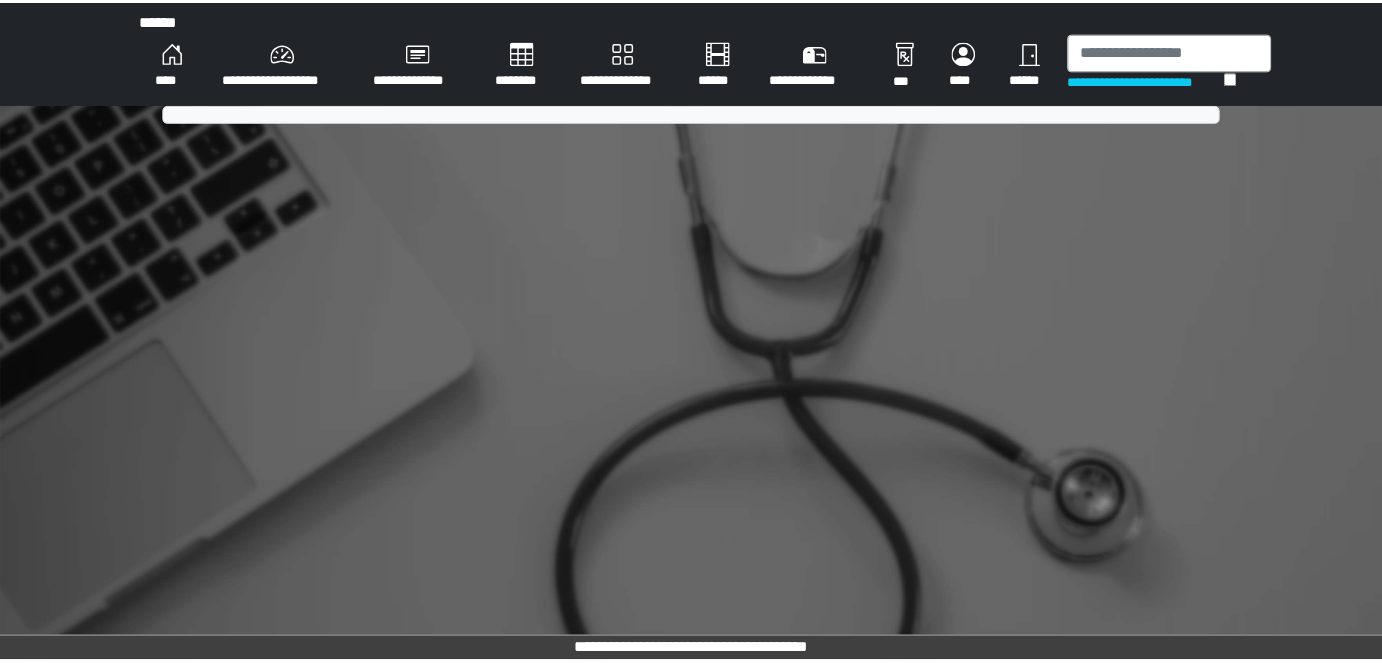 scroll, scrollTop: 0, scrollLeft: 0, axis: both 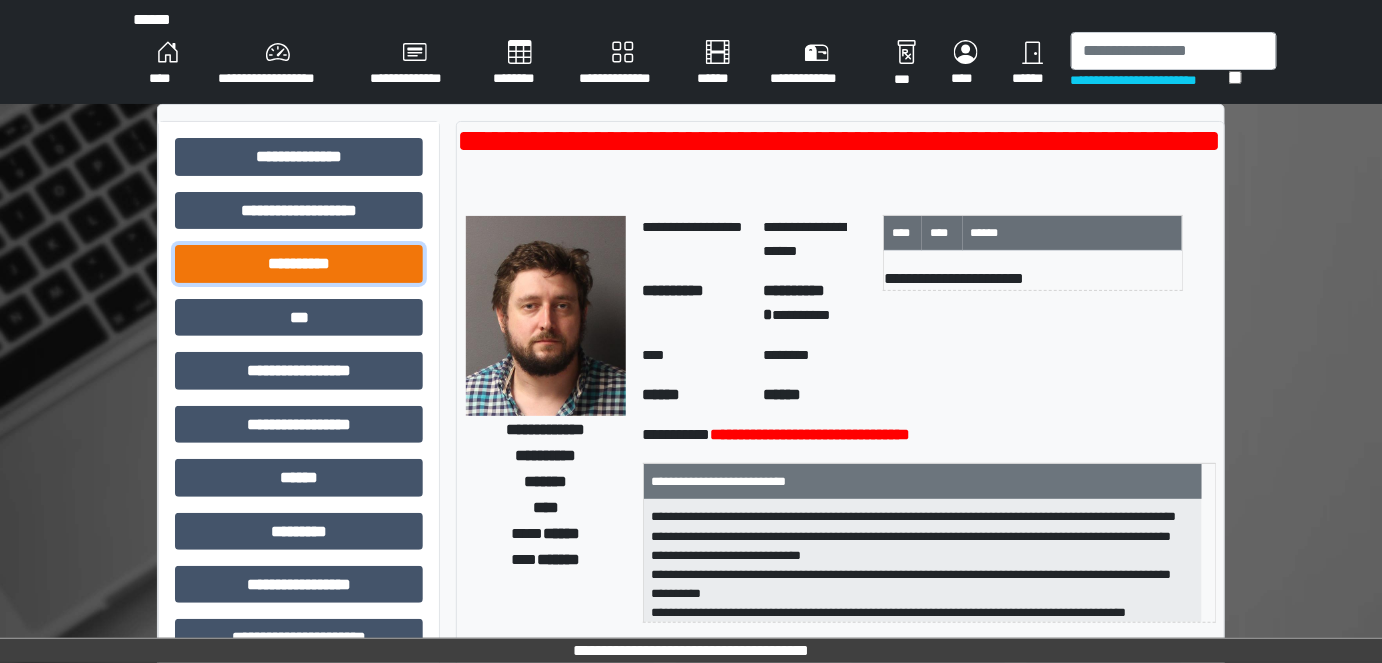 click on "**********" at bounding box center [299, 263] 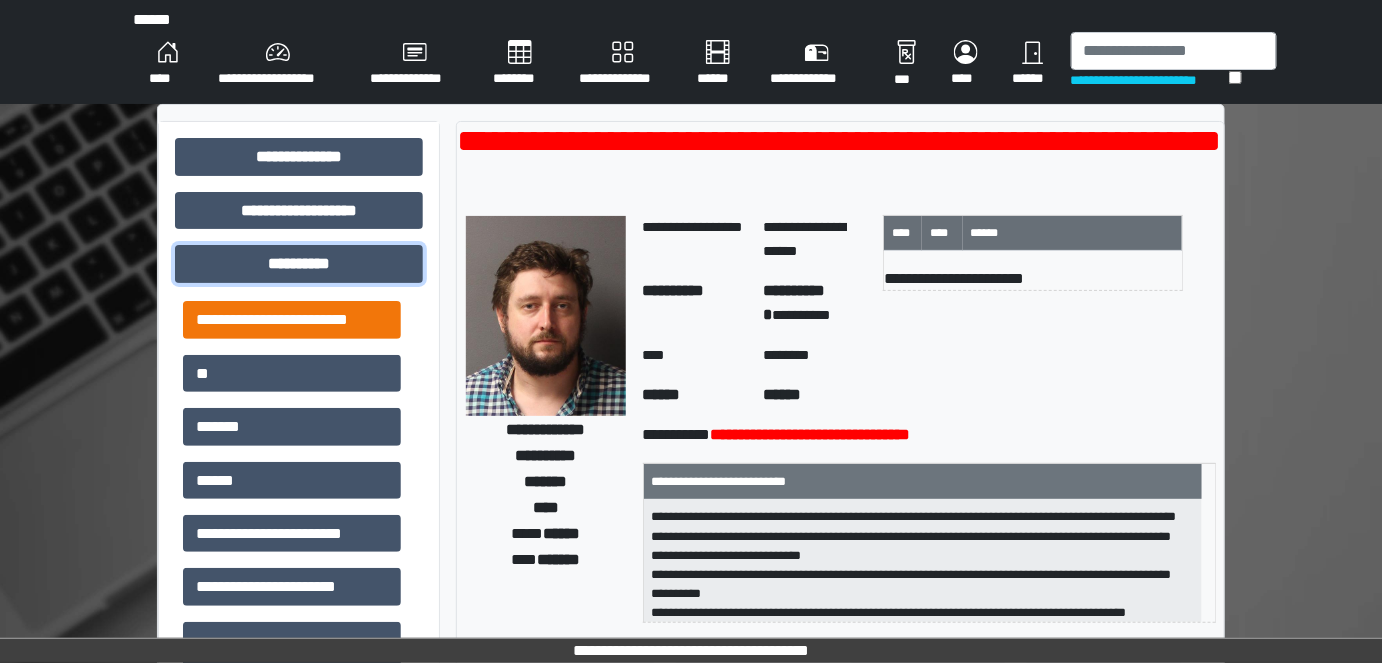 scroll, scrollTop: 90, scrollLeft: 0, axis: vertical 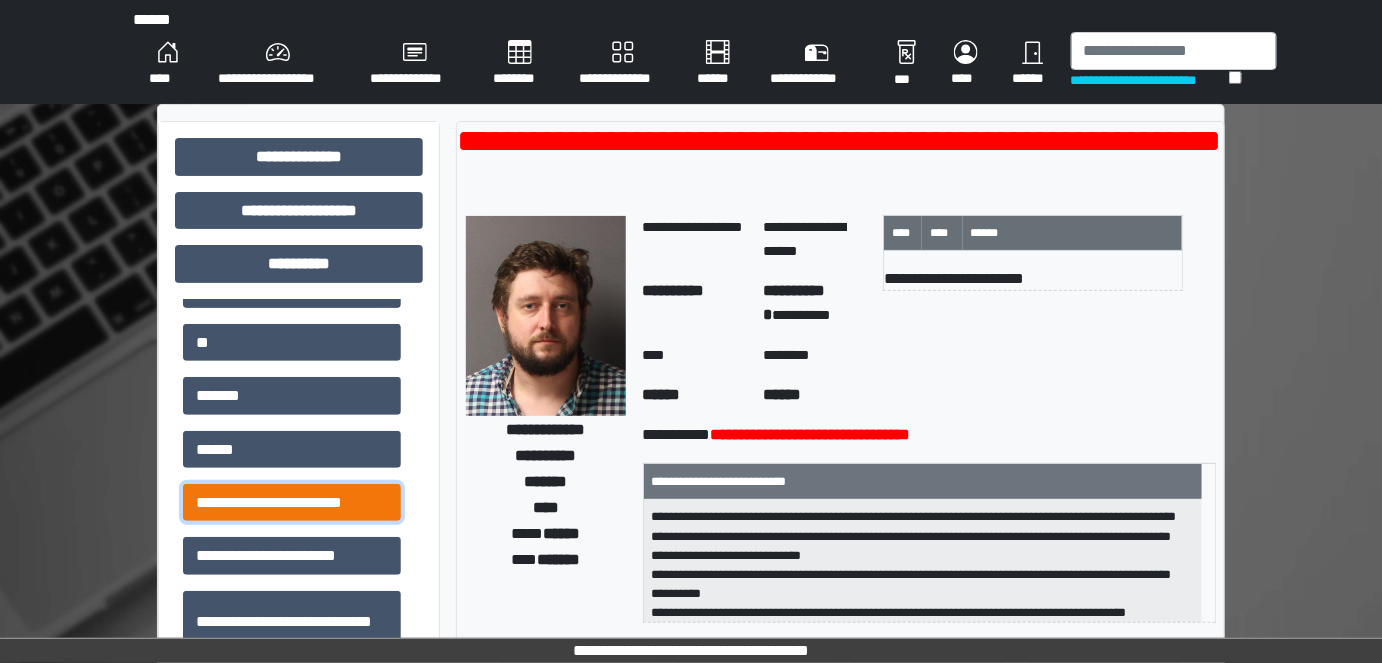 click on "**********" at bounding box center [292, 502] 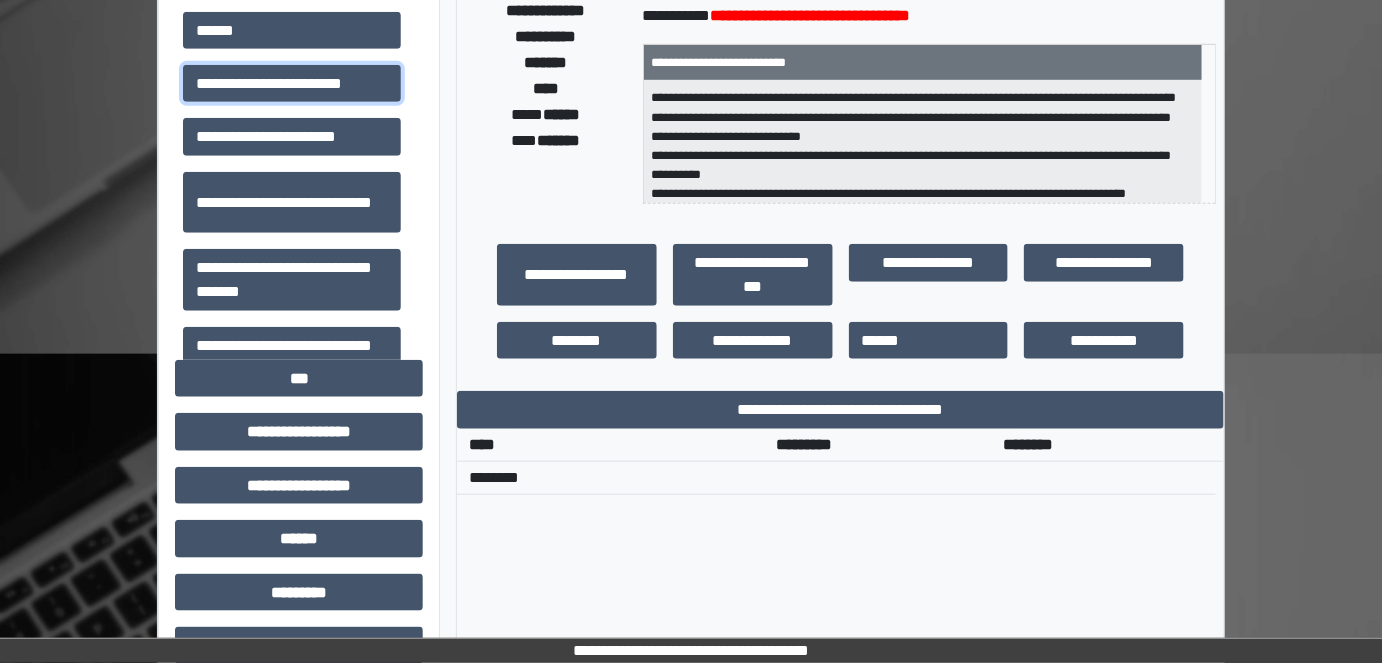 scroll, scrollTop: 425, scrollLeft: 0, axis: vertical 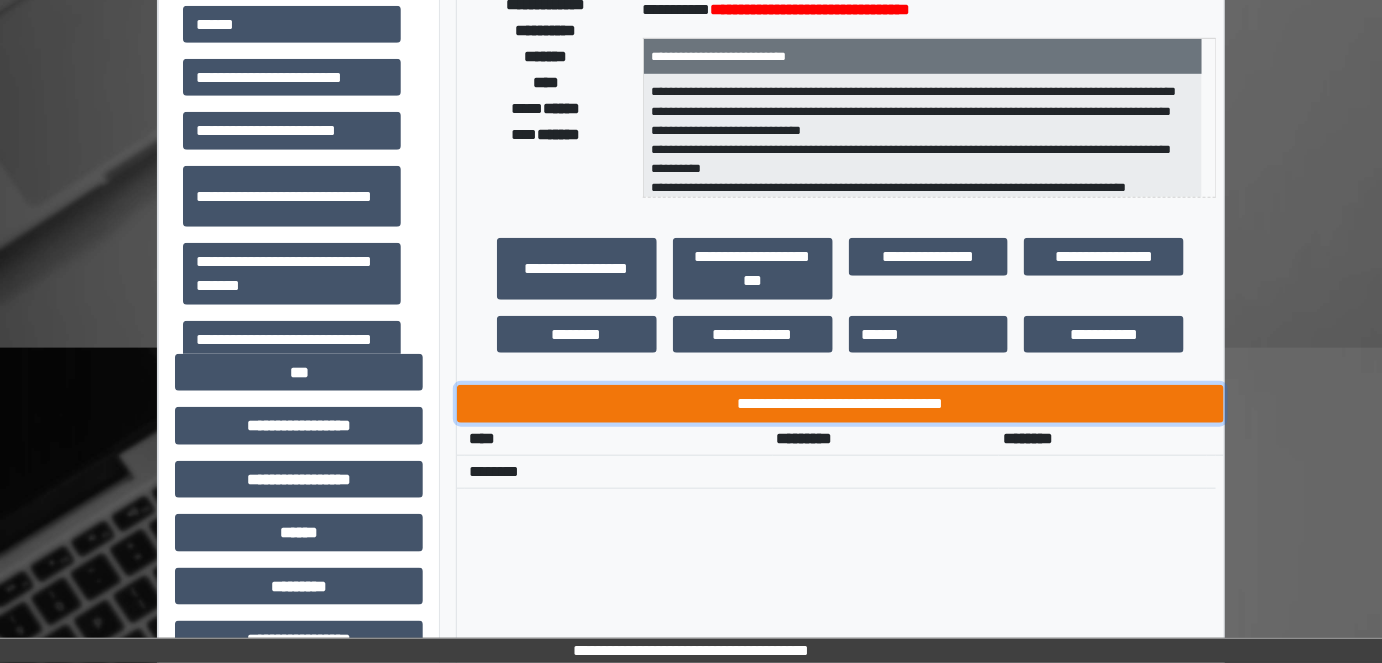 click on "**********" at bounding box center (841, 403) 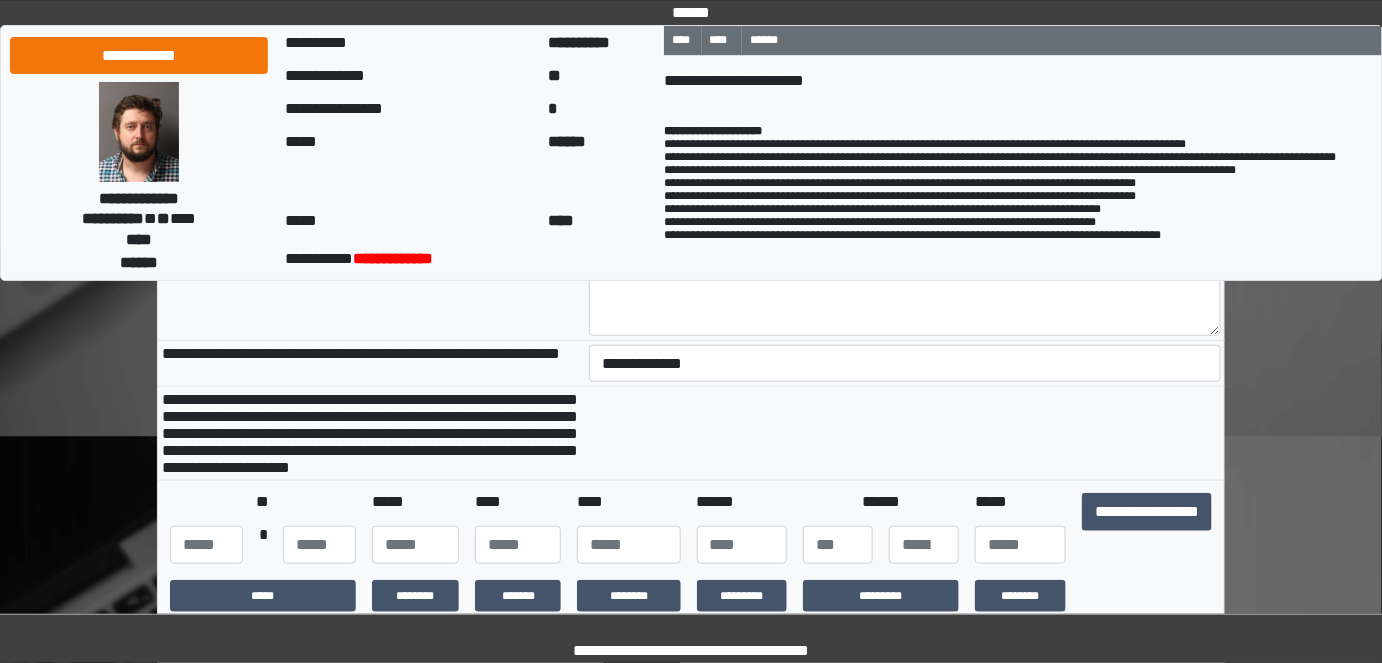 scroll, scrollTop: 363, scrollLeft: 0, axis: vertical 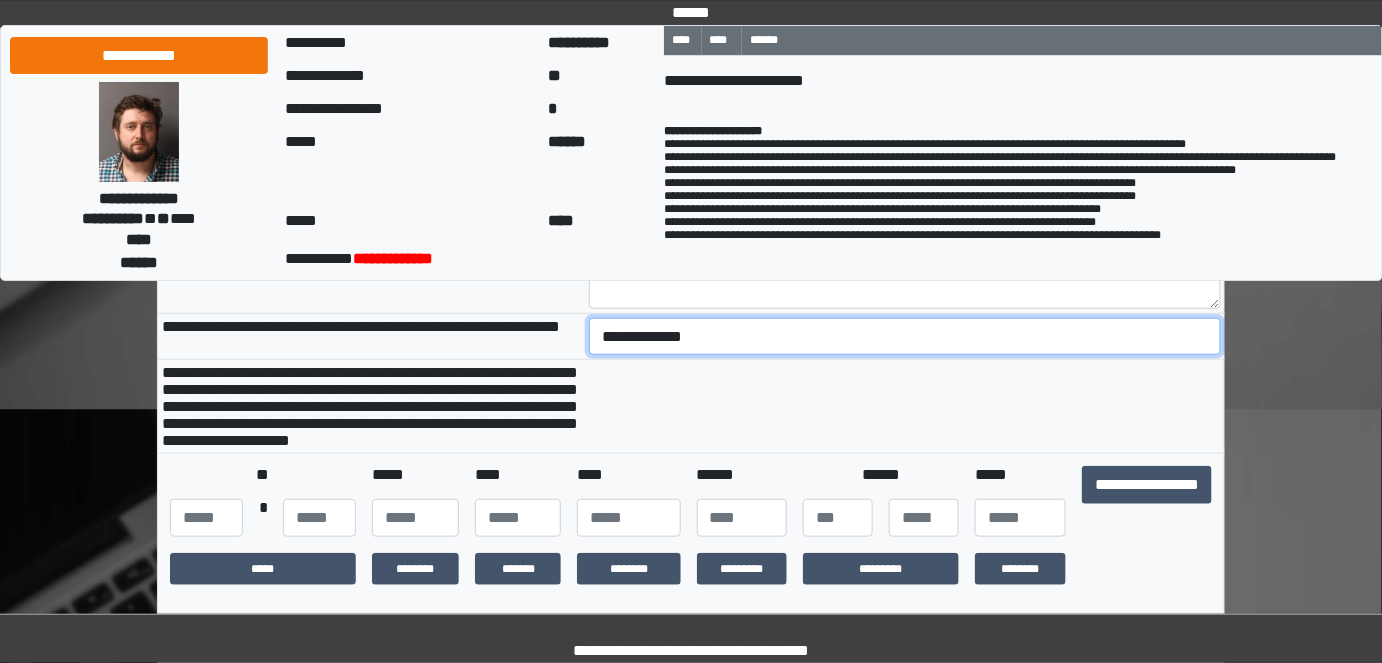 click on "**********" at bounding box center (905, 336) 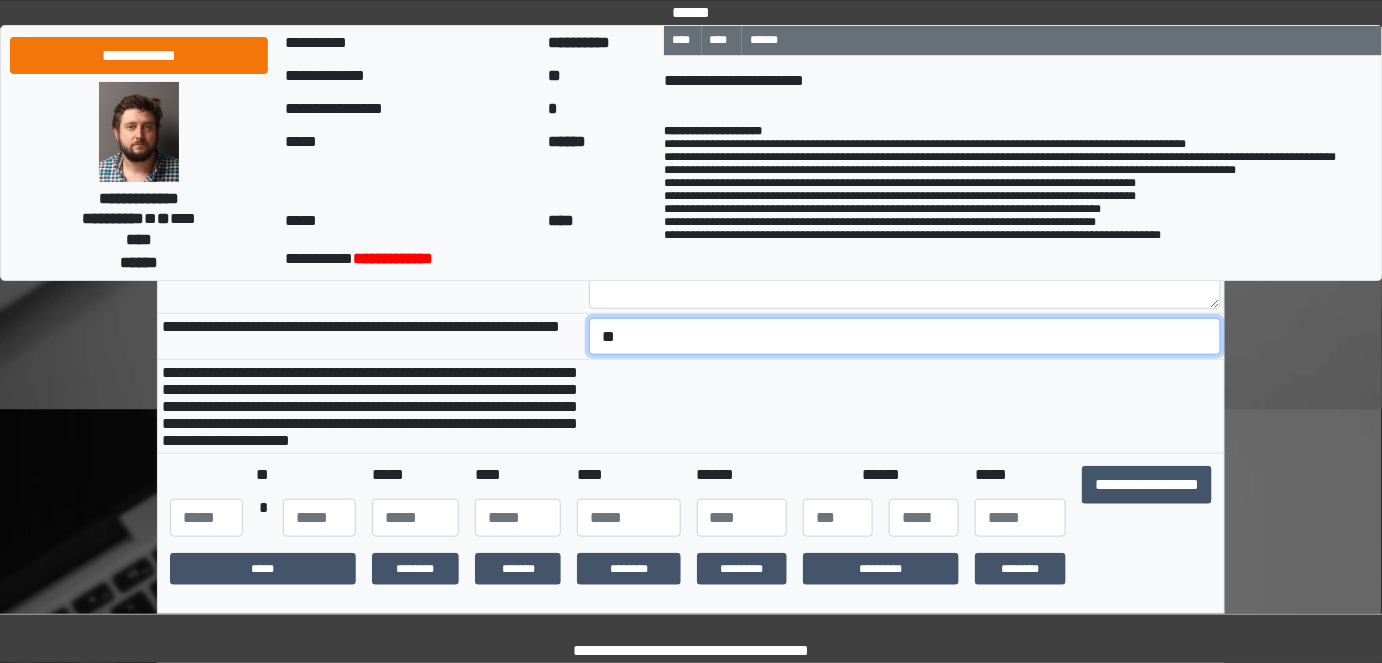 click on "**********" at bounding box center [905, 336] 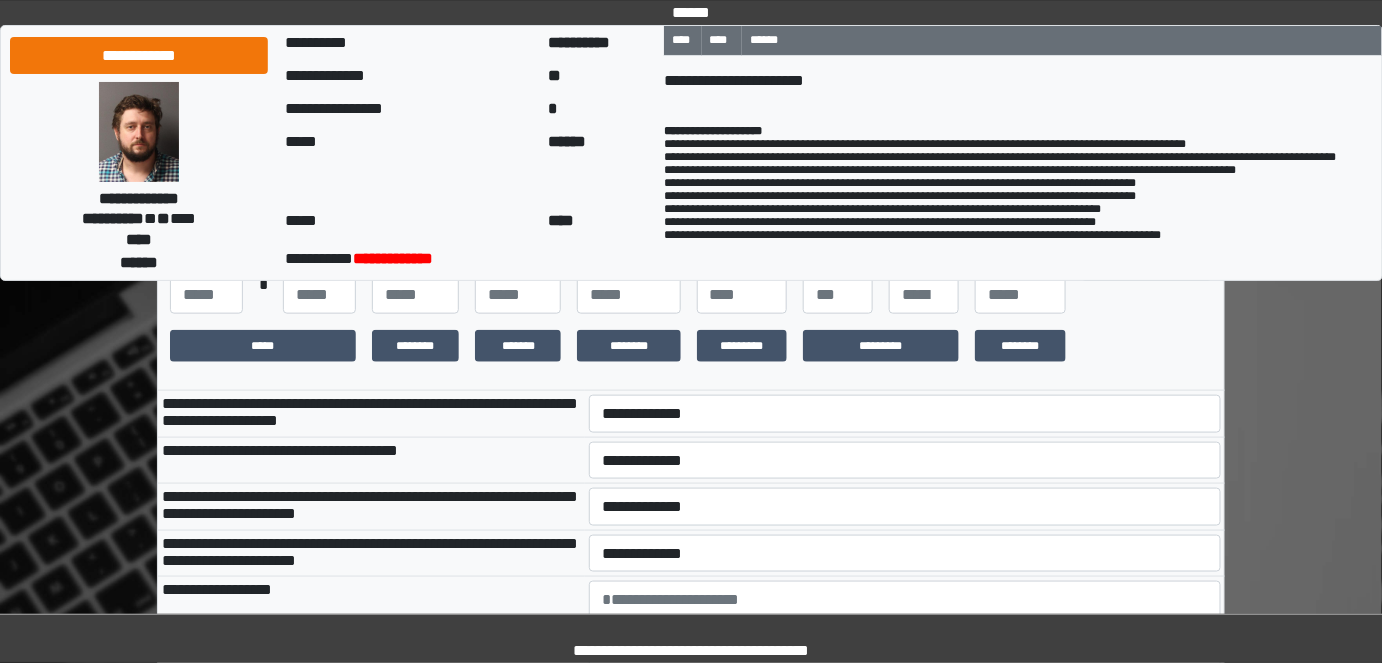 scroll, scrollTop: 602, scrollLeft: 0, axis: vertical 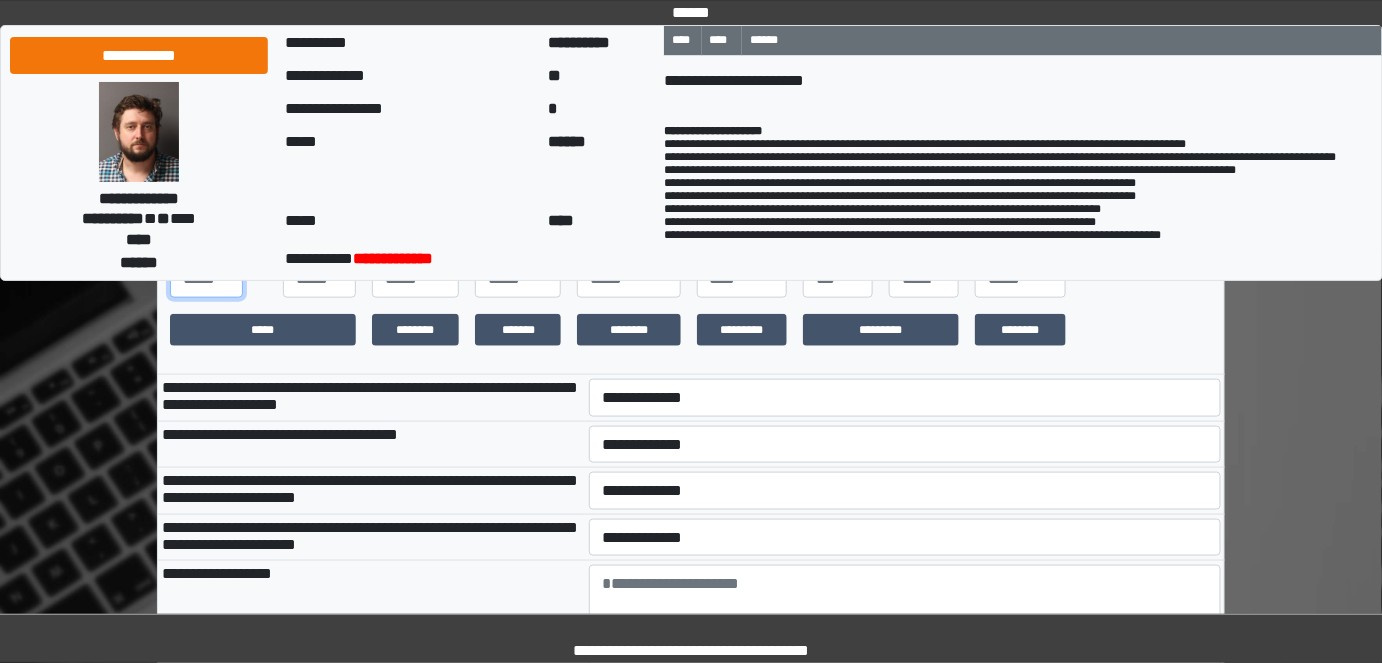 click at bounding box center (206, 279) 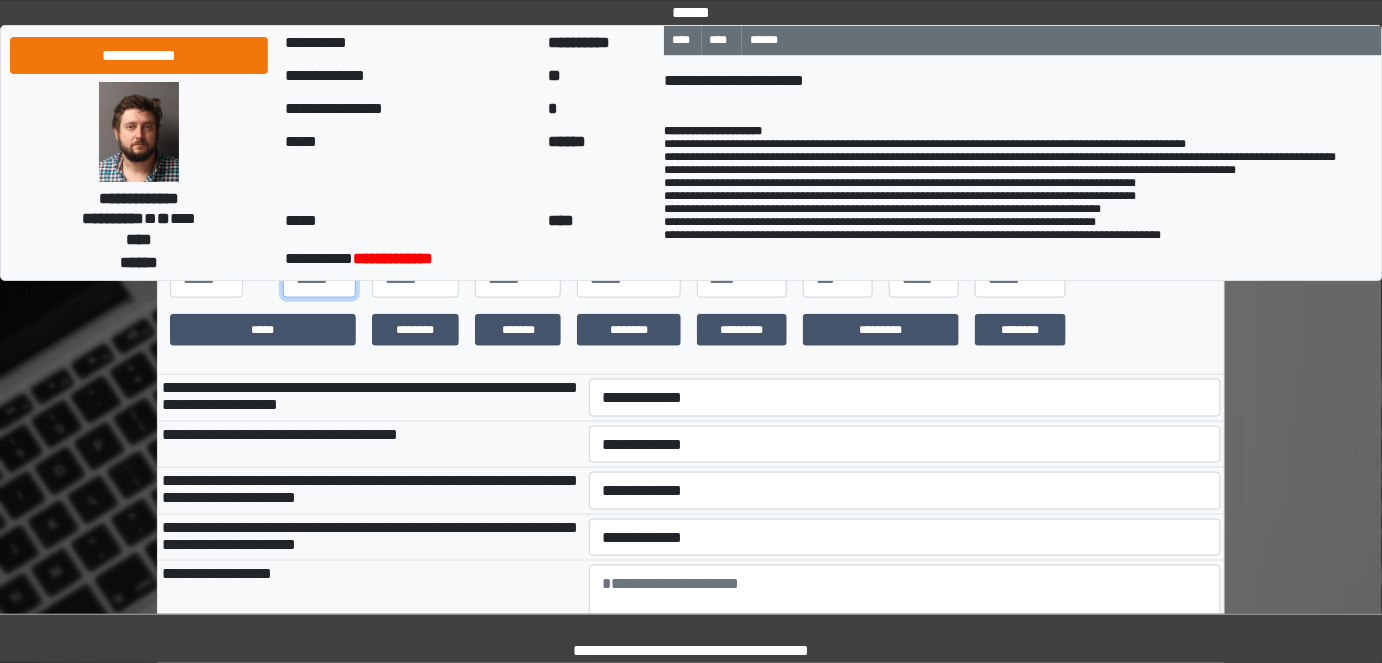 click at bounding box center (319, 279) 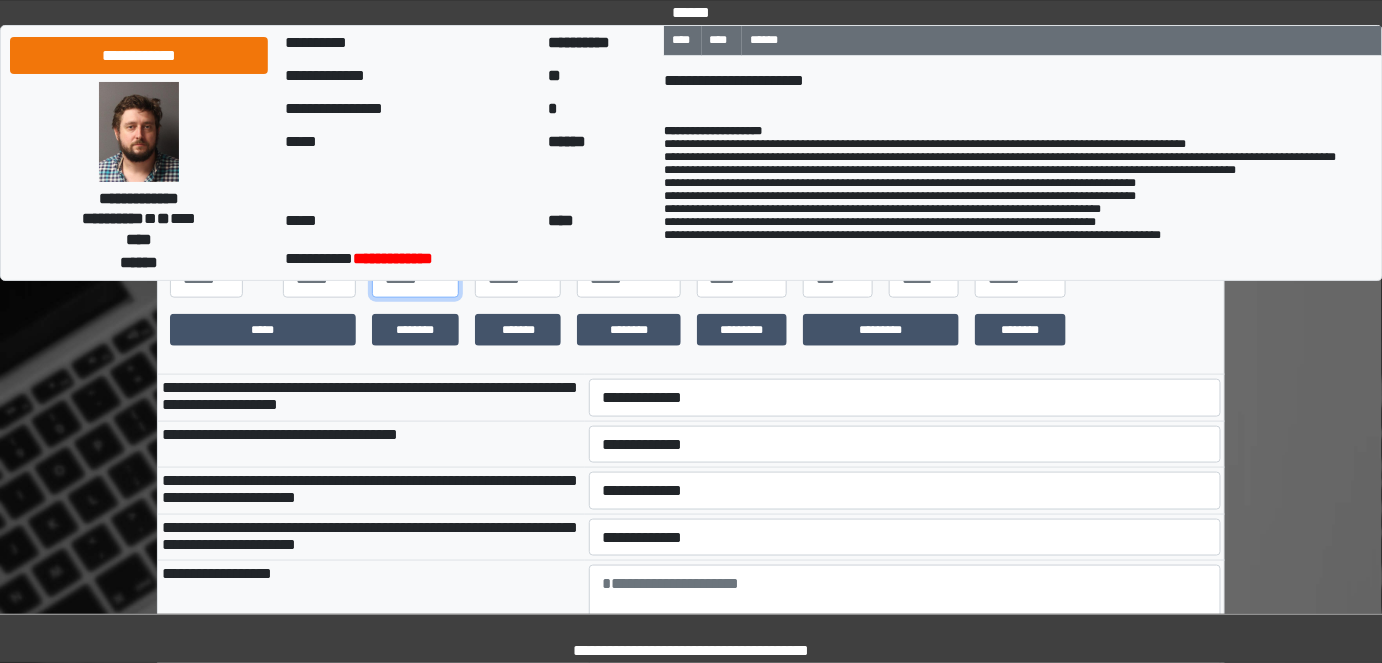 click at bounding box center (415, 279) 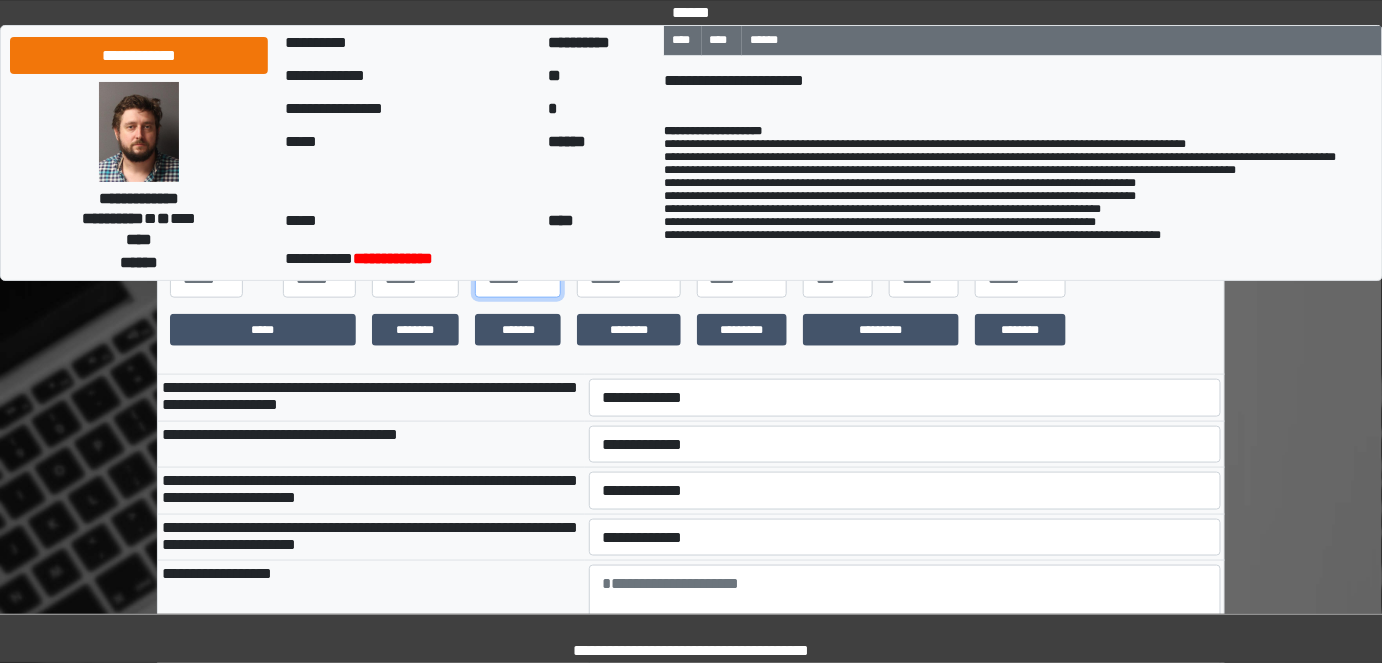 click at bounding box center (518, 279) 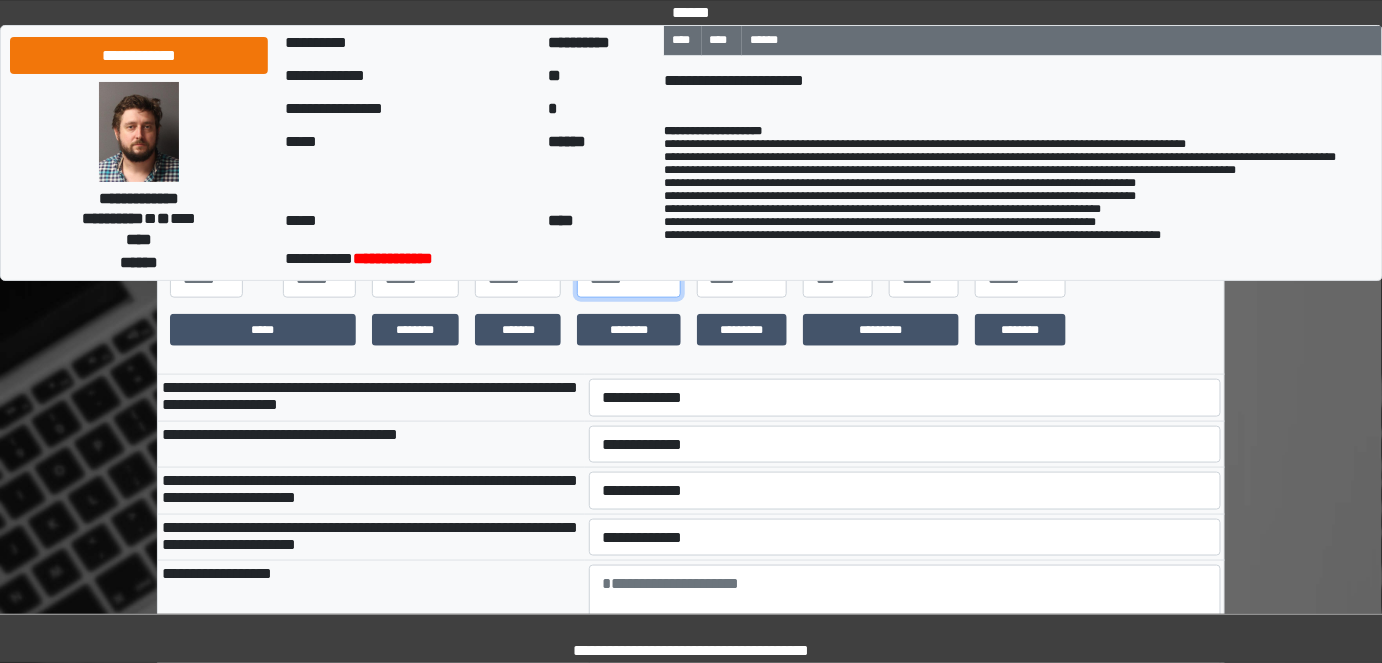 click at bounding box center (628, 279) 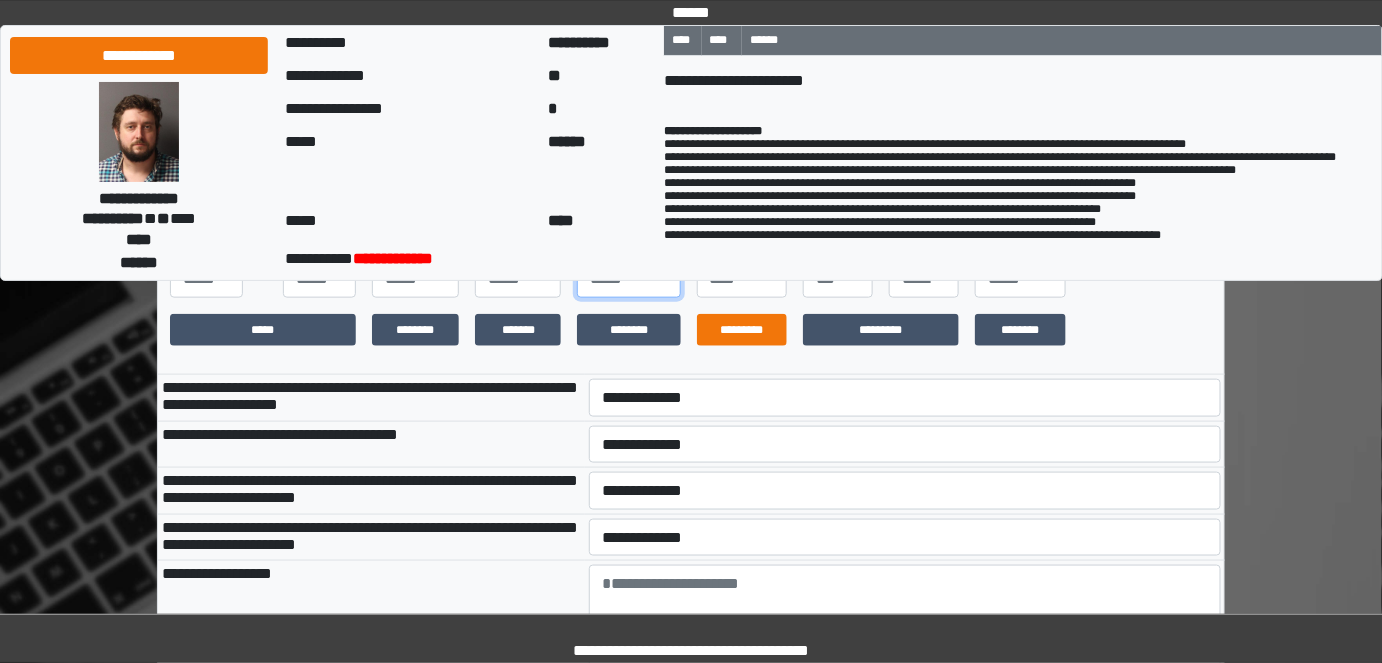 type on "****" 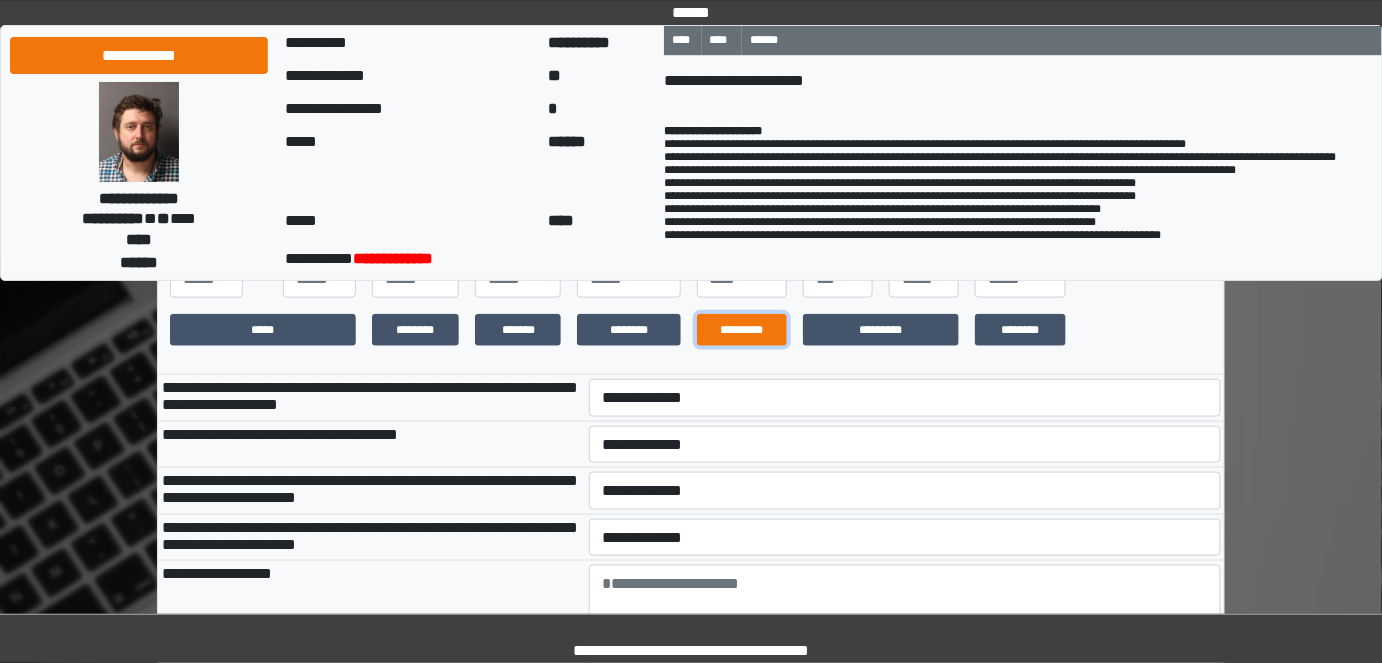 click on "*********" at bounding box center (742, 330) 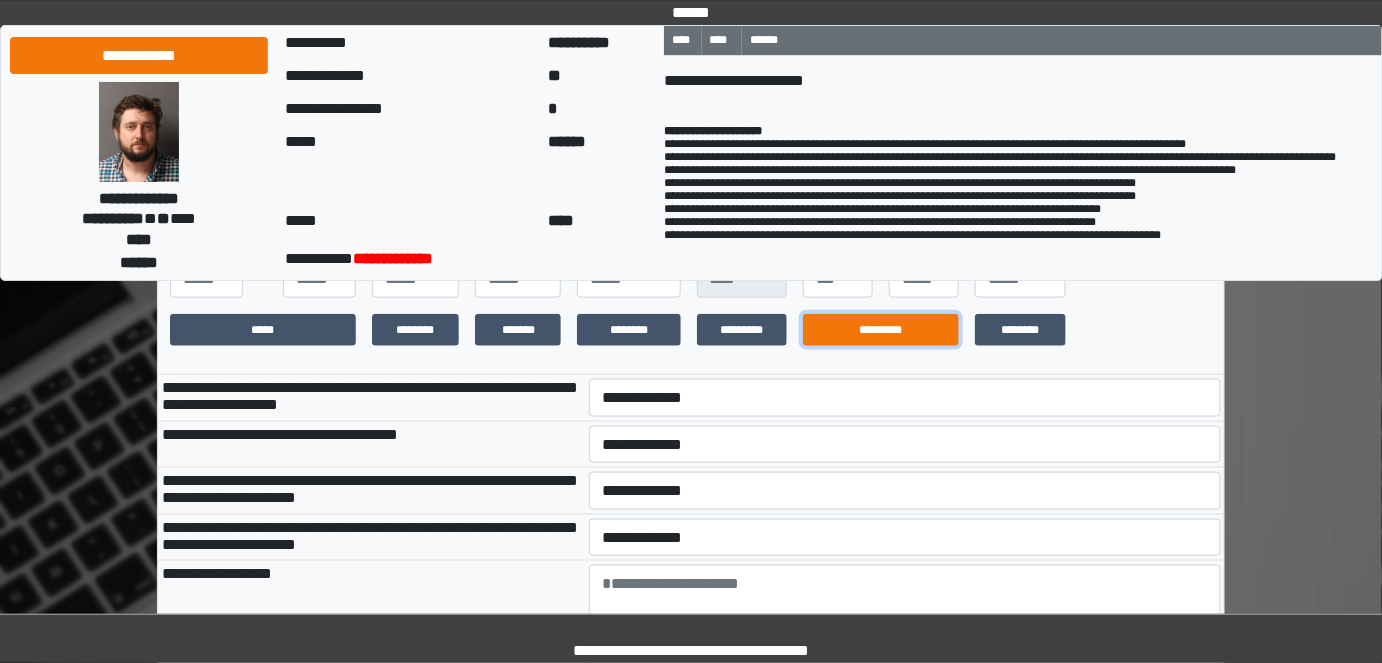 click on "*********" at bounding box center (881, 330) 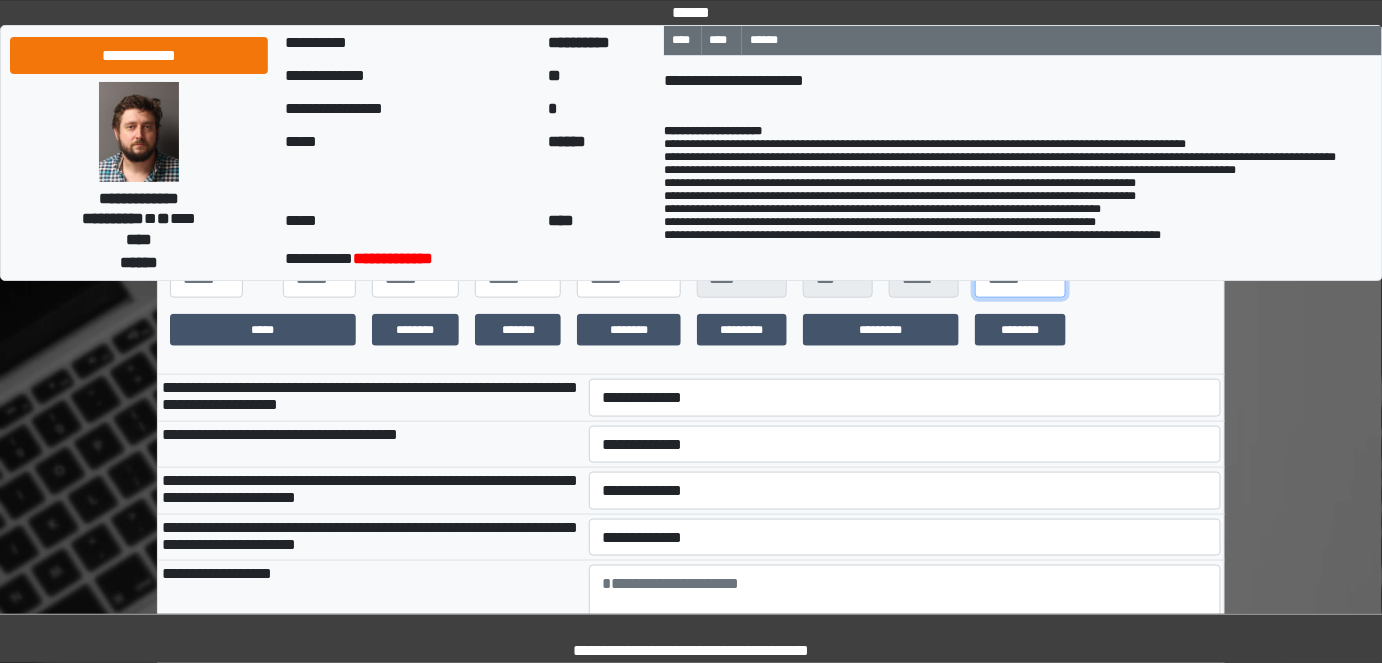 click at bounding box center [1020, 279] 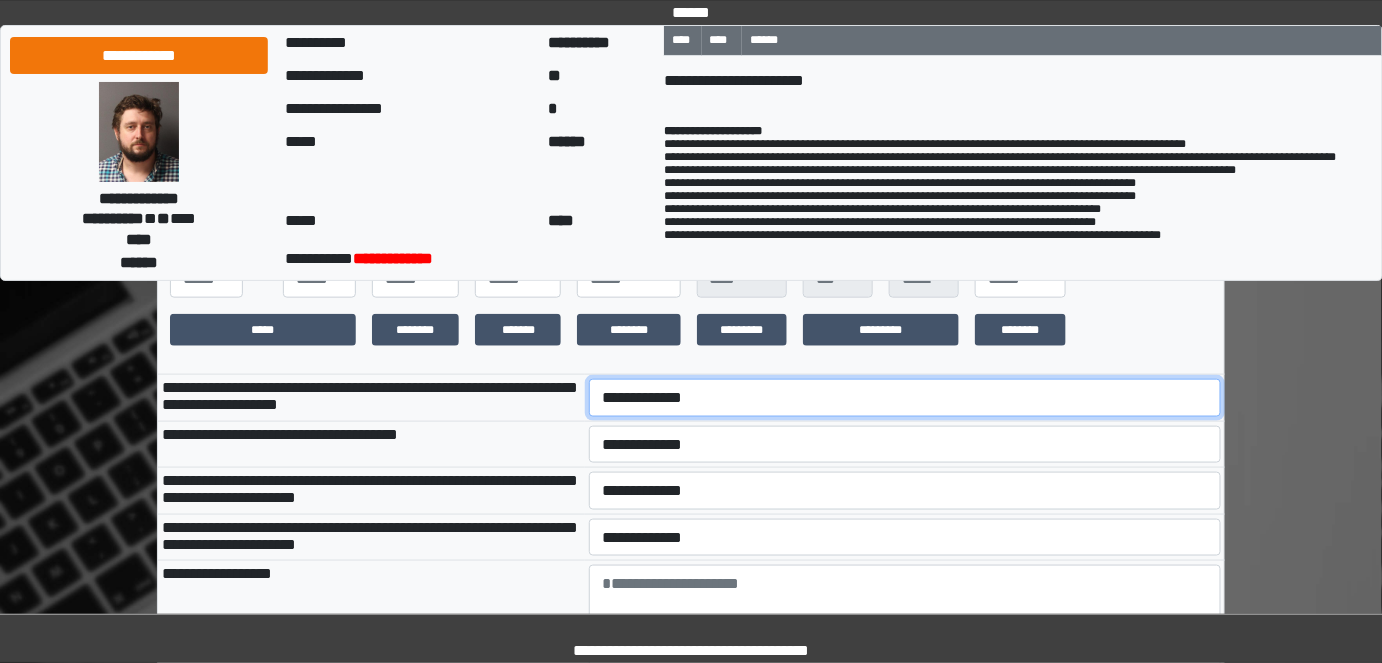 click on "**********" at bounding box center [905, 397] 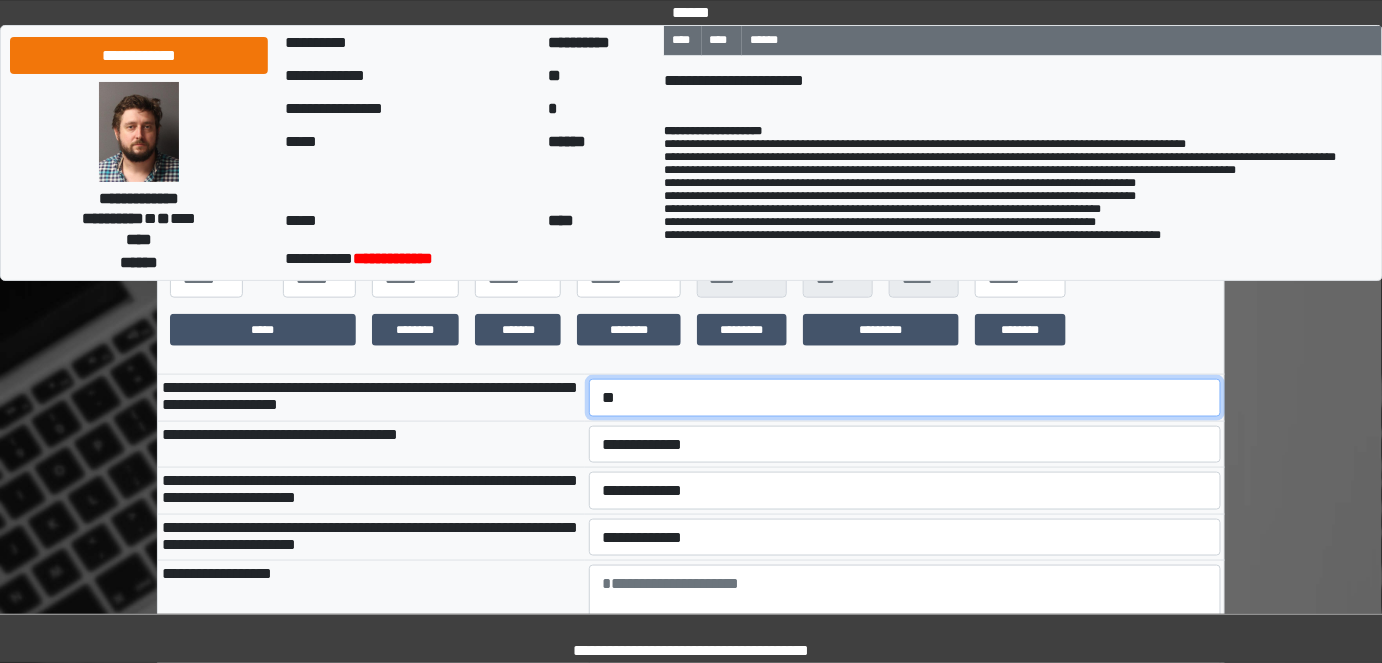 click on "**********" at bounding box center [905, 397] 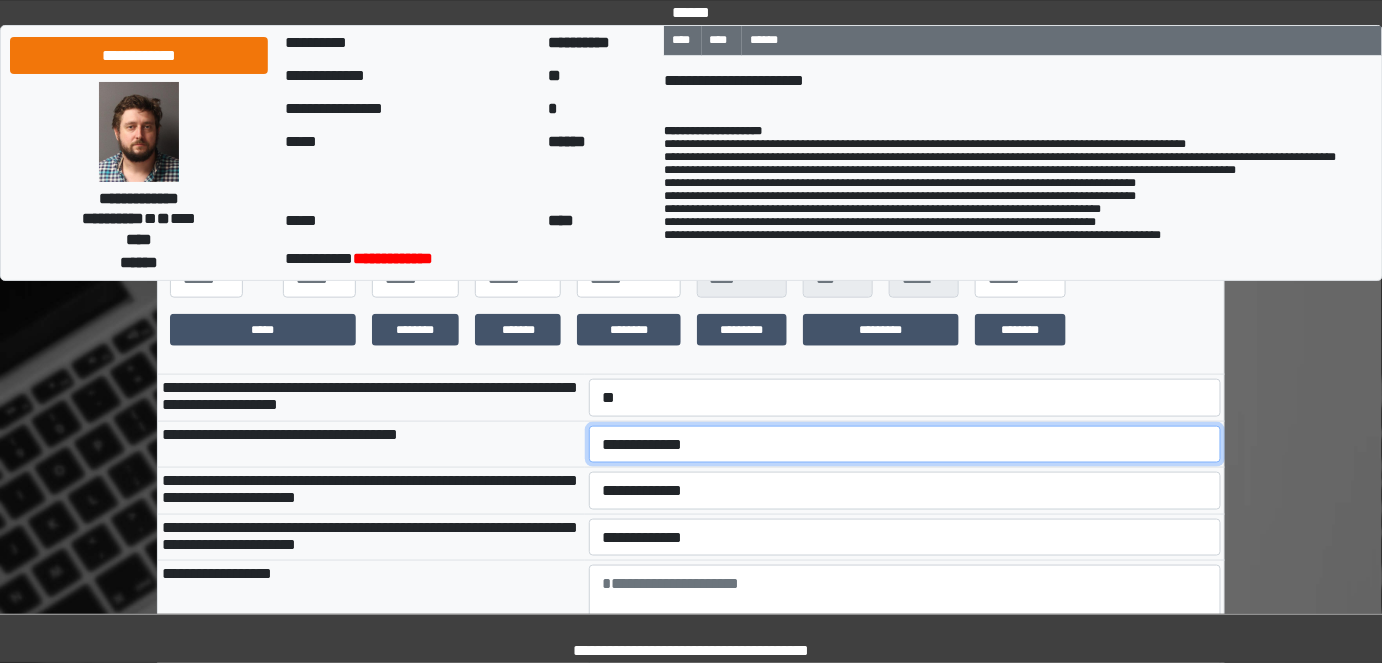 click on "**********" at bounding box center [905, 444] 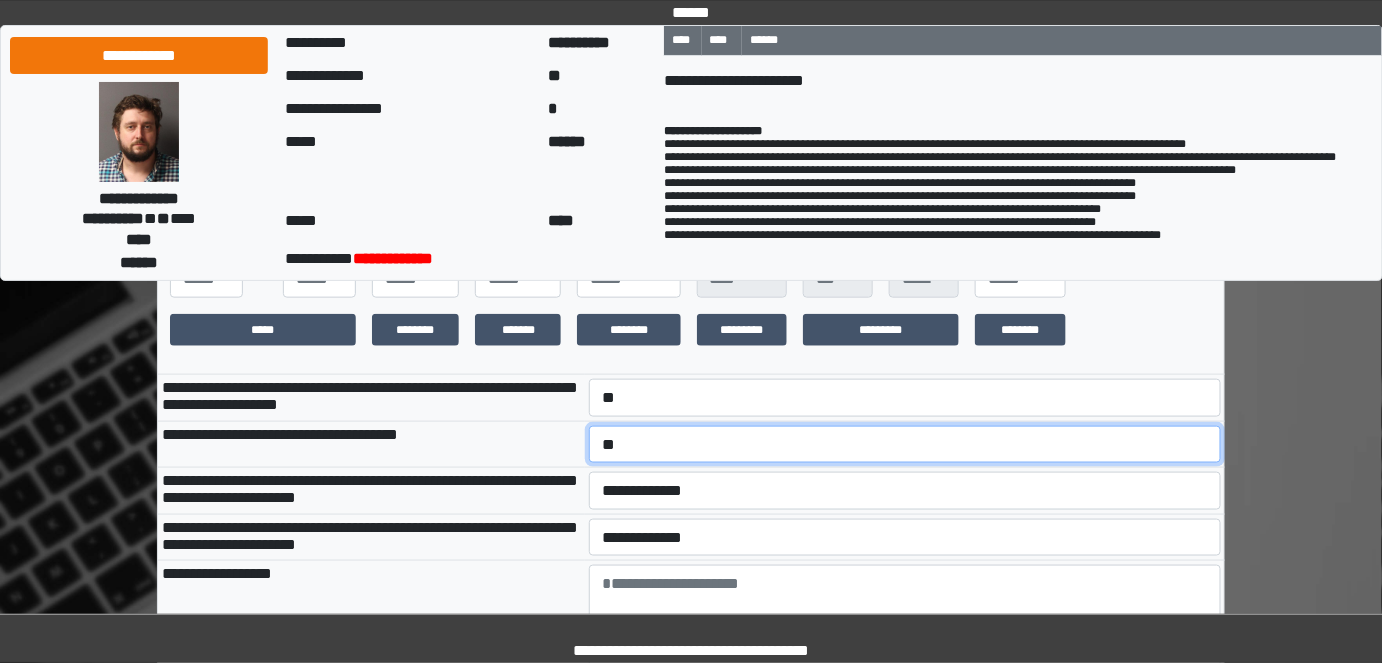 click on "**********" at bounding box center (905, 444) 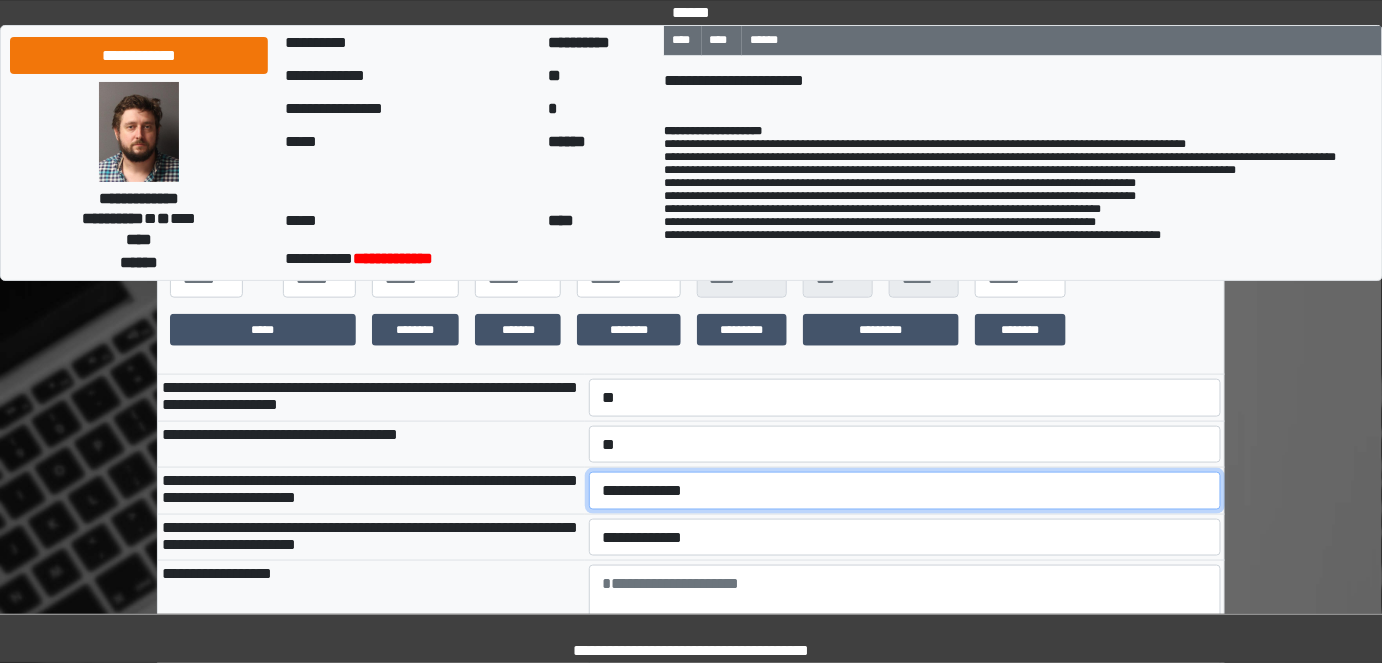 click on "**********" at bounding box center [905, 490] 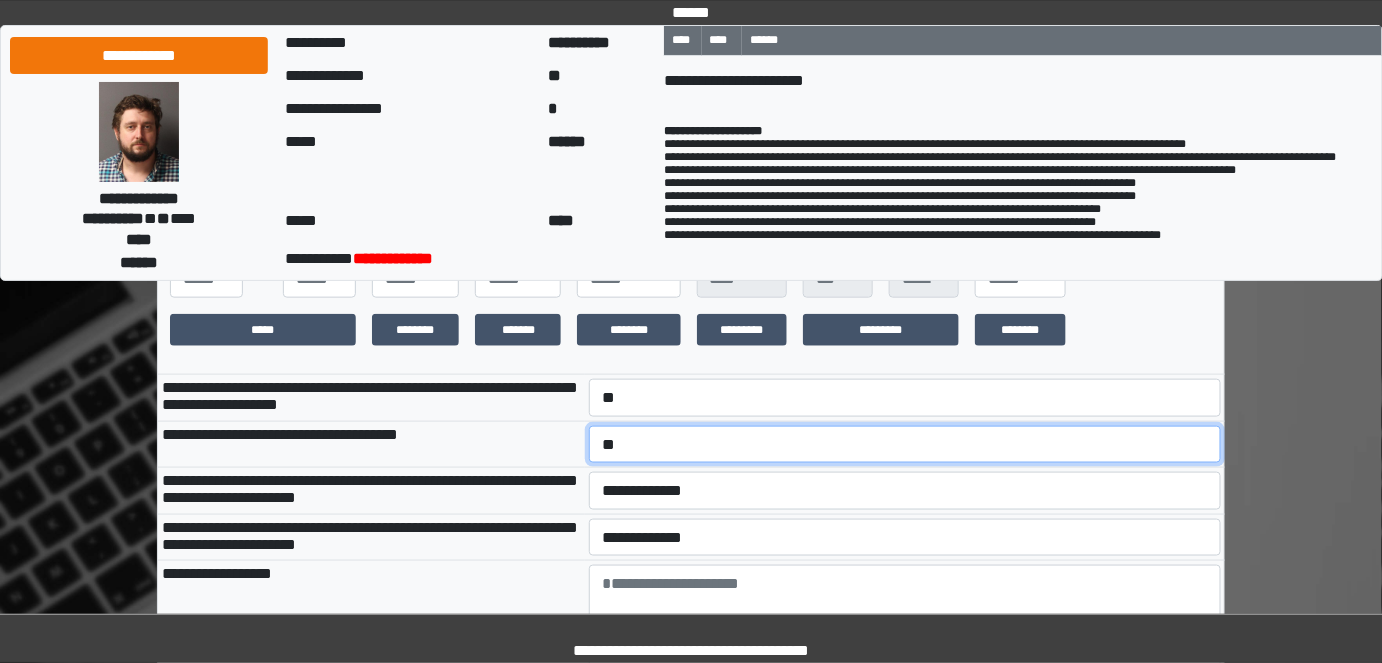 click on "**********" at bounding box center (905, 444) 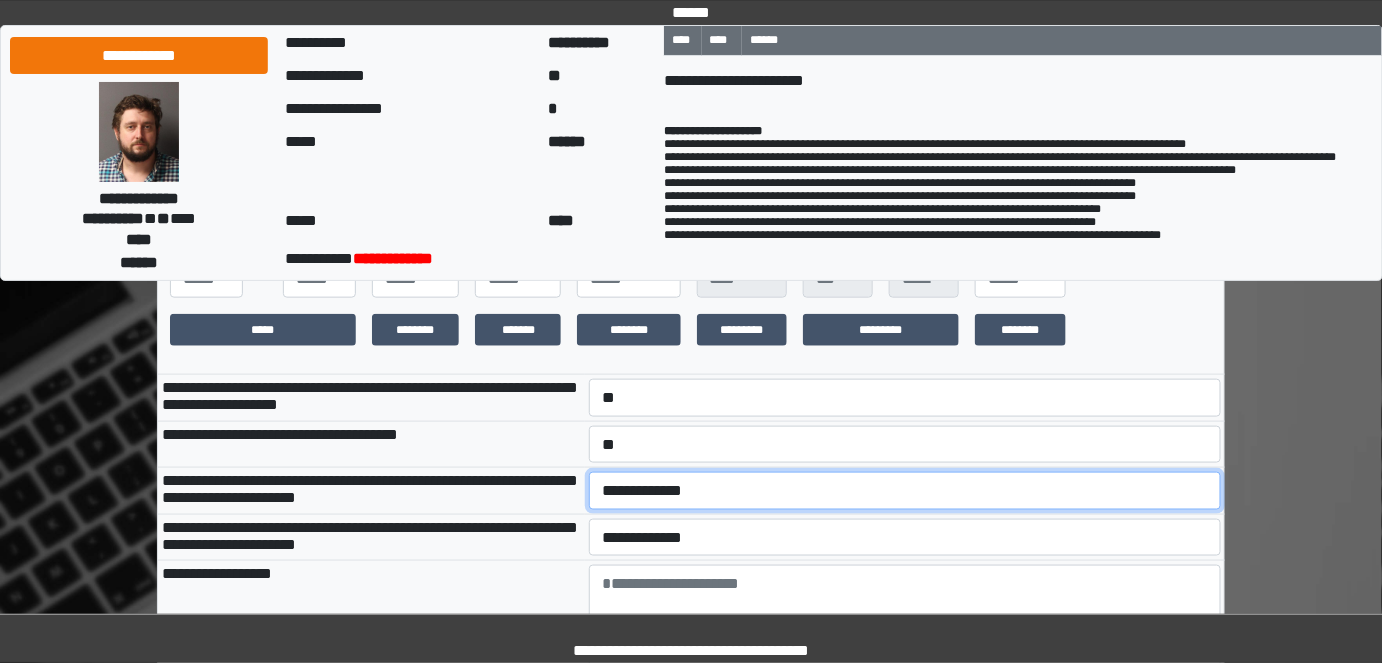 click on "**********" at bounding box center [905, 490] 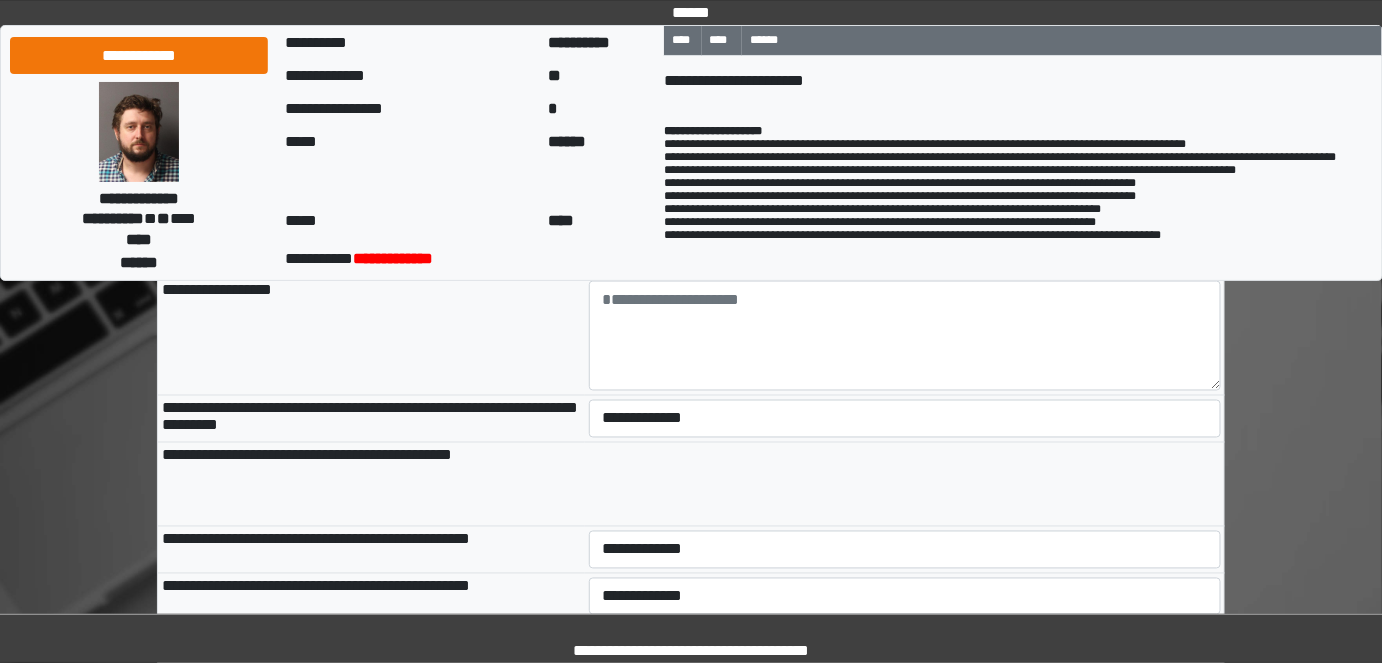 scroll, scrollTop: 892, scrollLeft: 0, axis: vertical 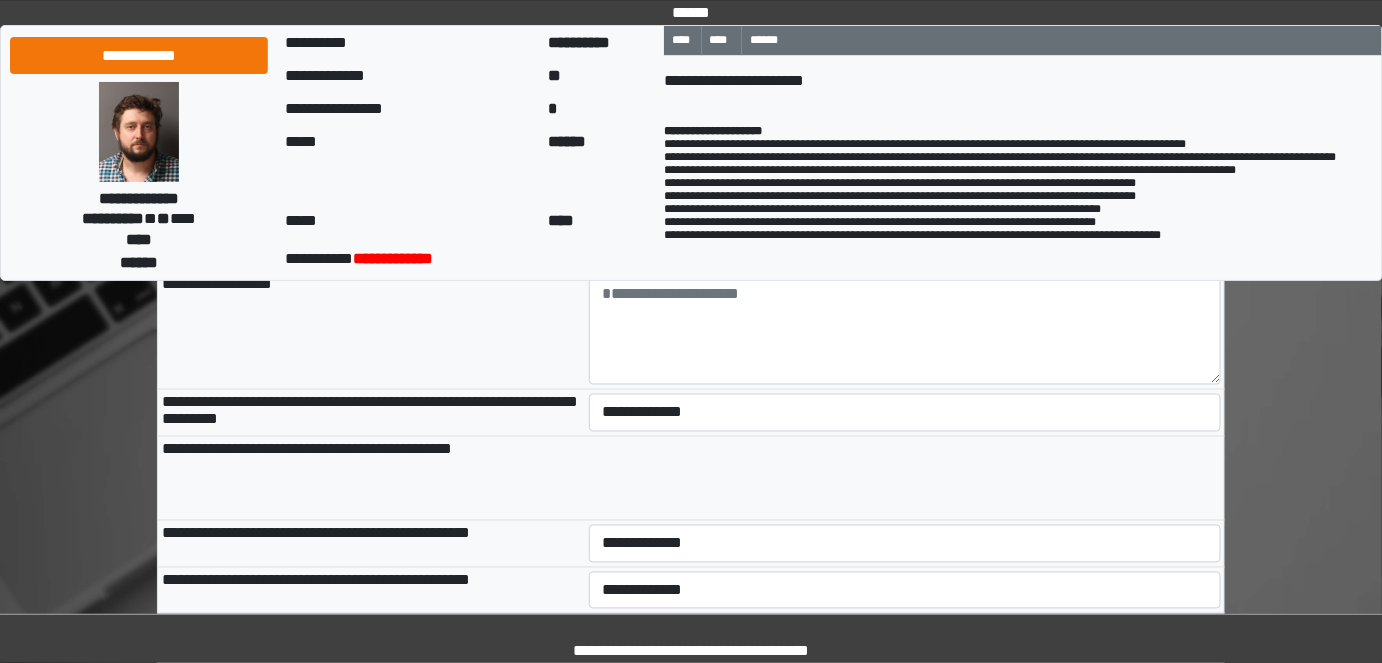 click on "**********" at bounding box center (905, 247) 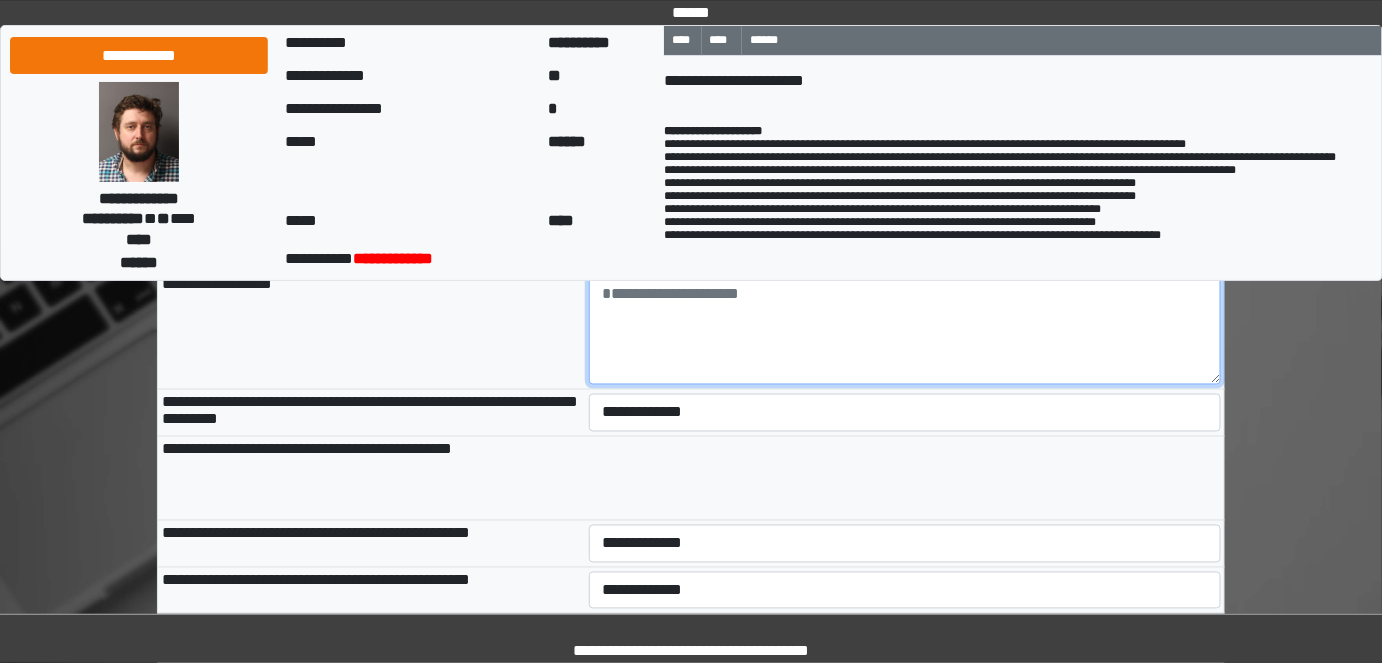 click at bounding box center (905, 330) 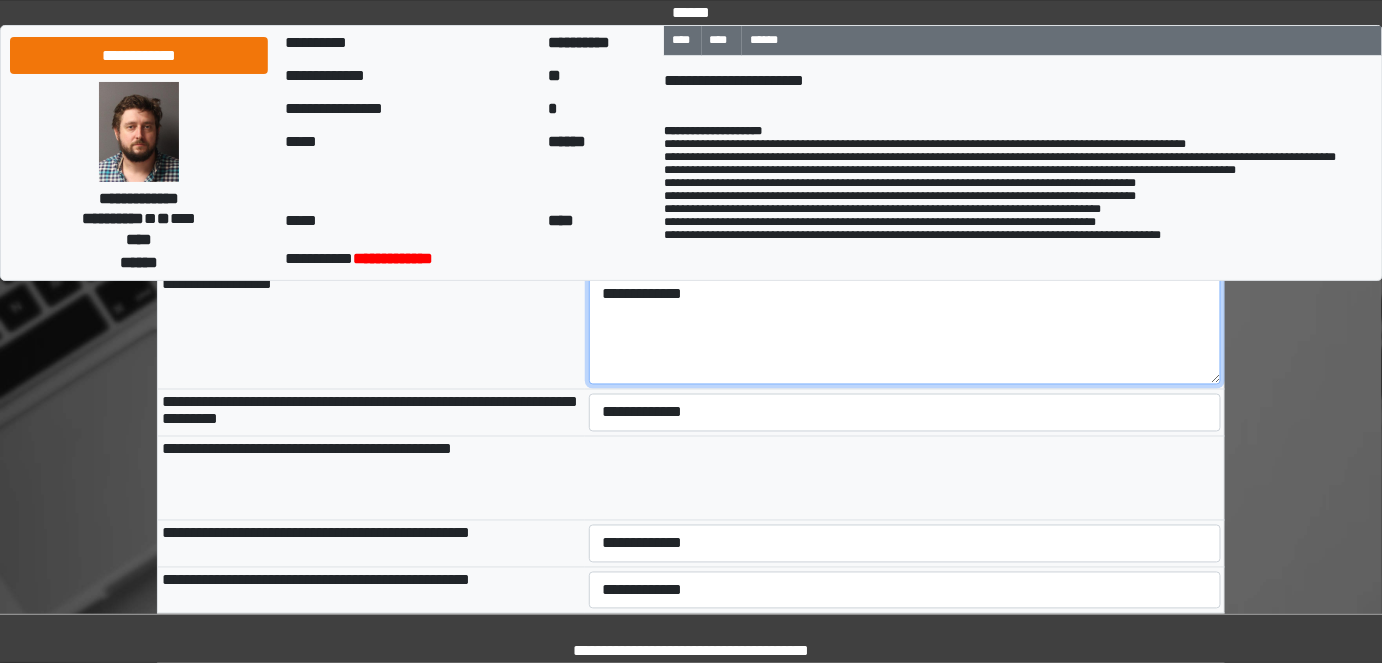 type on "**********" 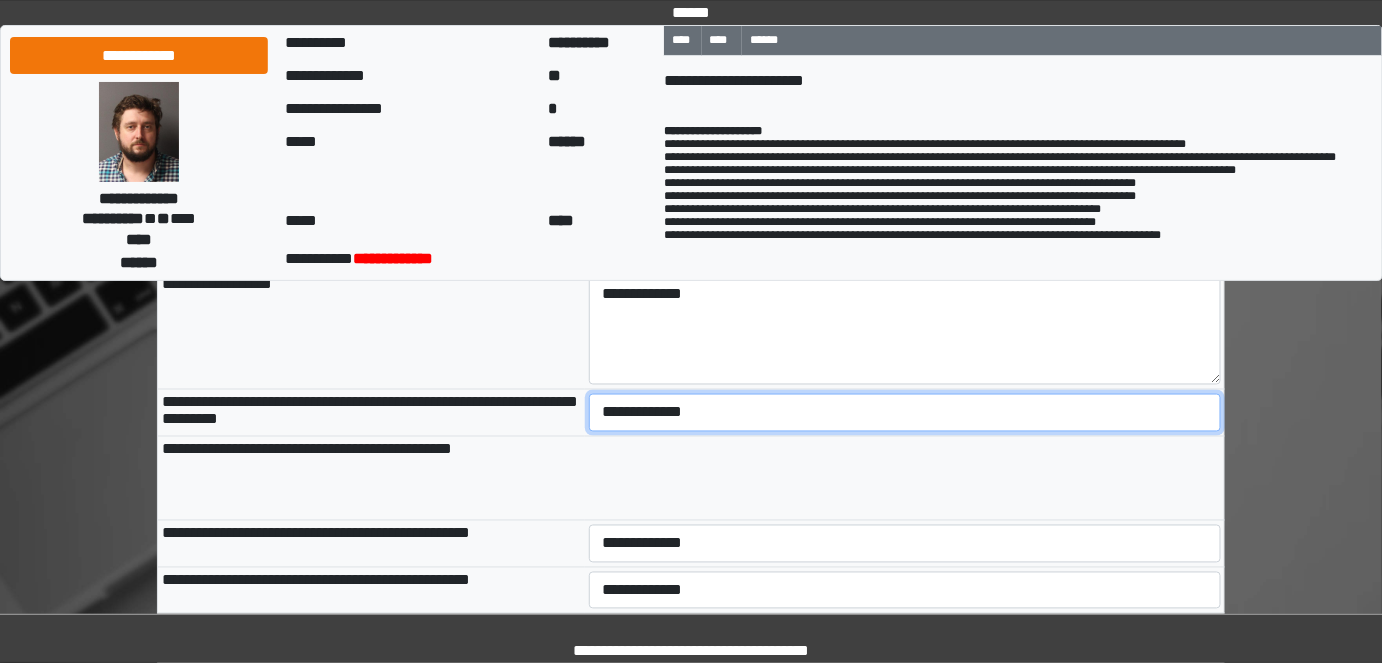 click on "**********" at bounding box center (905, 412) 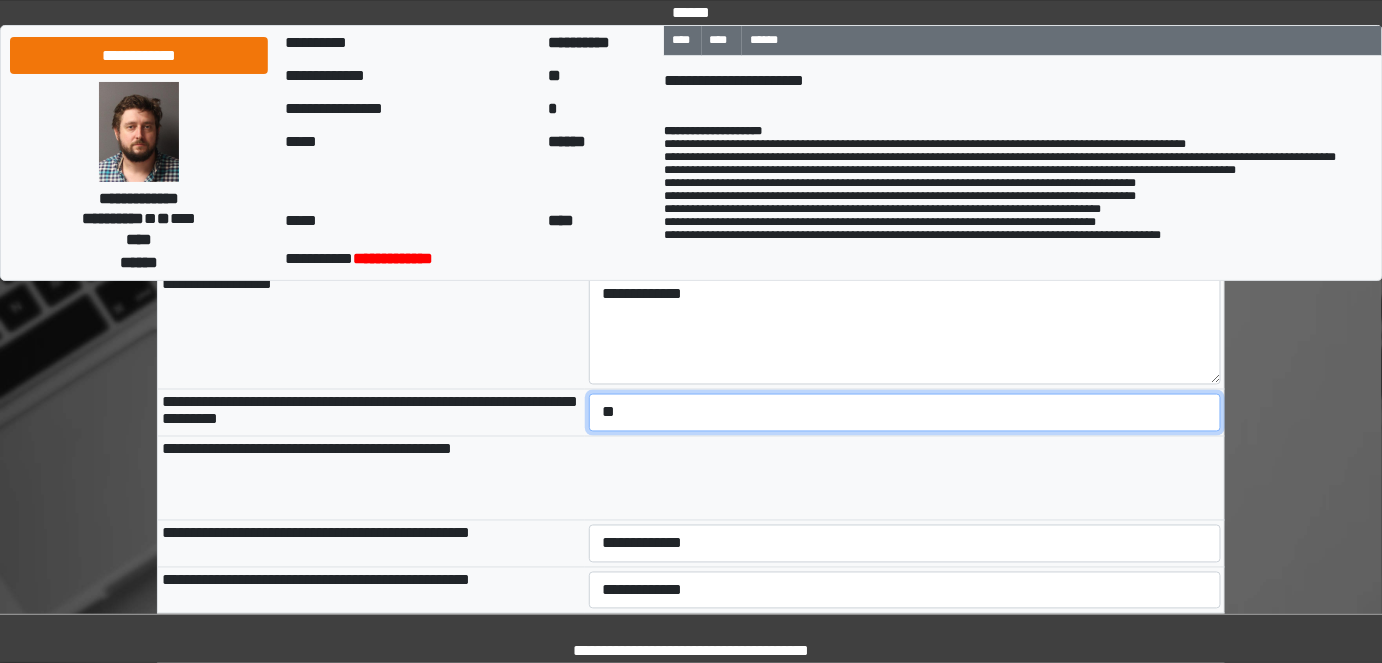 click on "**********" at bounding box center (905, 412) 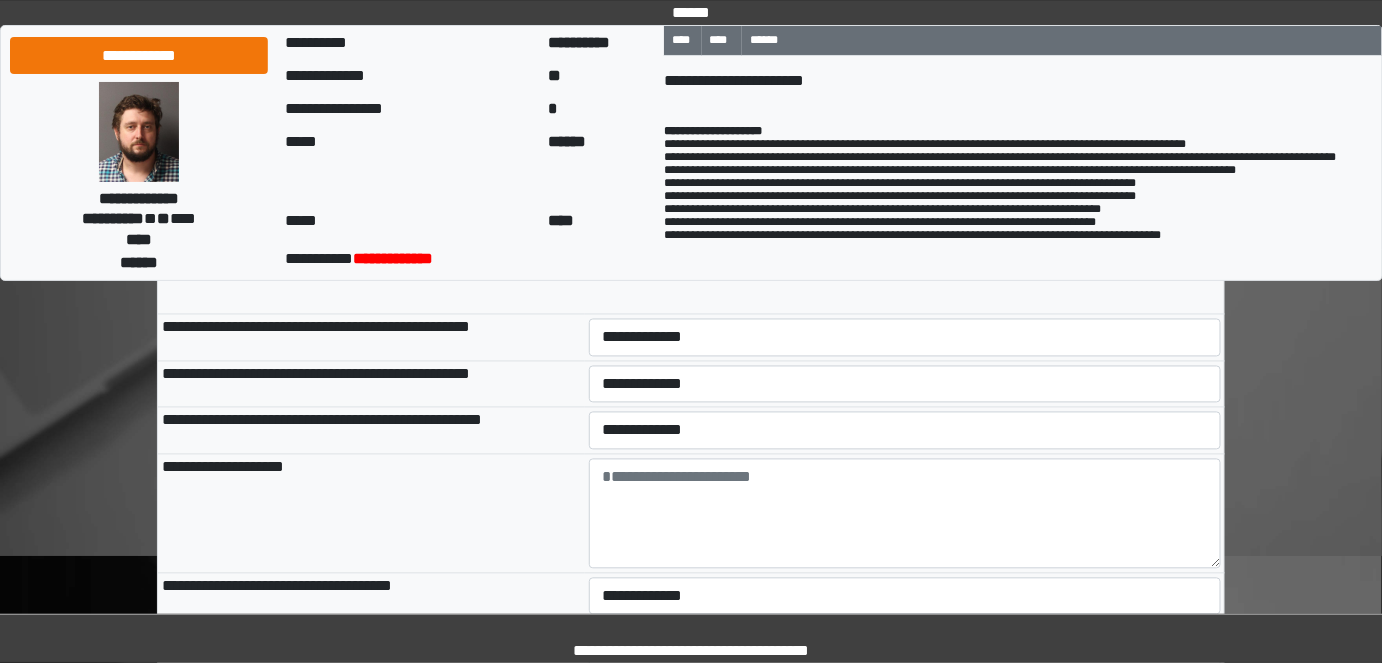 scroll, scrollTop: 1104, scrollLeft: 0, axis: vertical 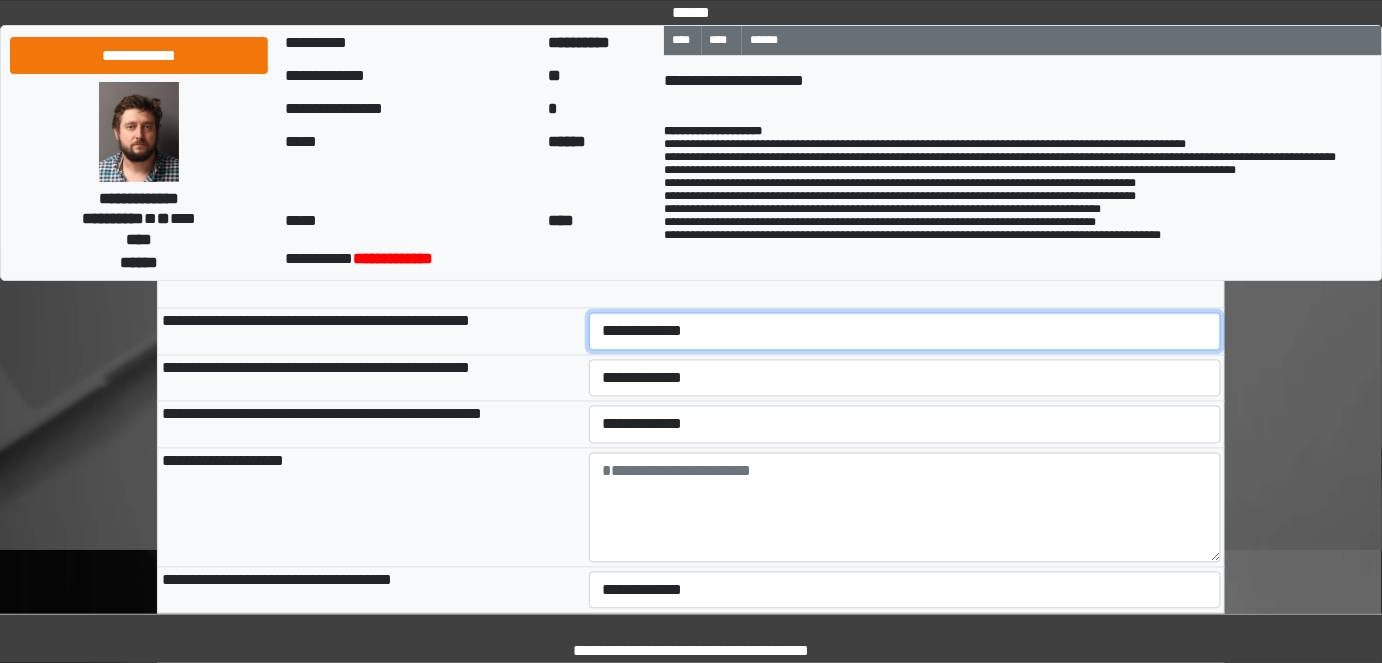 click on "**********" at bounding box center [905, 331] 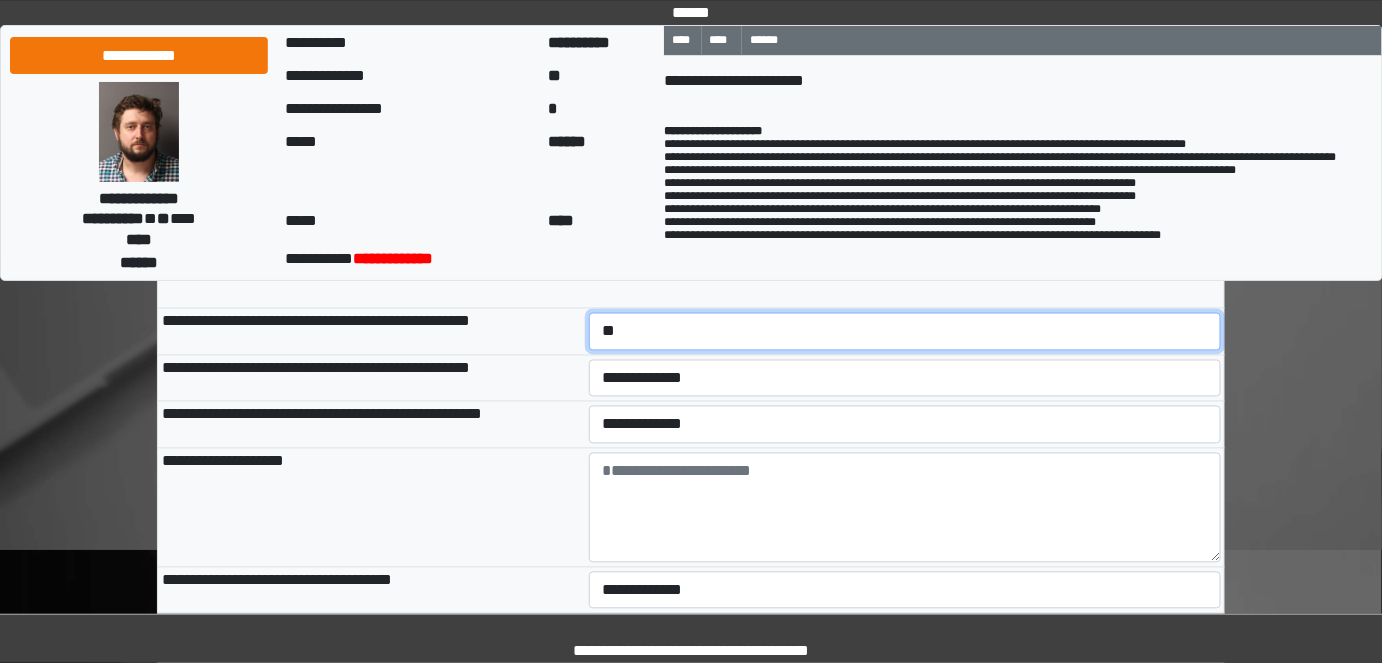 click on "**********" at bounding box center [905, 331] 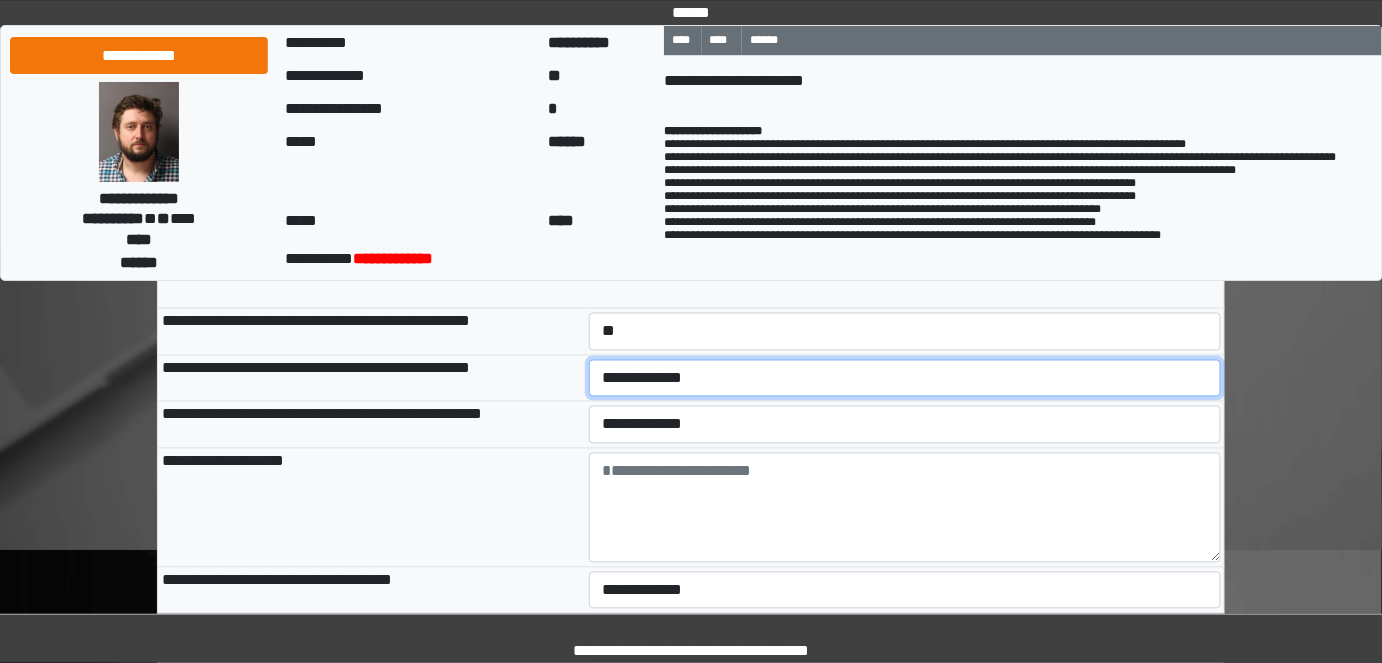 click on "**********" at bounding box center [905, 378] 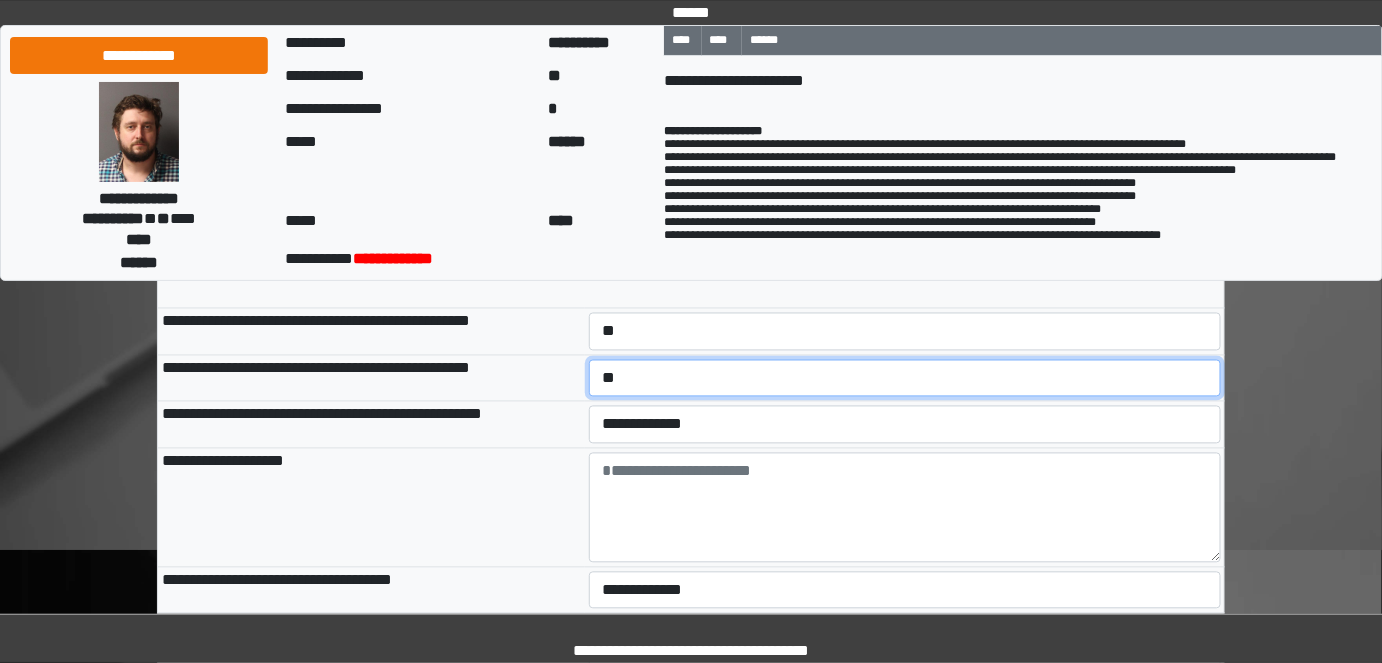 click on "**********" at bounding box center (905, 378) 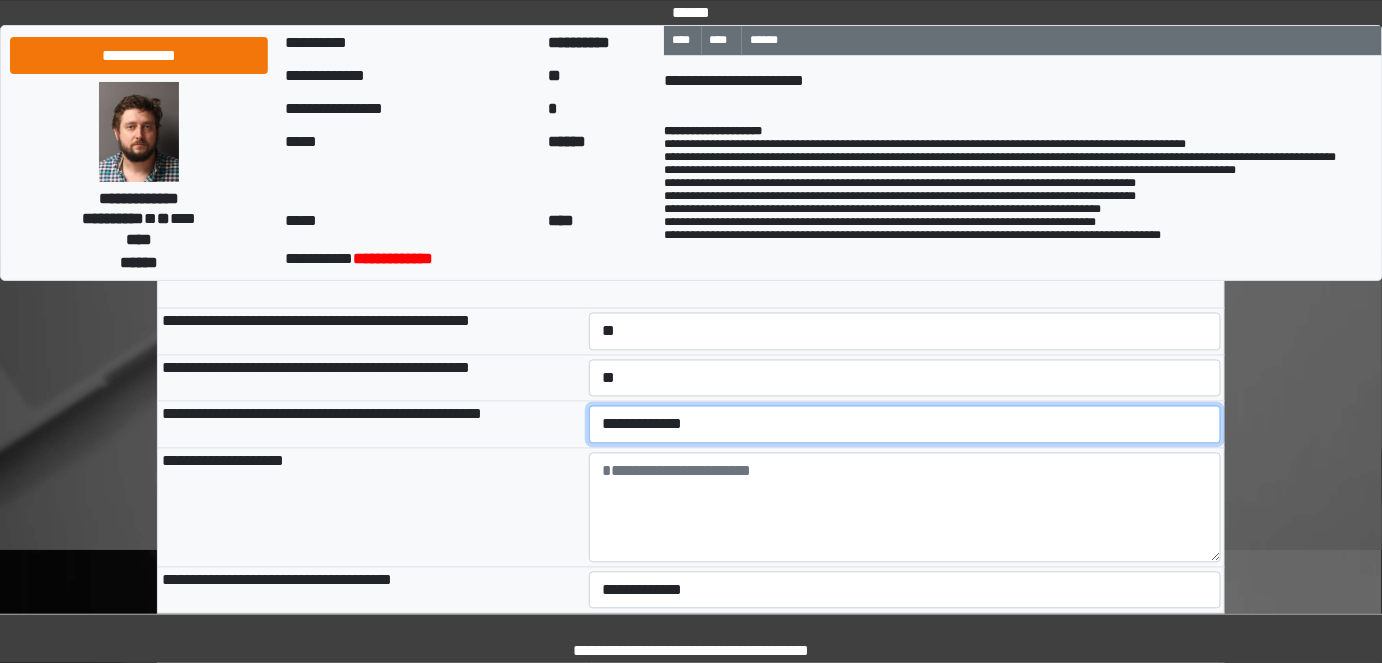 click on "**********" at bounding box center [905, 424] 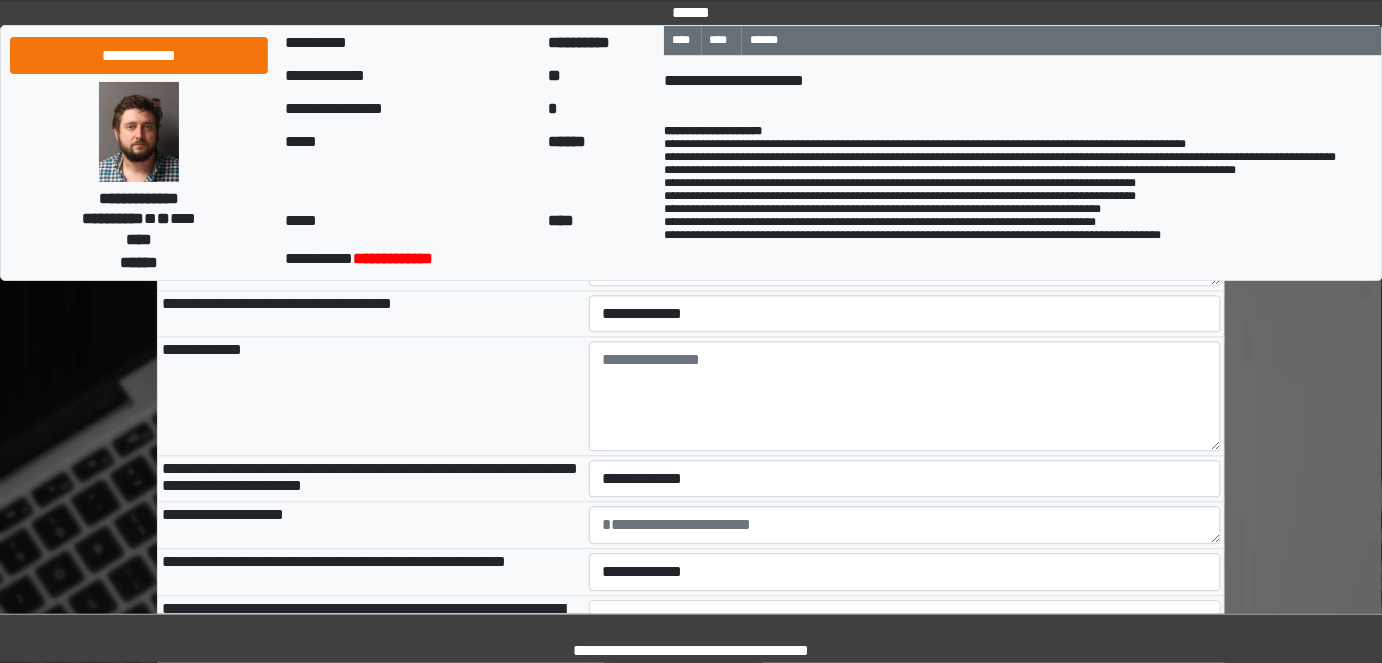 scroll, scrollTop: 1387, scrollLeft: 0, axis: vertical 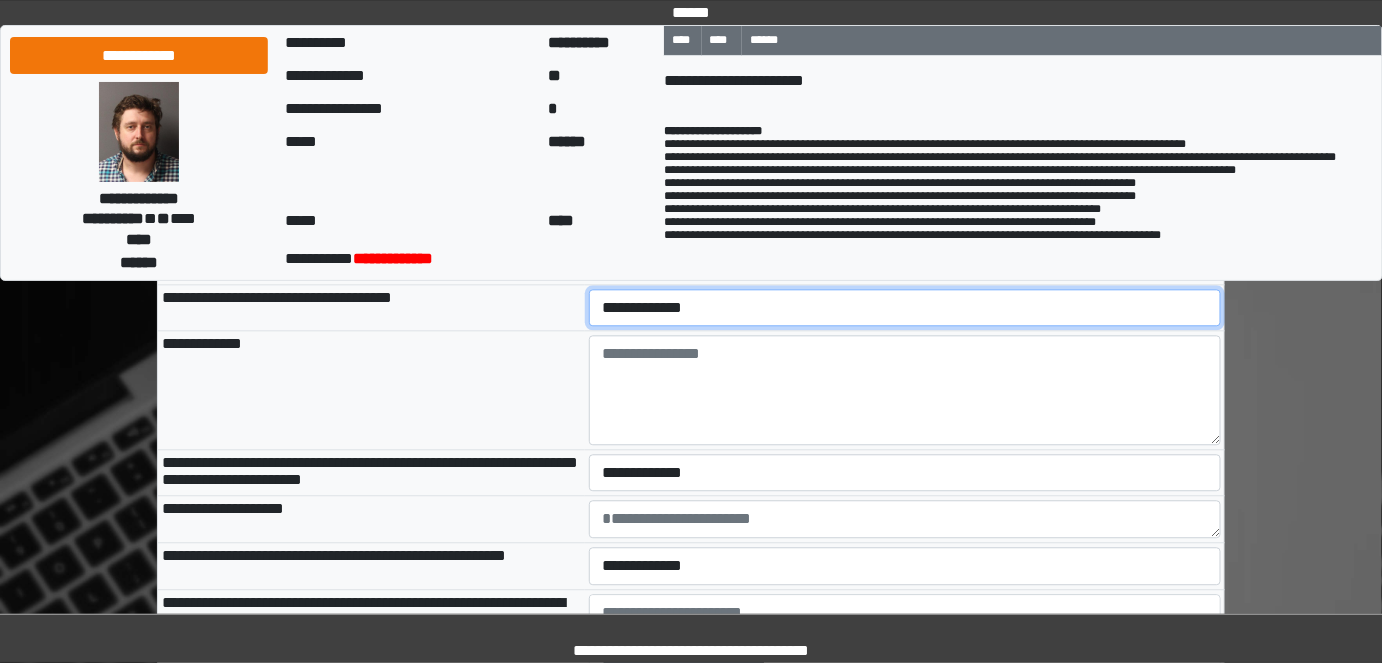 click on "**********" at bounding box center (905, 307) 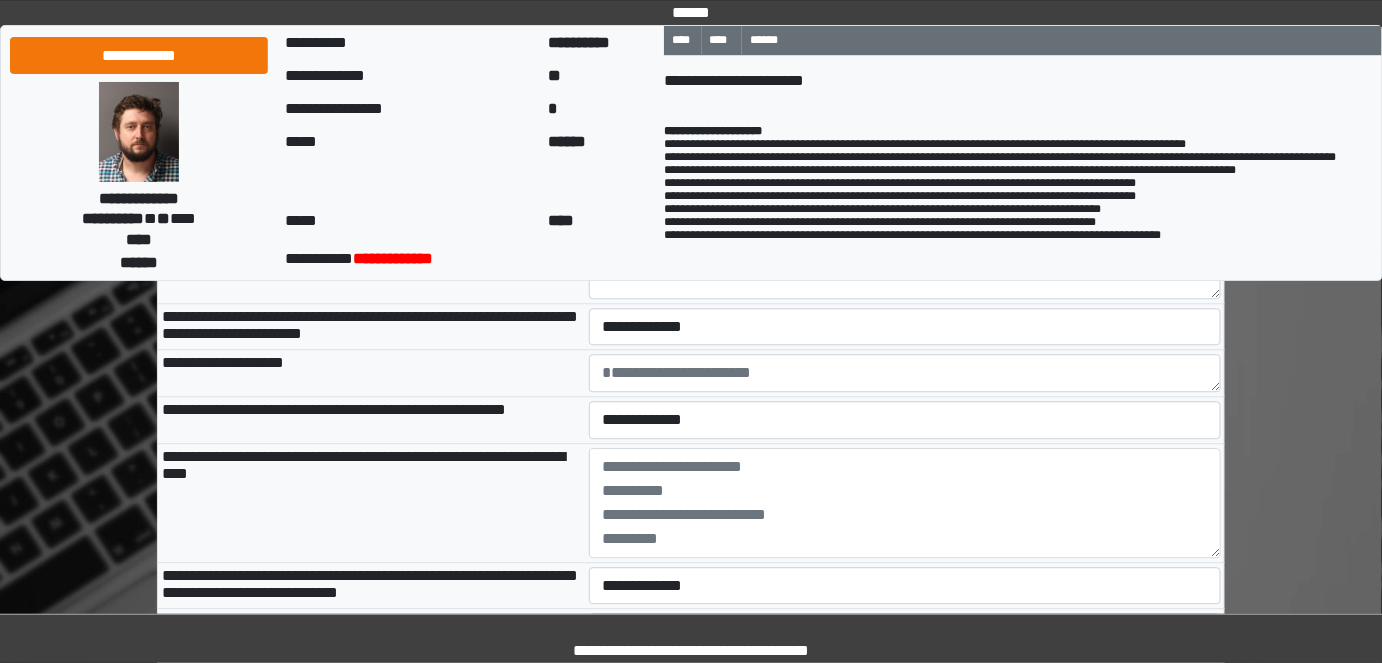 scroll, scrollTop: 1539, scrollLeft: 0, axis: vertical 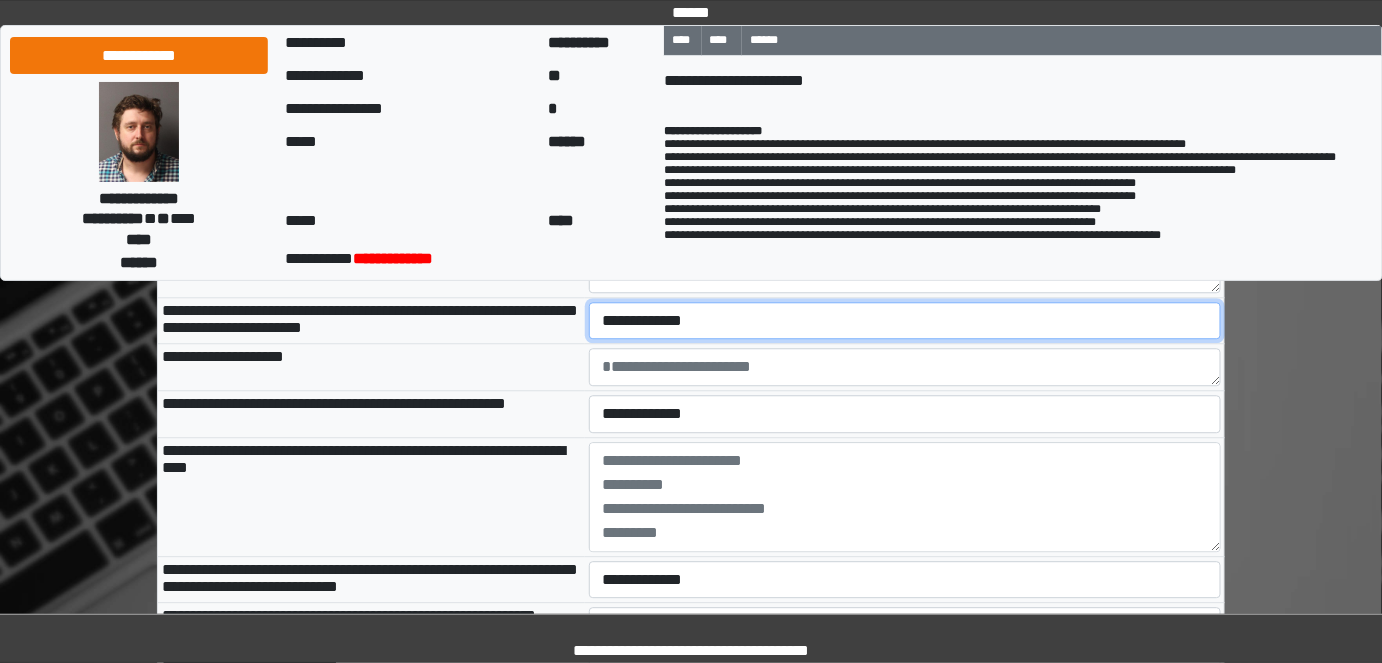 click on "**********" at bounding box center [905, 320] 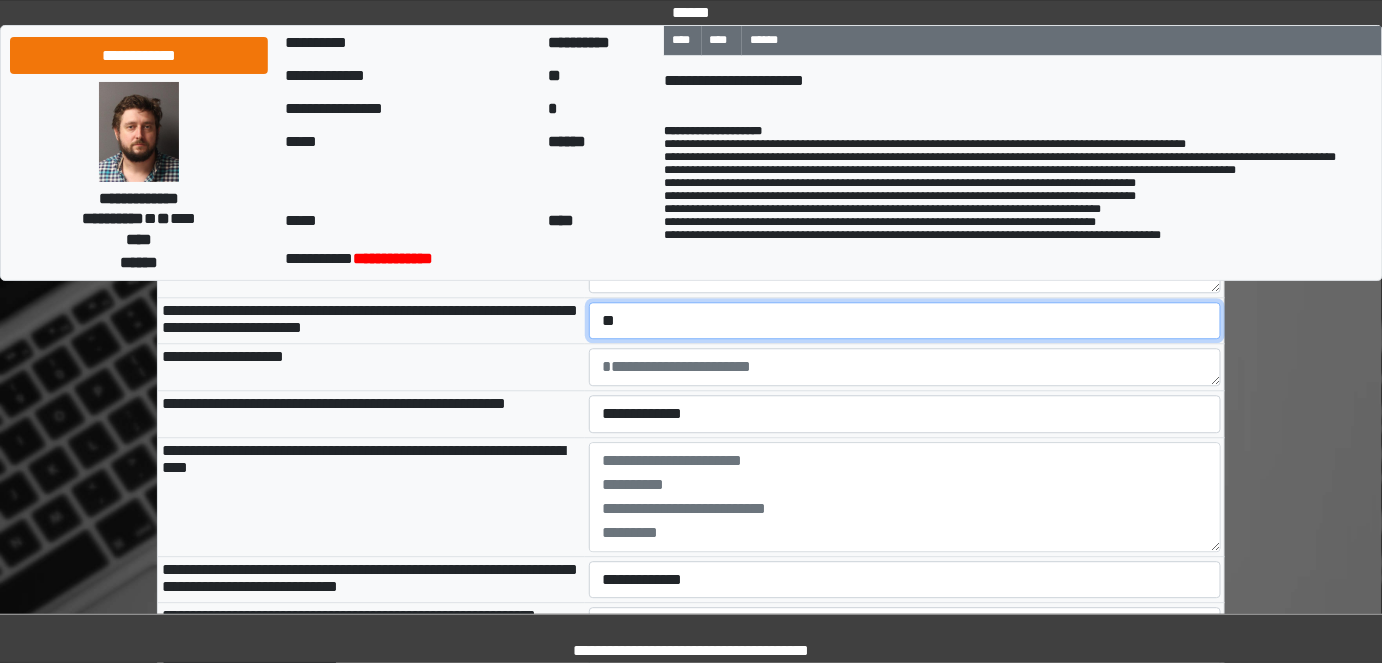 click on "**********" at bounding box center [905, 320] 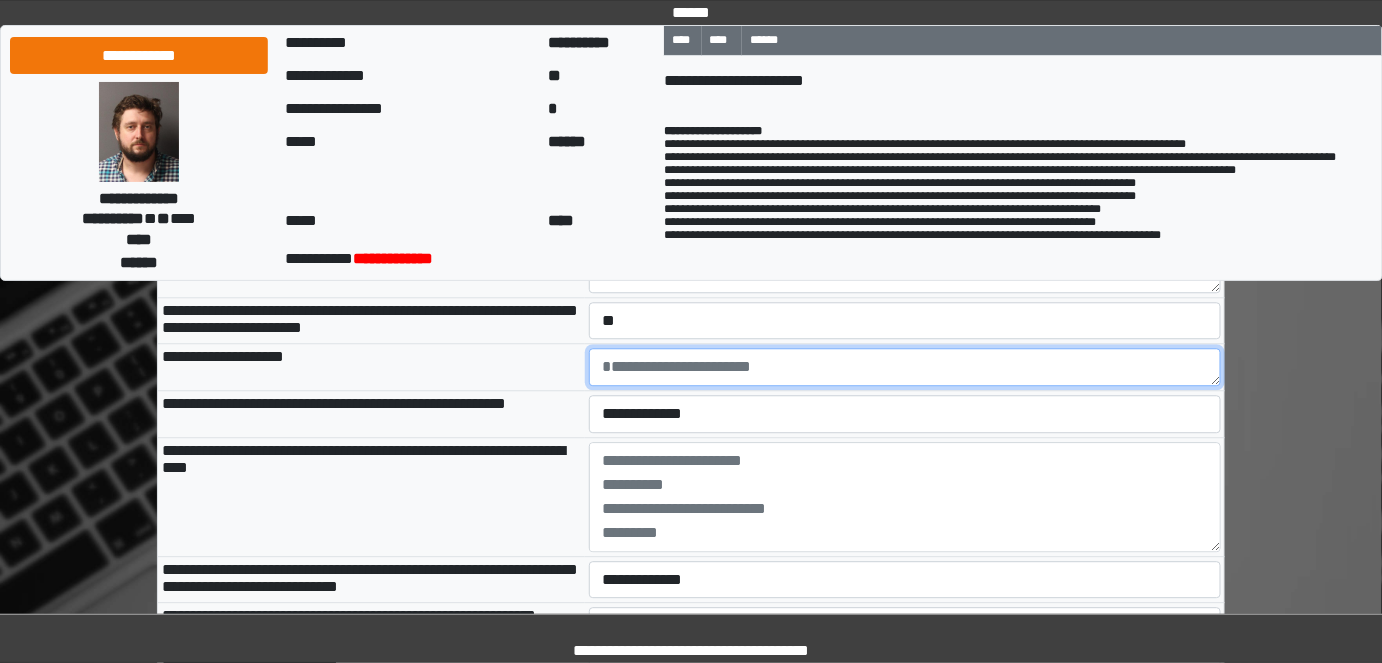 click at bounding box center (905, 367) 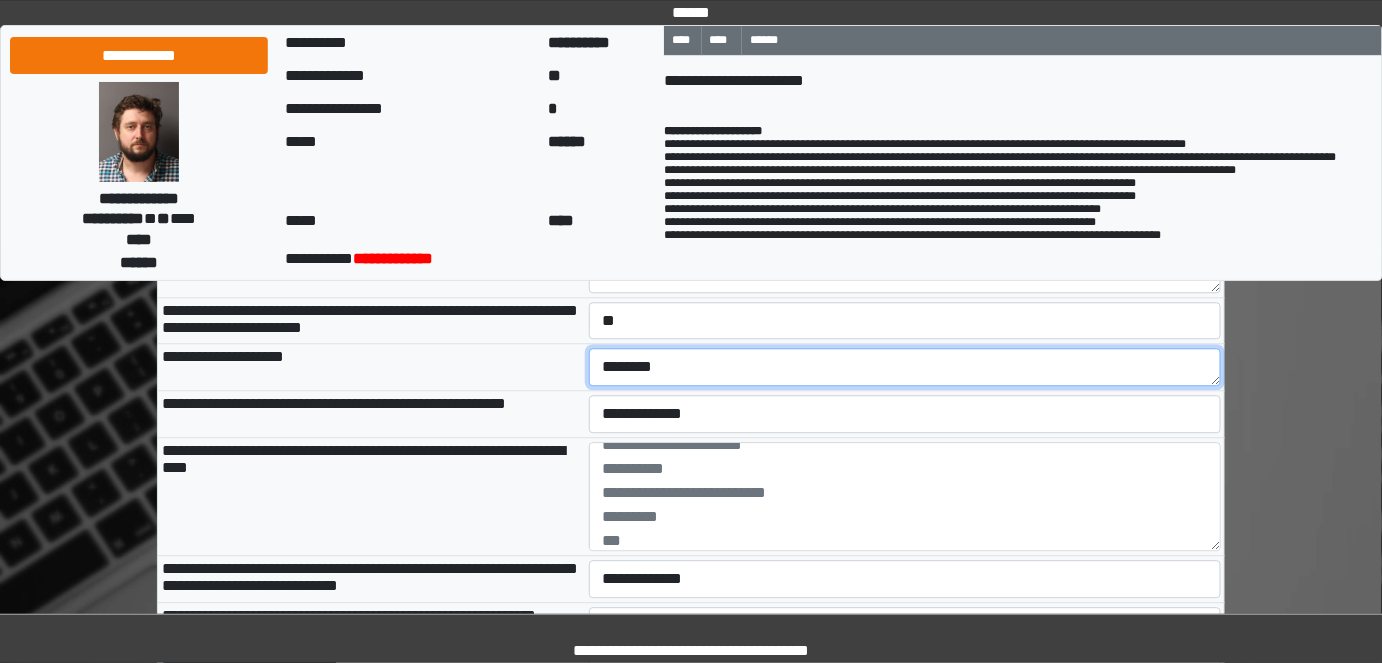 scroll, scrollTop: 24, scrollLeft: 0, axis: vertical 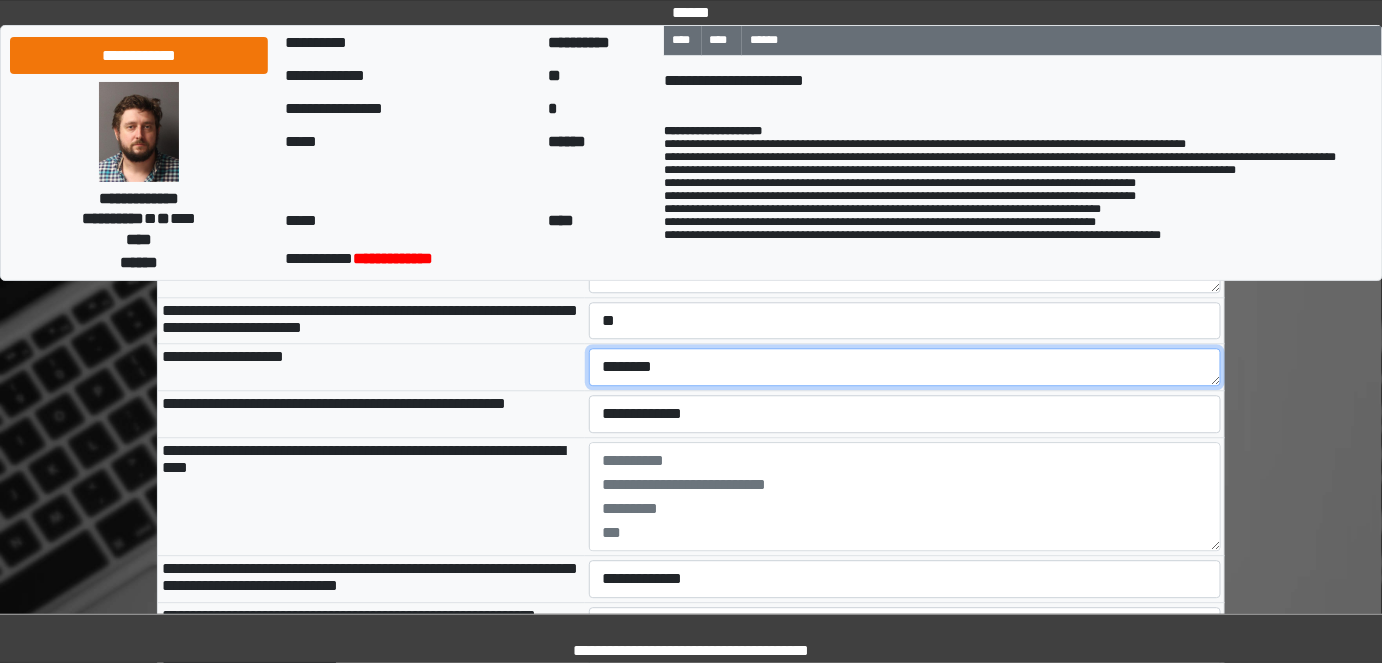 type on "********" 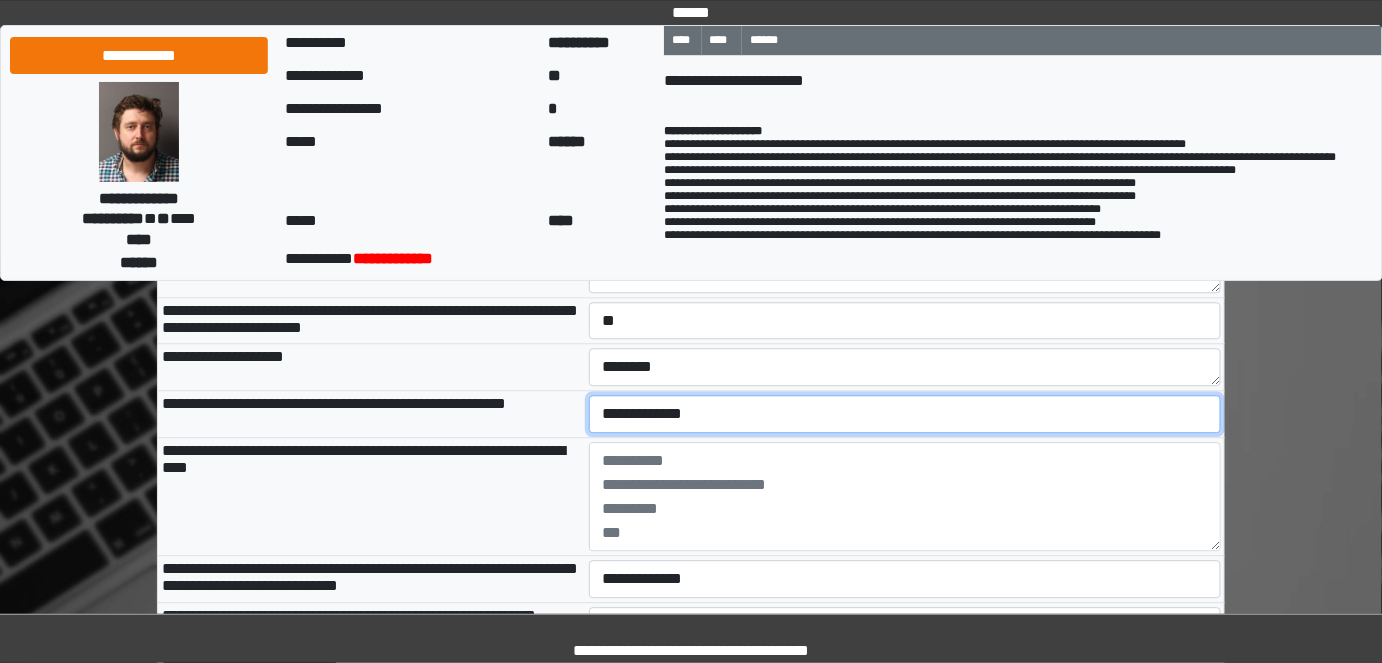 click on "**********" at bounding box center [905, 413] 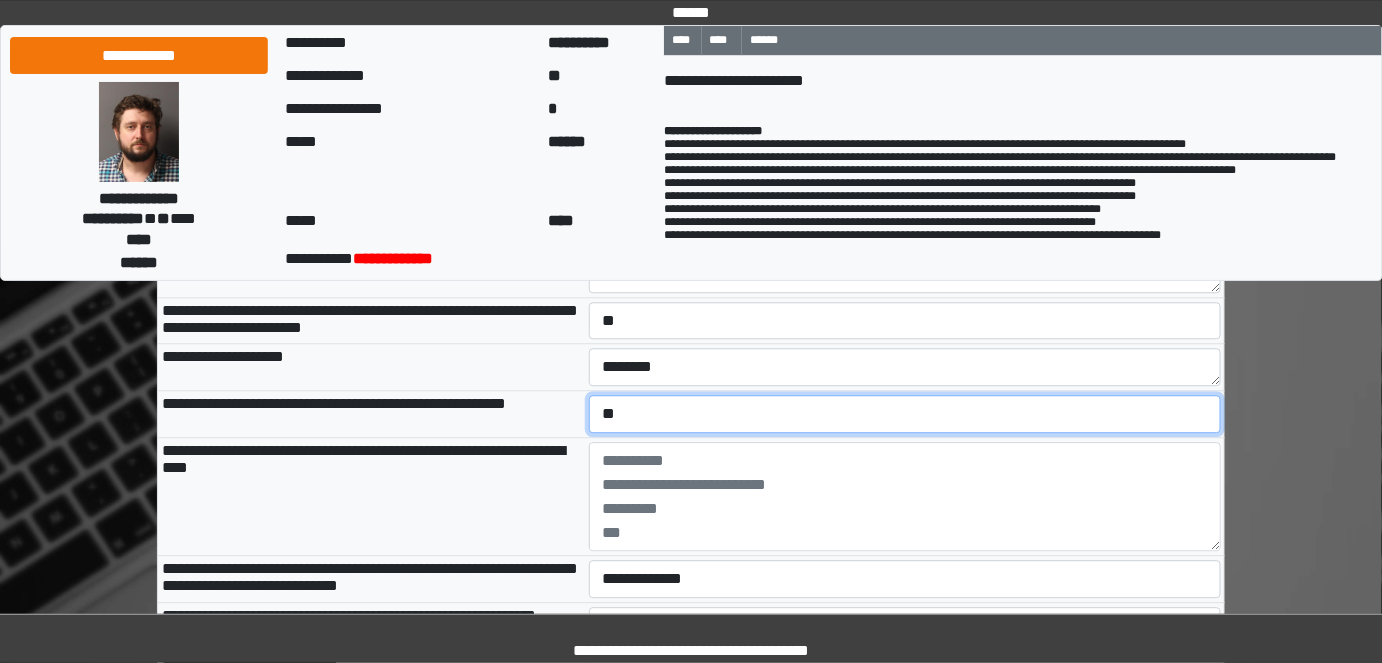 click on "**********" at bounding box center [905, 413] 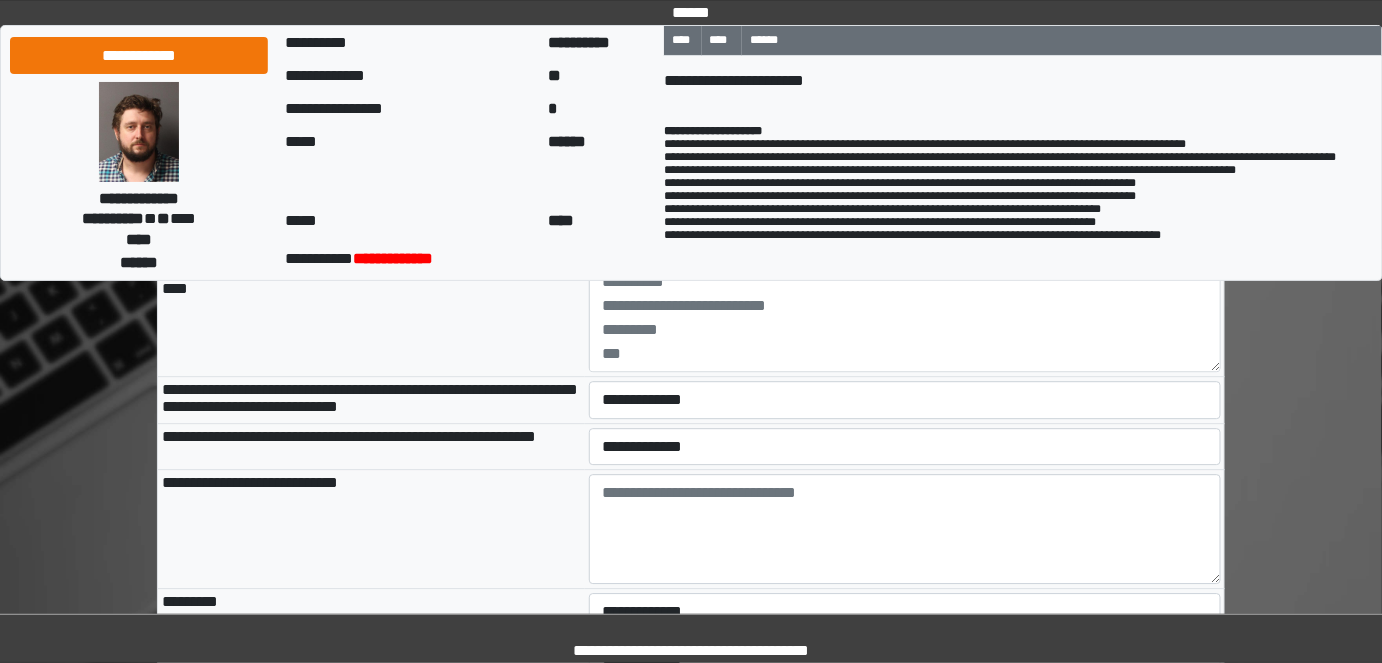 scroll, scrollTop: 1729, scrollLeft: 0, axis: vertical 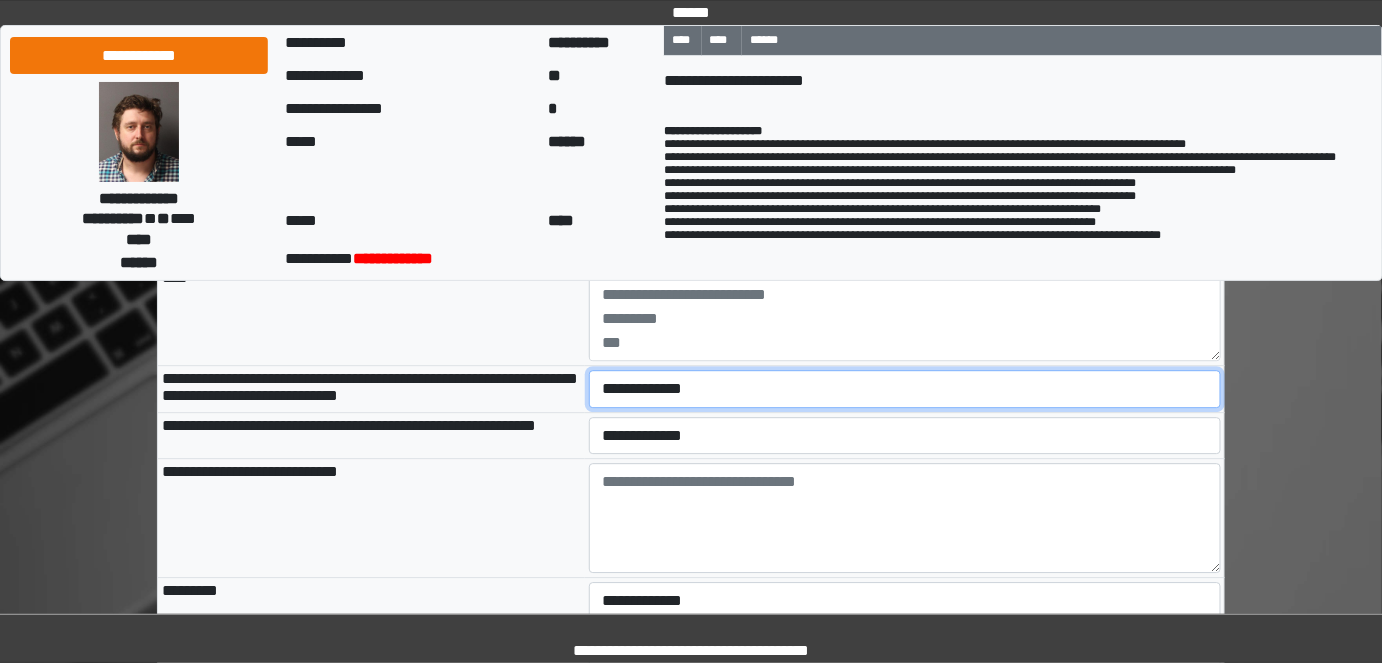 click on "**********" at bounding box center [905, 388] 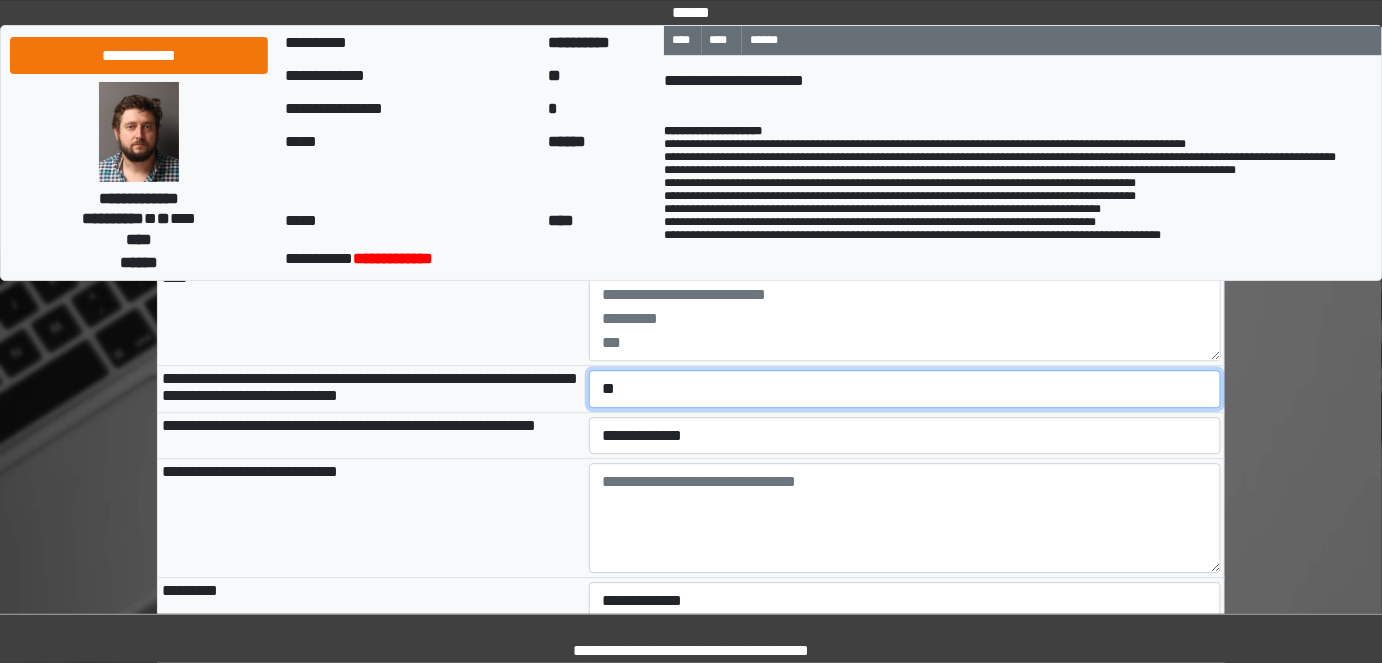 click on "**********" at bounding box center (905, 388) 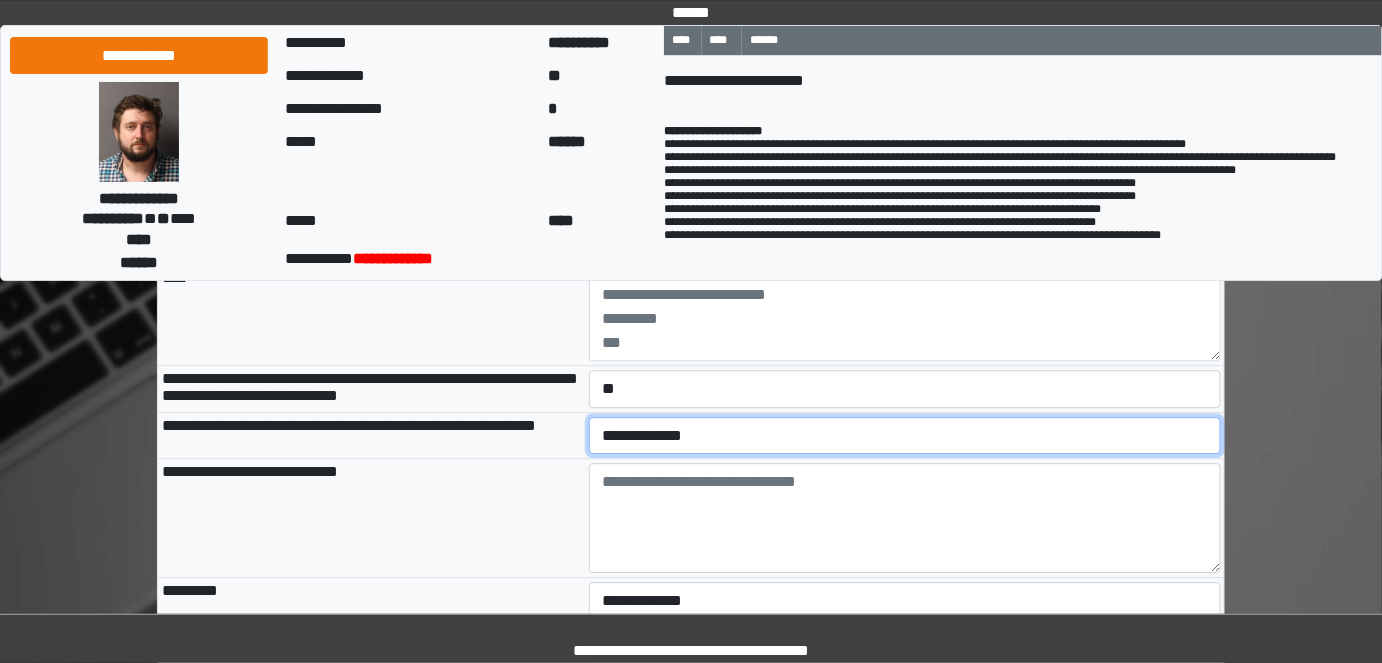click on "**********" at bounding box center [905, 435] 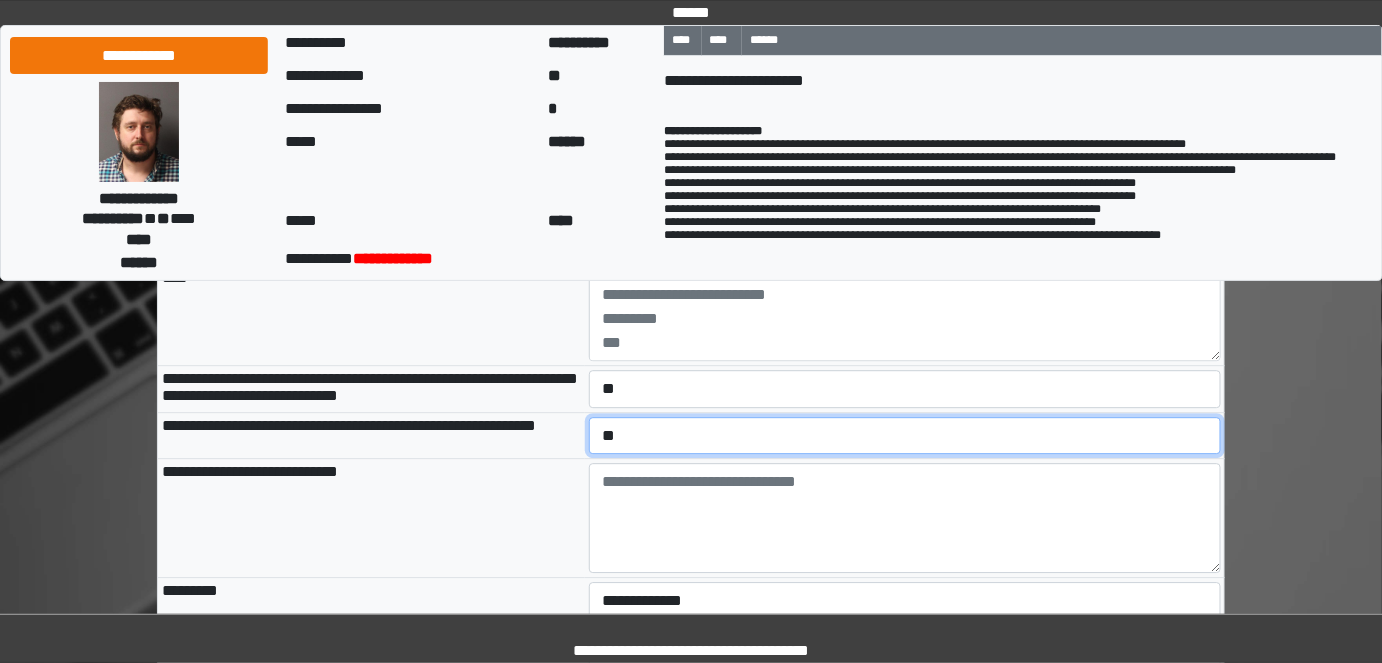 click on "**********" at bounding box center (905, 435) 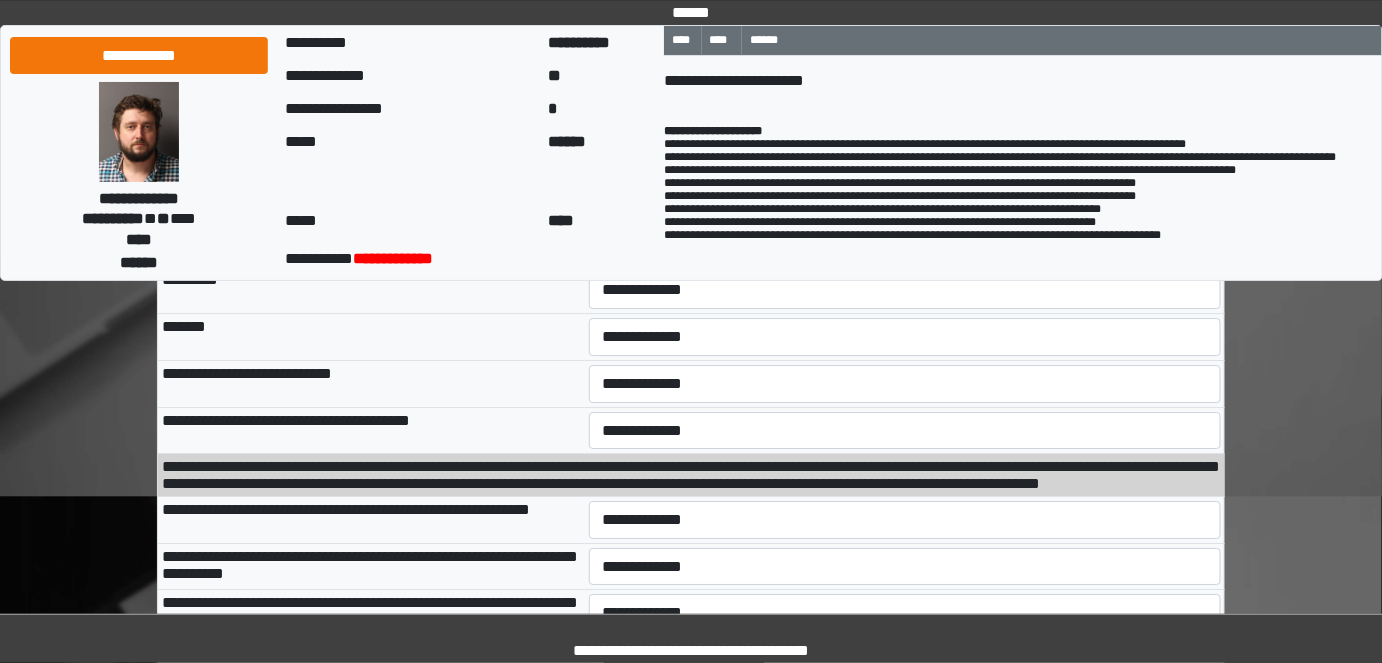 scroll, scrollTop: 2062, scrollLeft: 0, axis: vertical 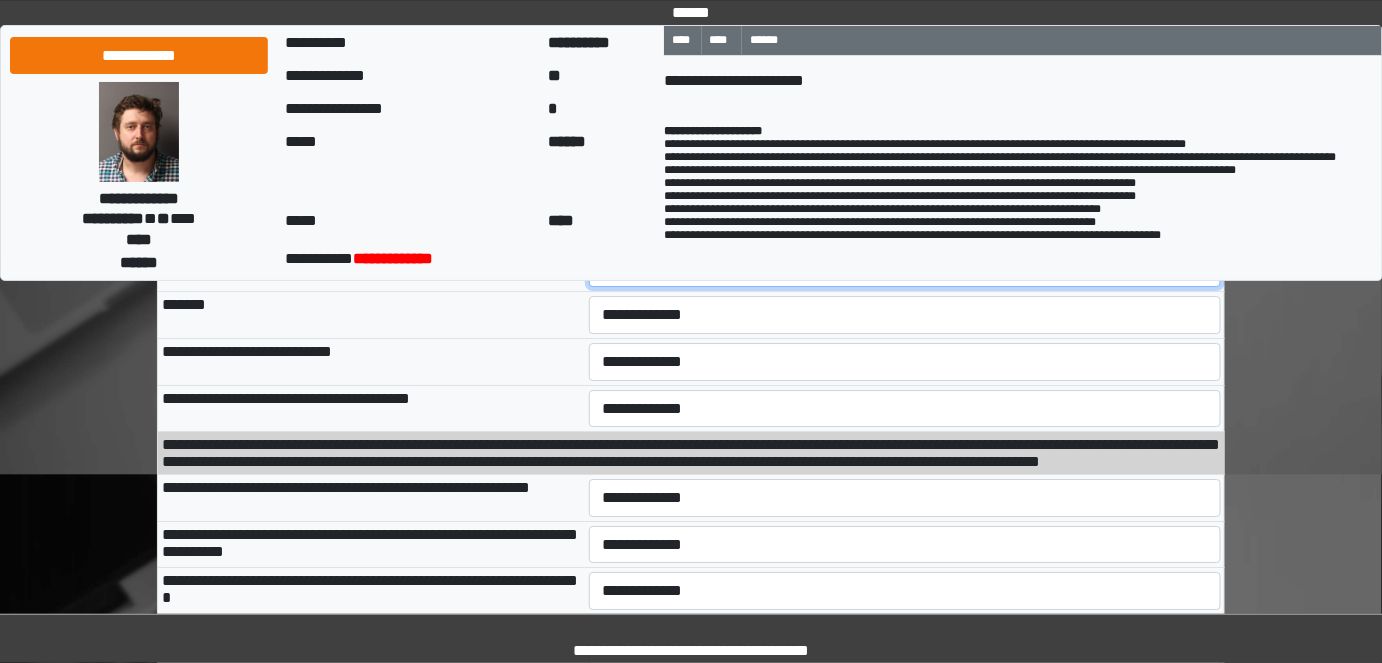 click on "**********" at bounding box center (905, 268) 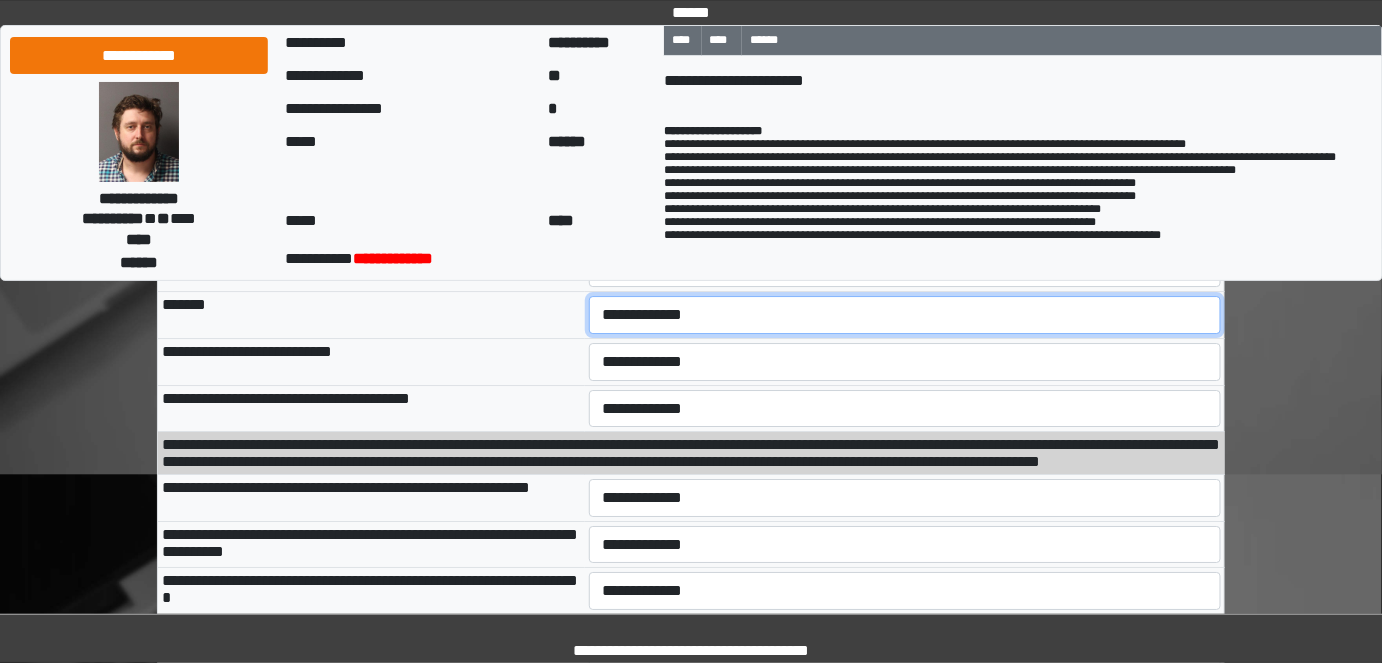 click on "**********" at bounding box center [905, 315] 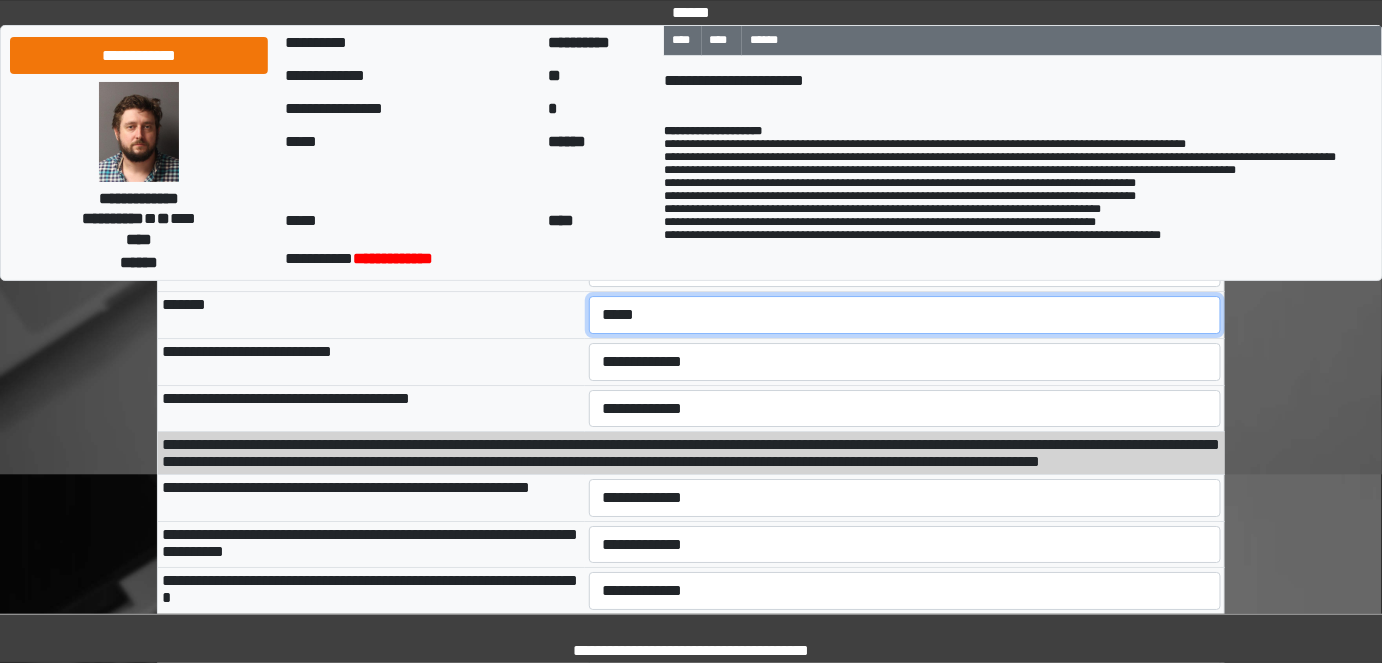 click on "**********" at bounding box center (905, 315) 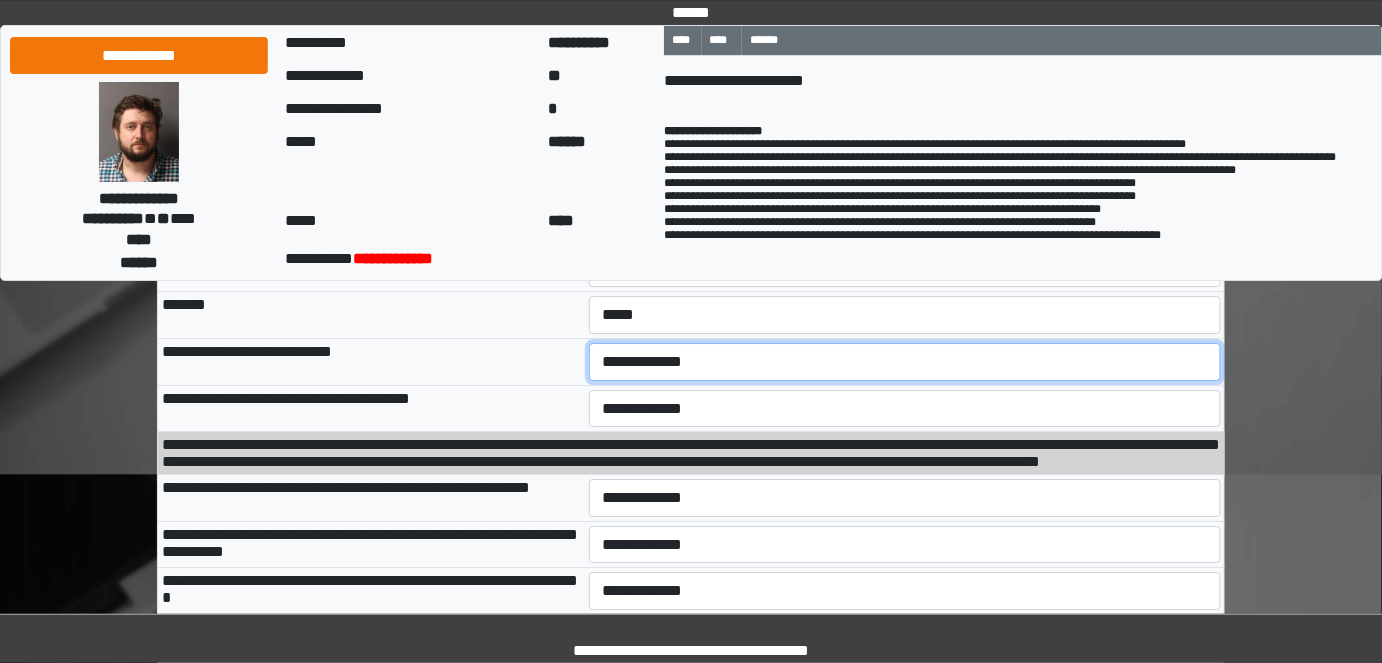 click on "**********" at bounding box center [905, 361] 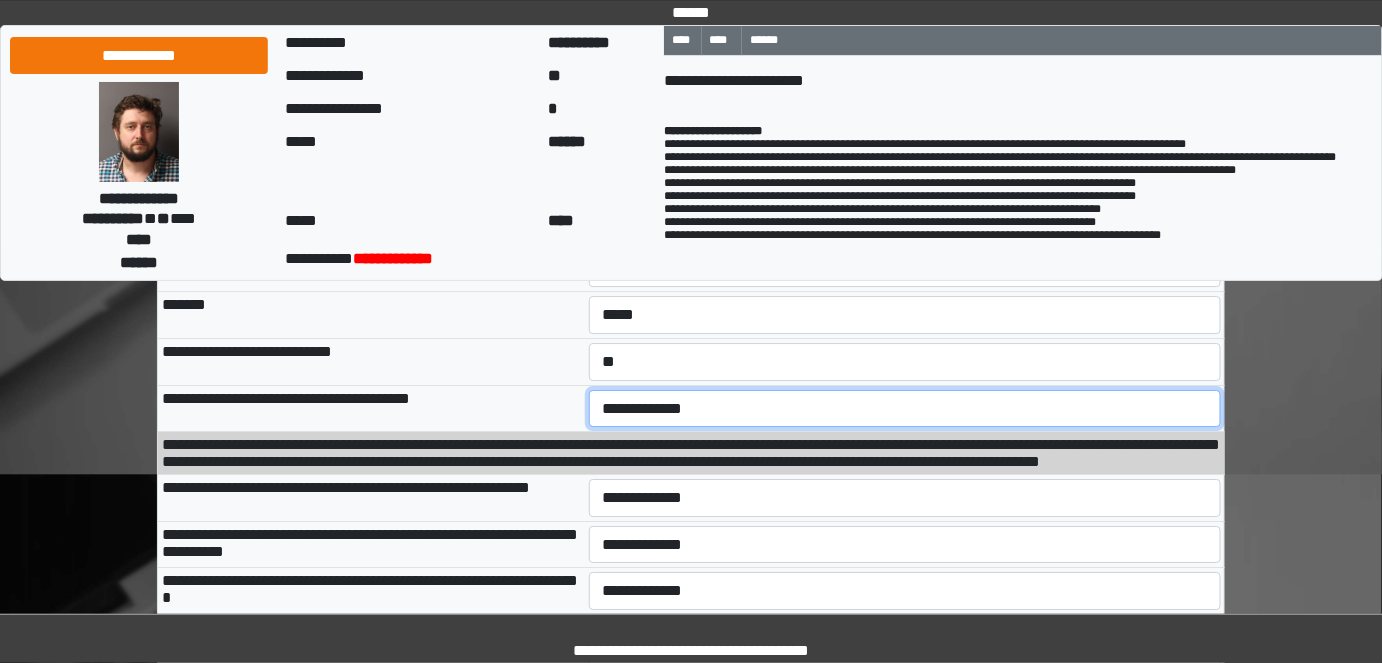 click on "**********" at bounding box center (905, 408) 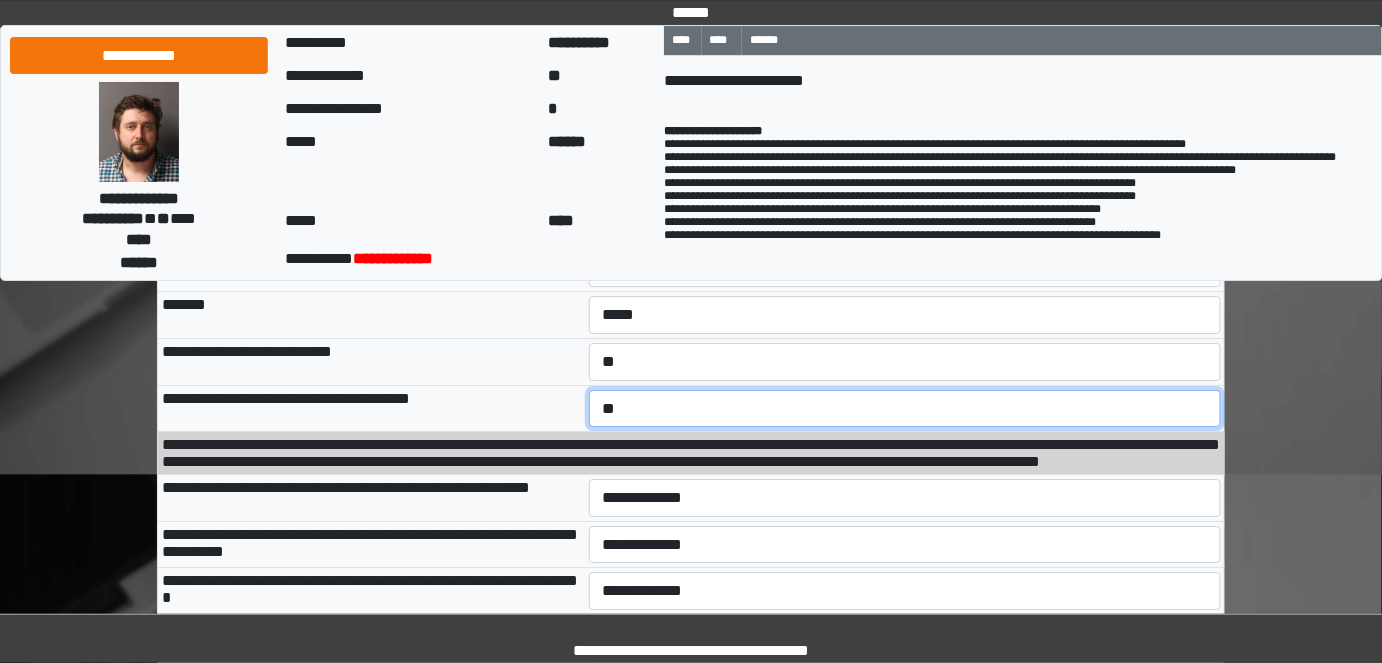click on "**********" at bounding box center (905, 408) 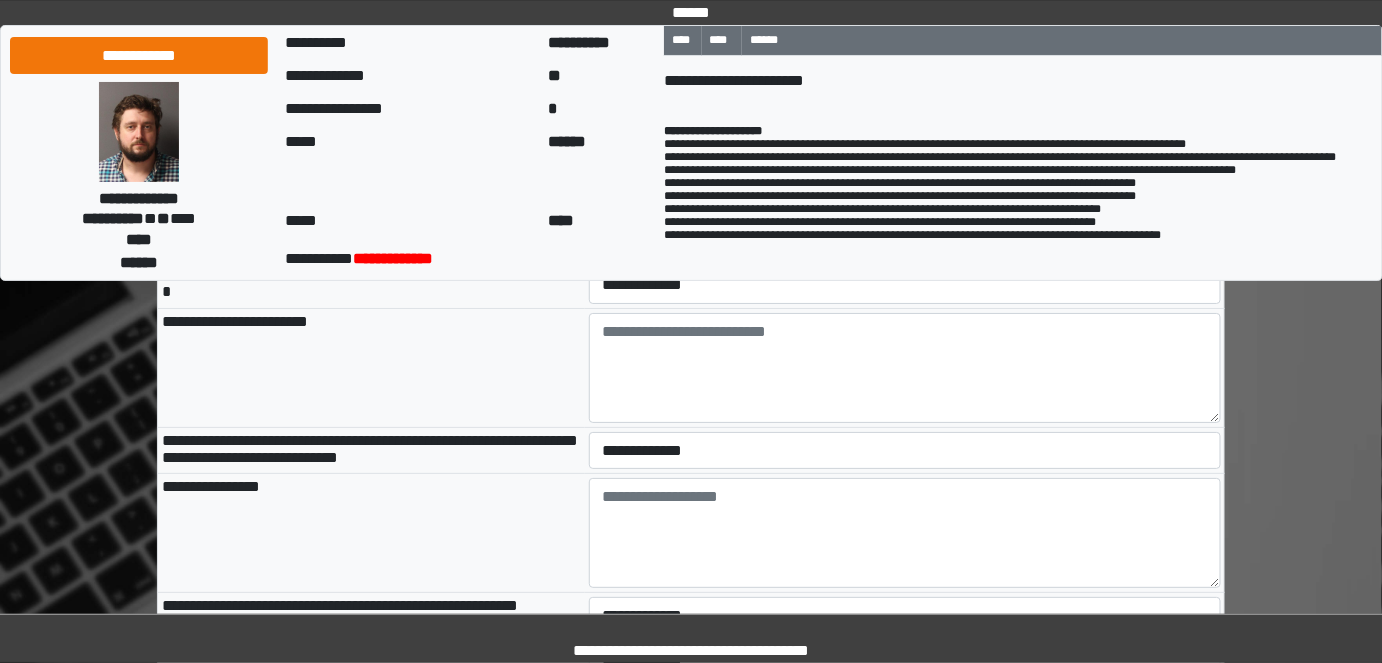 scroll, scrollTop: 2345, scrollLeft: 0, axis: vertical 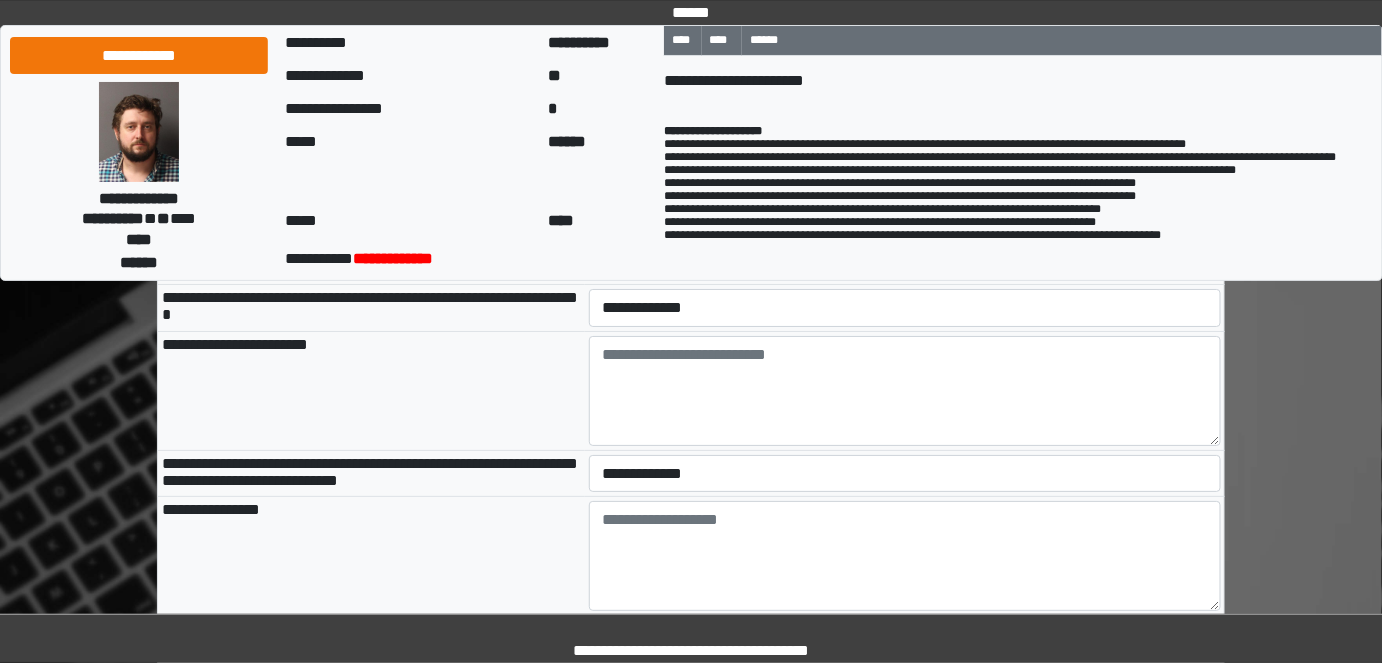 drag, startPoint x: 667, startPoint y: 340, endPoint x: 664, endPoint y: 350, distance: 10.440307 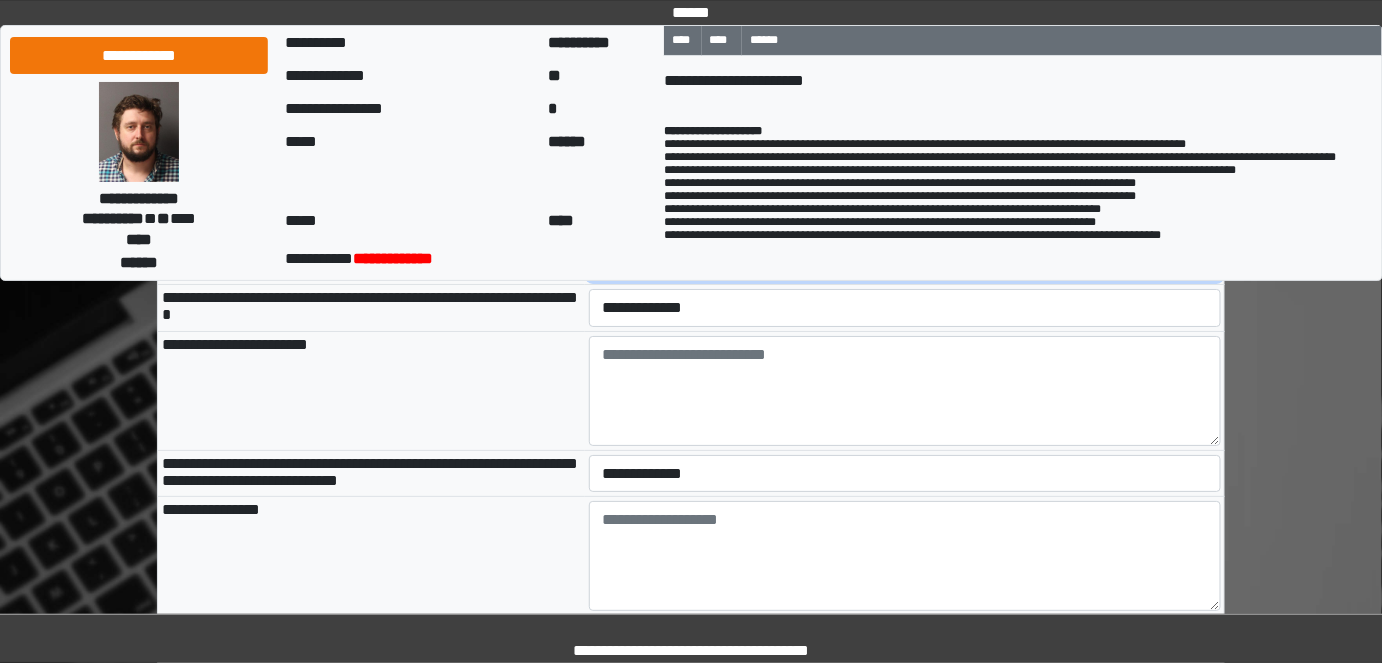 click on "**********" at bounding box center [905, 261] 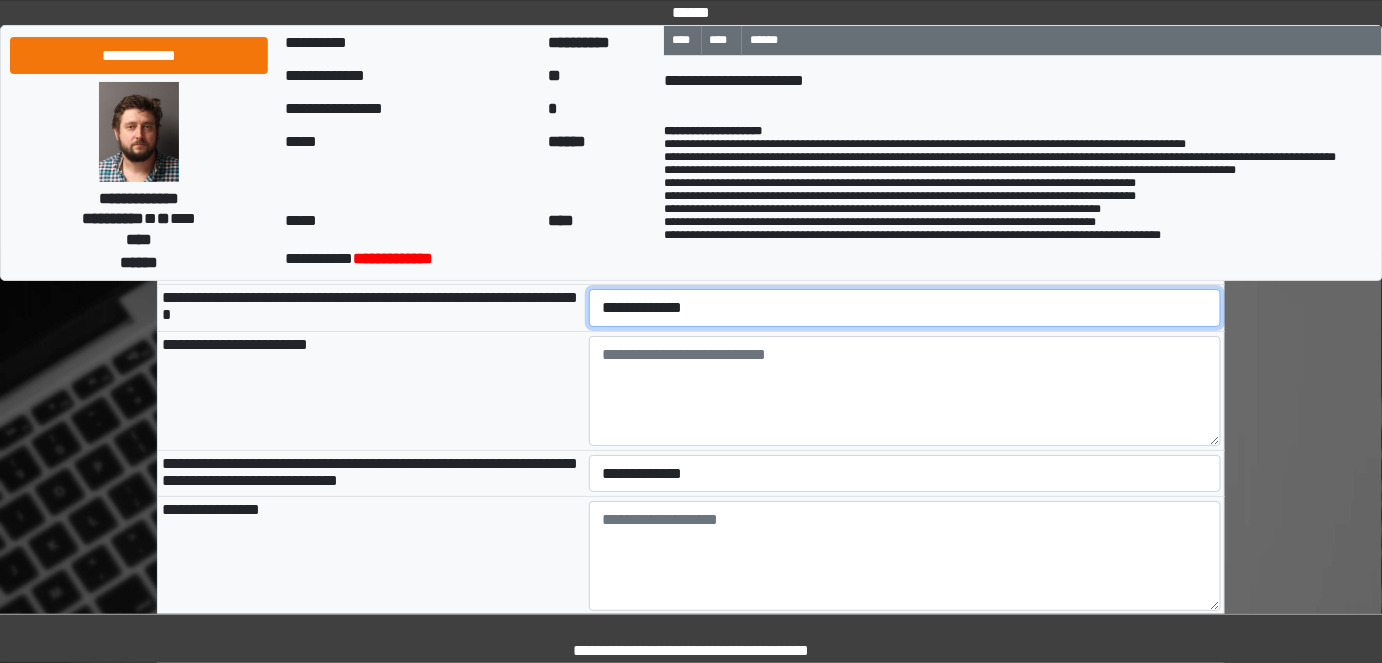 click on "**********" at bounding box center [905, 307] 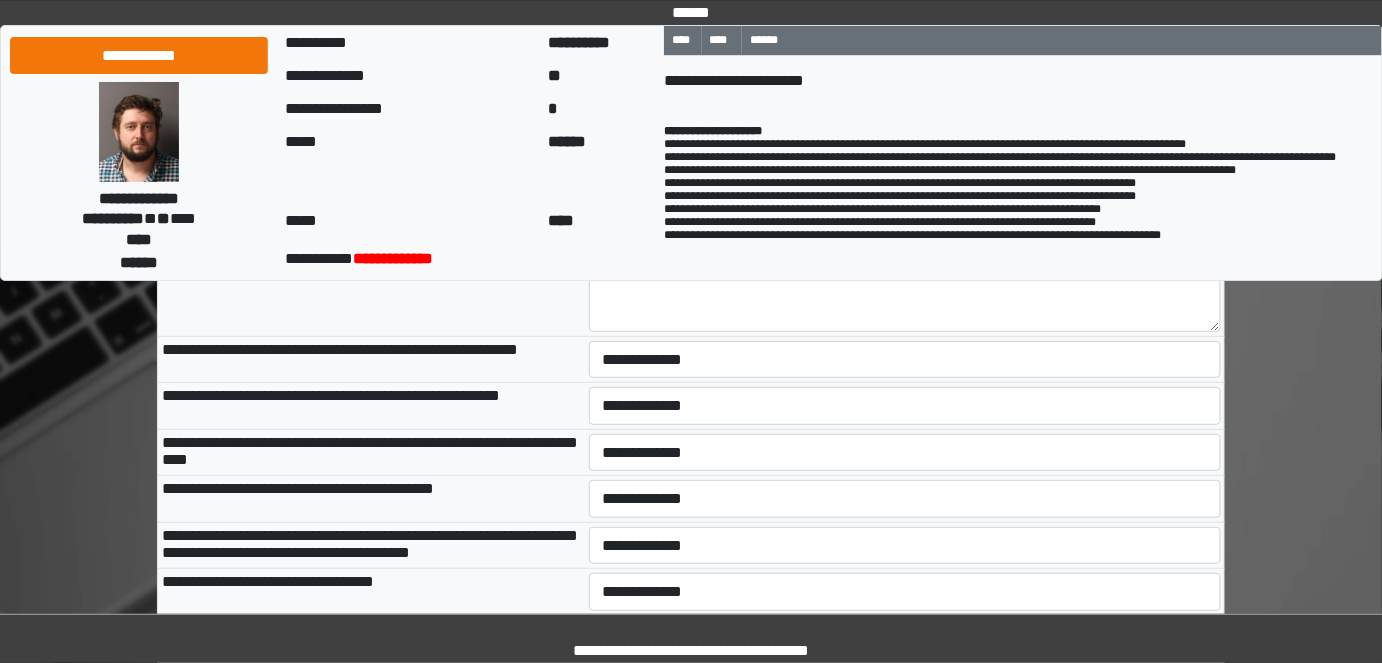 scroll, scrollTop: 2629, scrollLeft: 0, axis: vertical 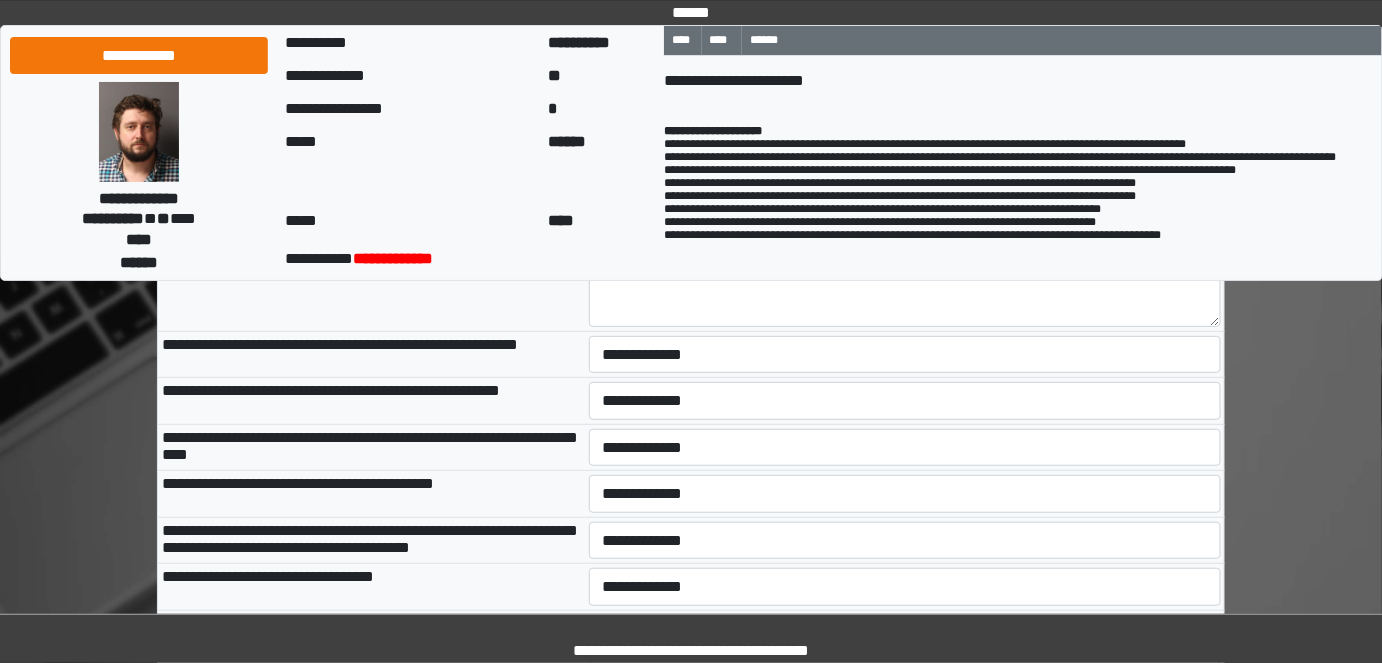 click on "**********" at bounding box center (905, 189) 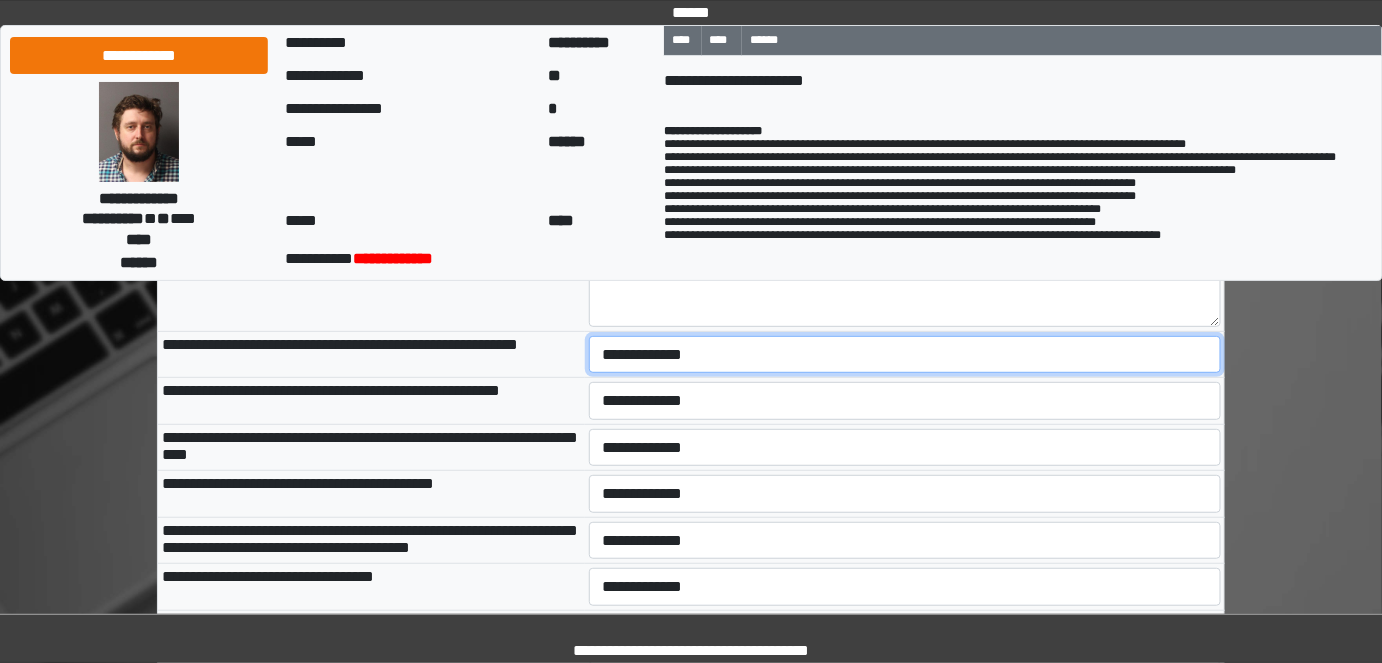 click on "**********" at bounding box center (905, 354) 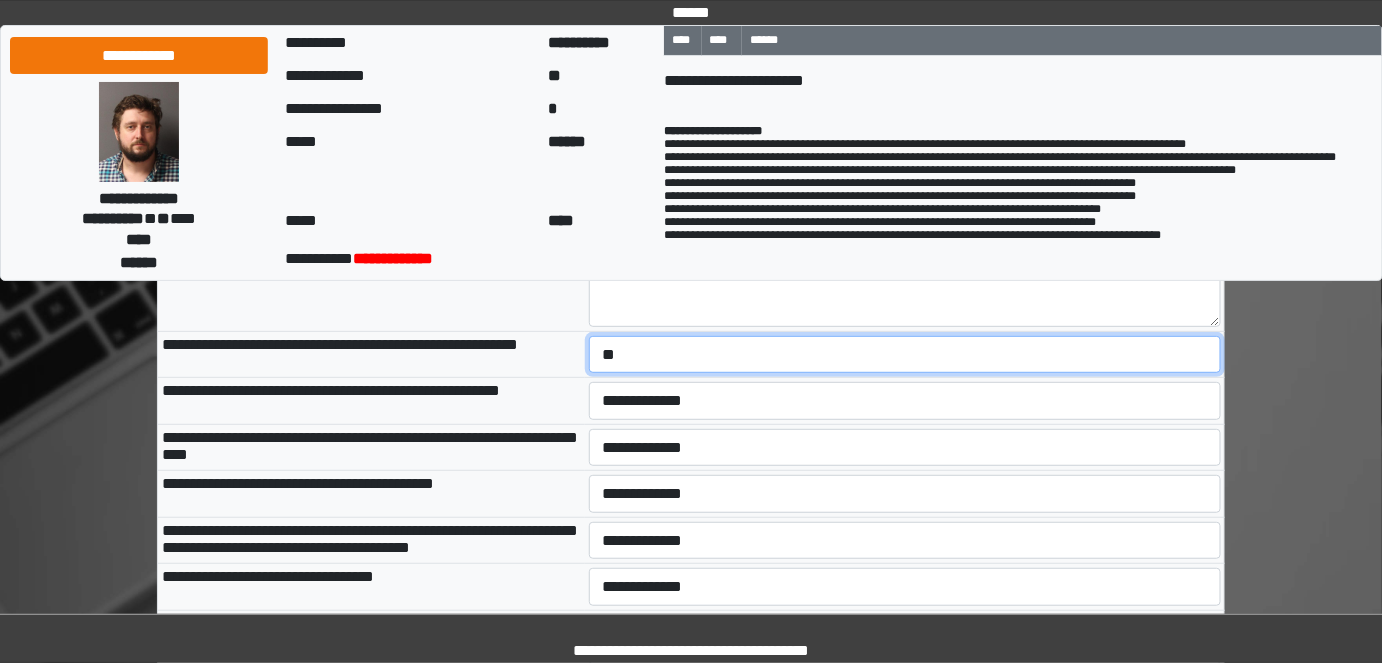 click on "**********" at bounding box center [905, 354] 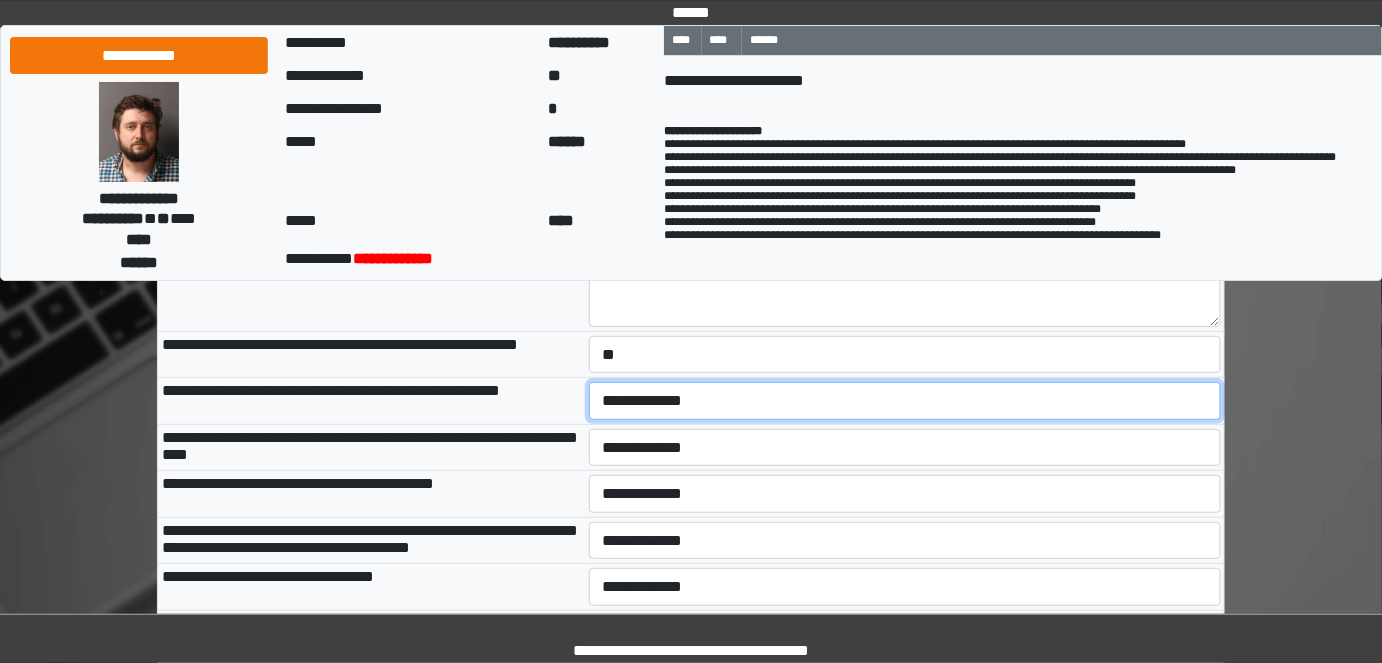 click on "**********" at bounding box center [905, 400] 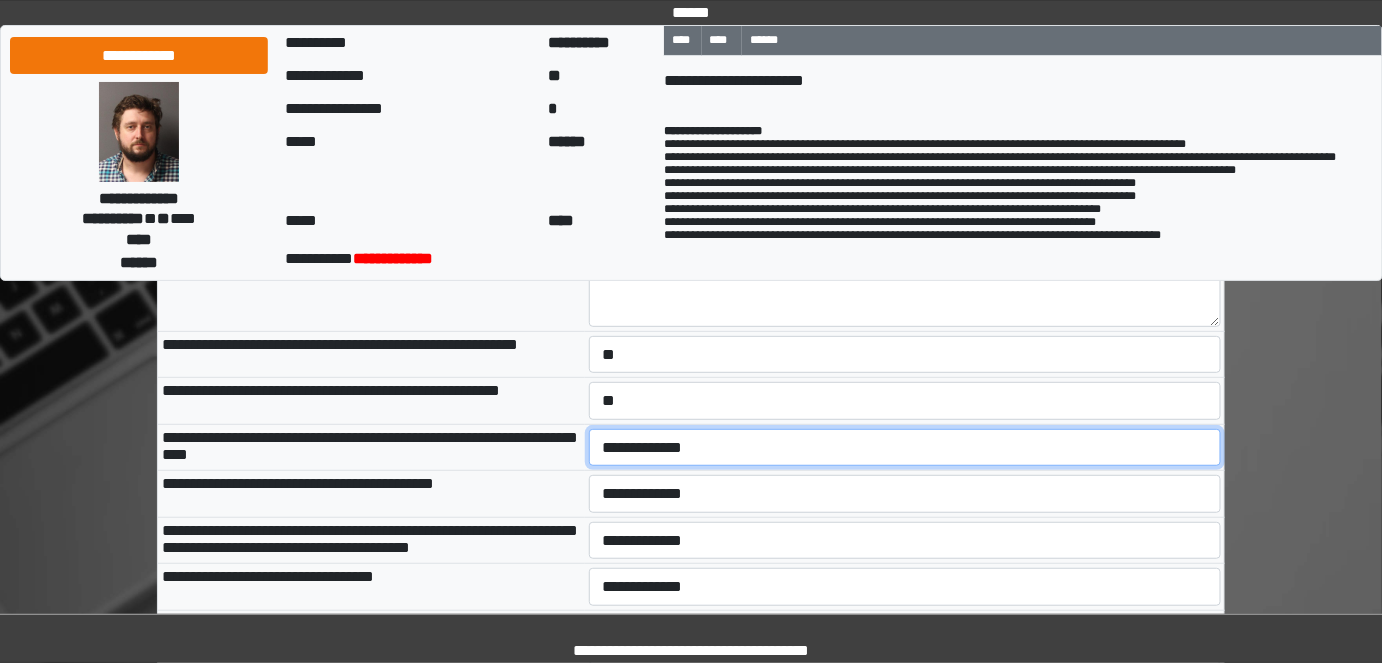 click on "**********" at bounding box center [905, 447] 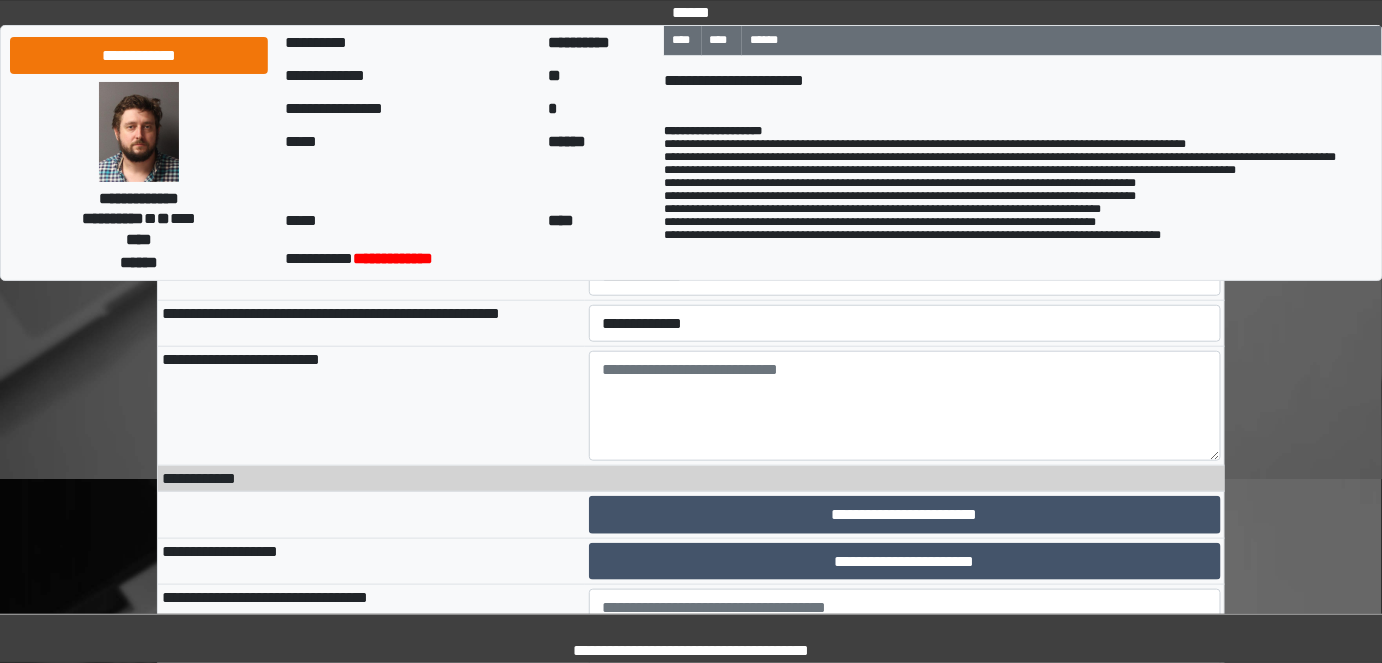scroll, scrollTop: 2956, scrollLeft: 0, axis: vertical 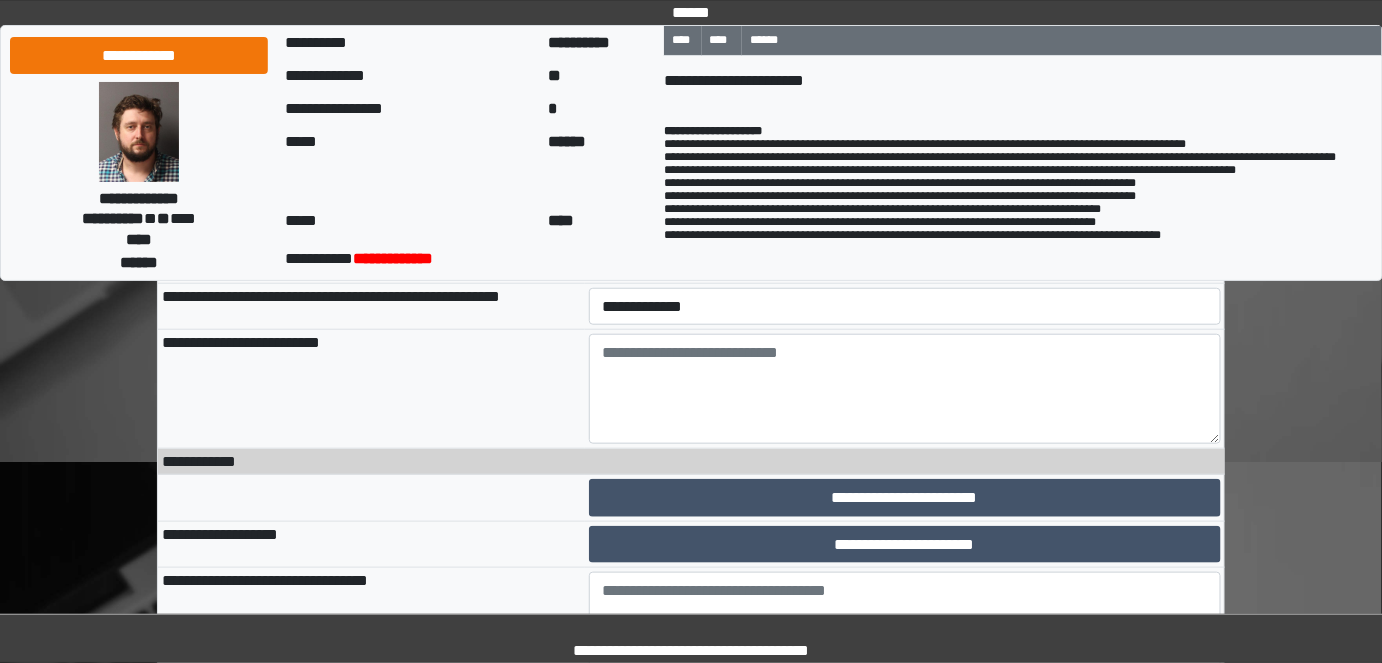 click on "**********" at bounding box center (905, 166) 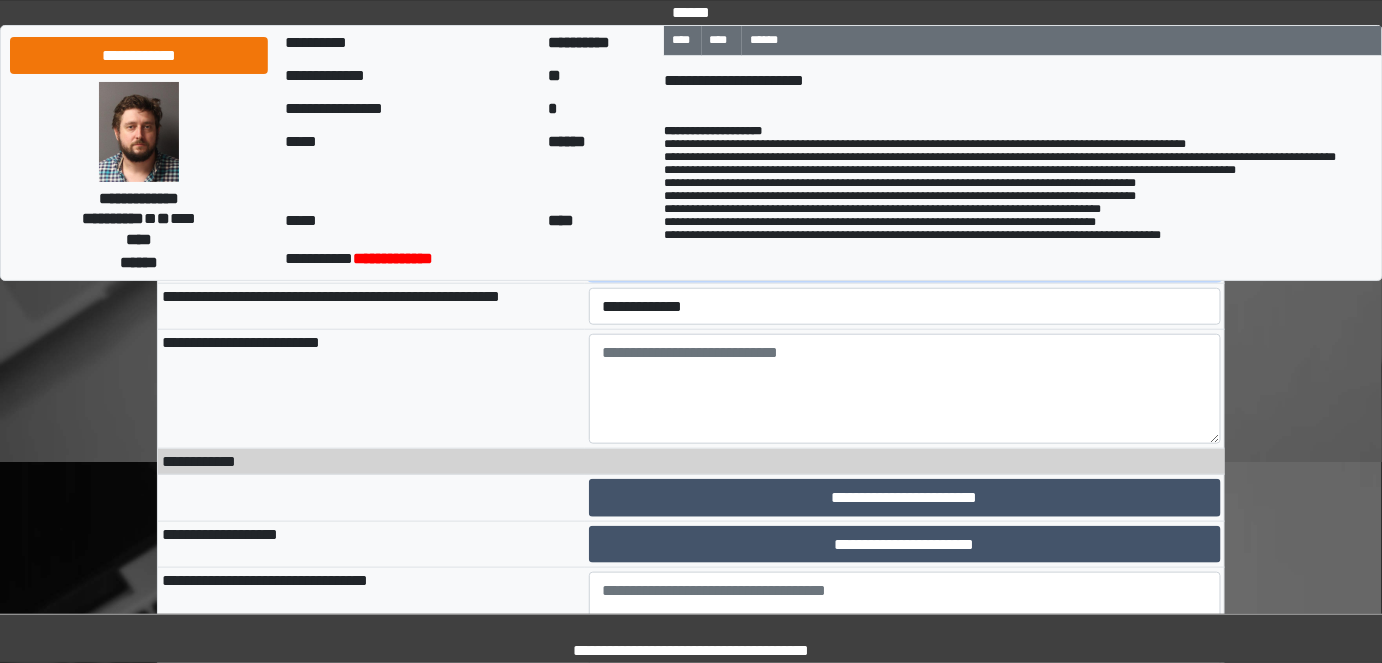 click on "**********" at bounding box center (905, 259) 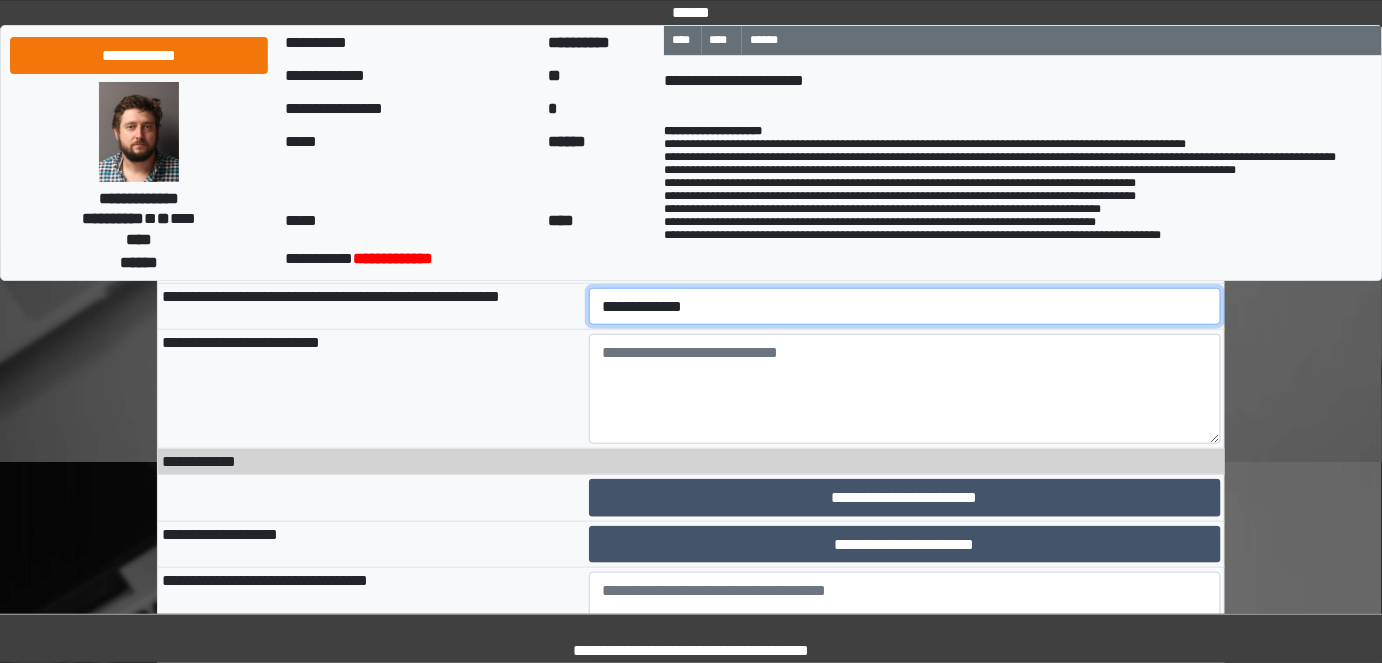 click on "**********" at bounding box center (905, 306) 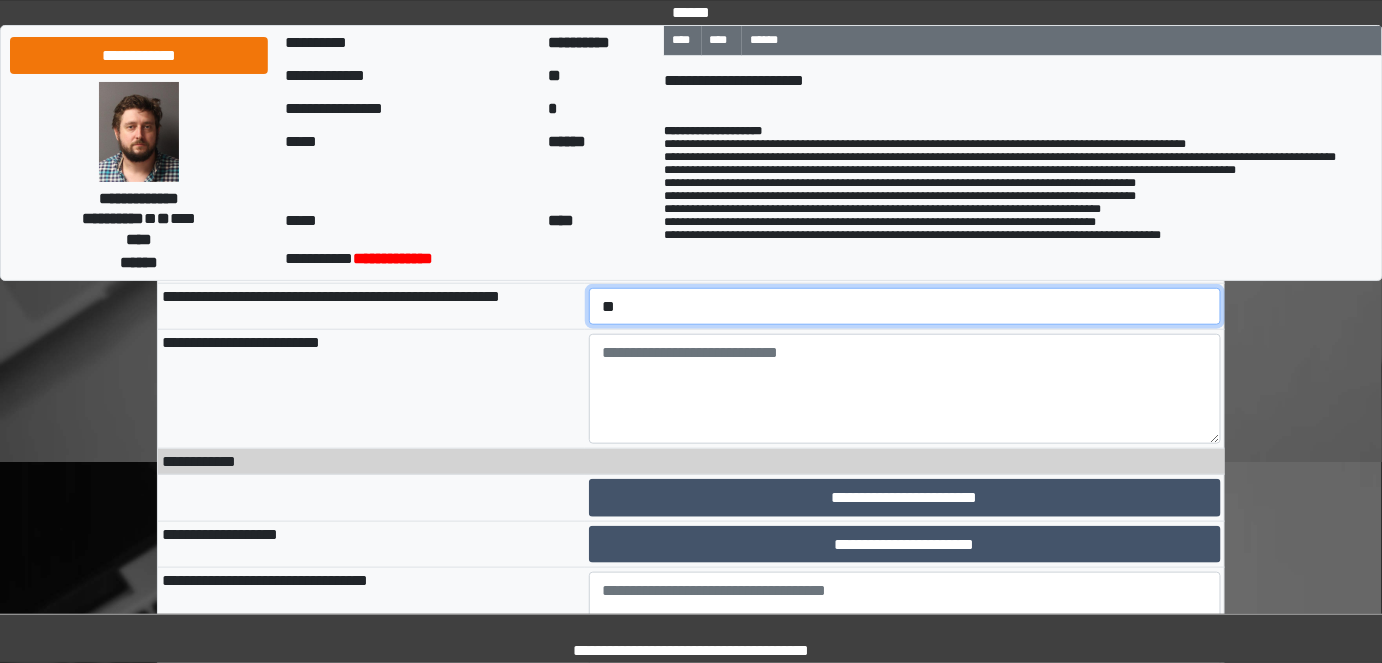 click on "**********" at bounding box center [905, 306] 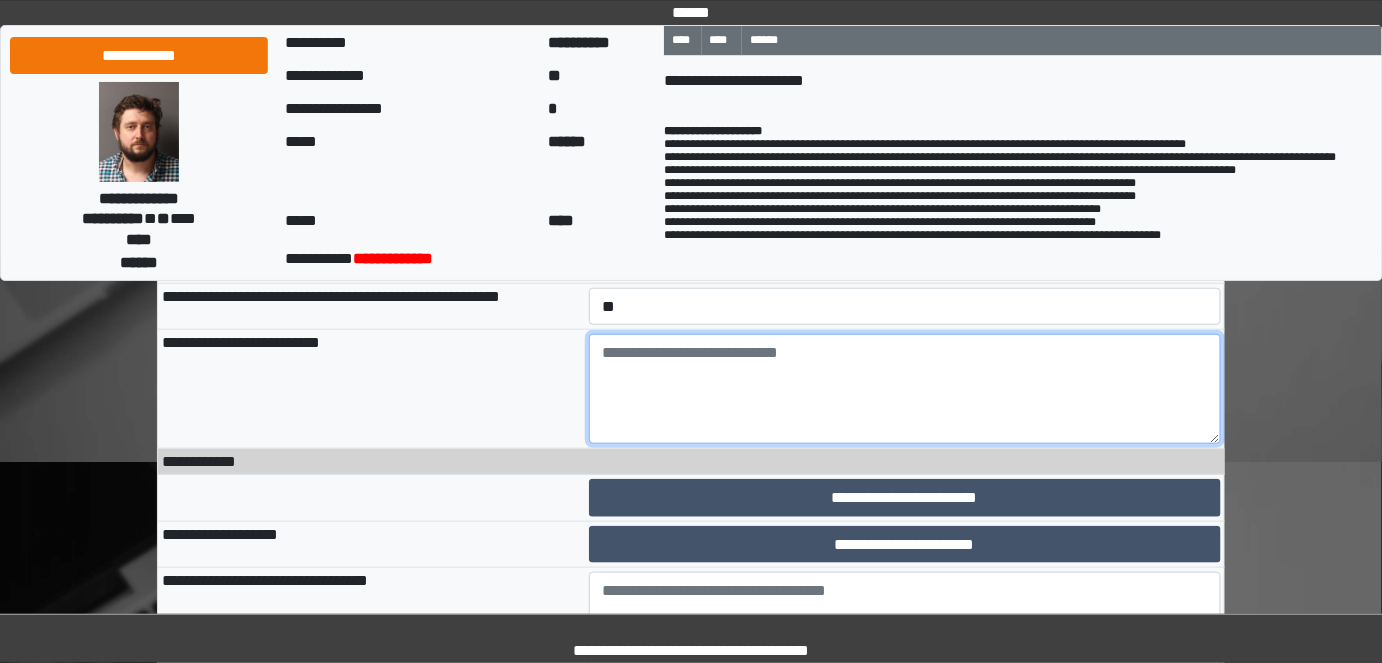 click at bounding box center [905, 389] 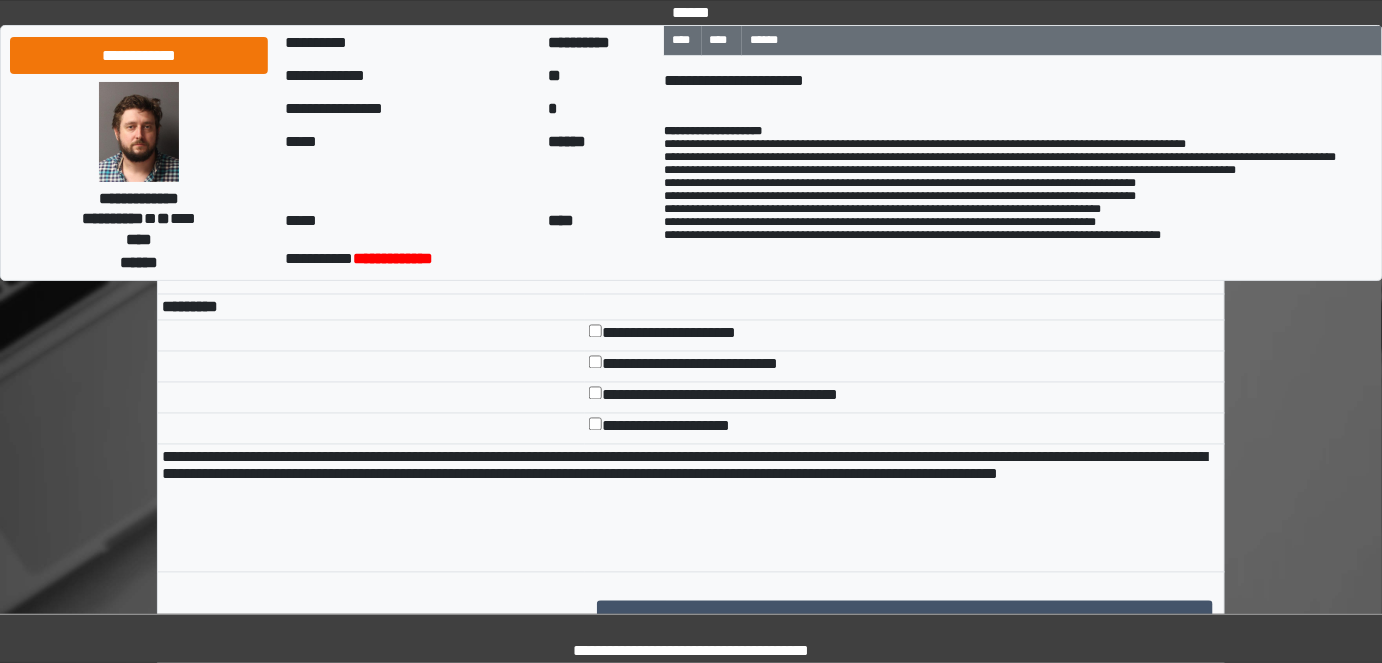 scroll, scrollTop: 3589, scrollLeft: 0, axis: vertical 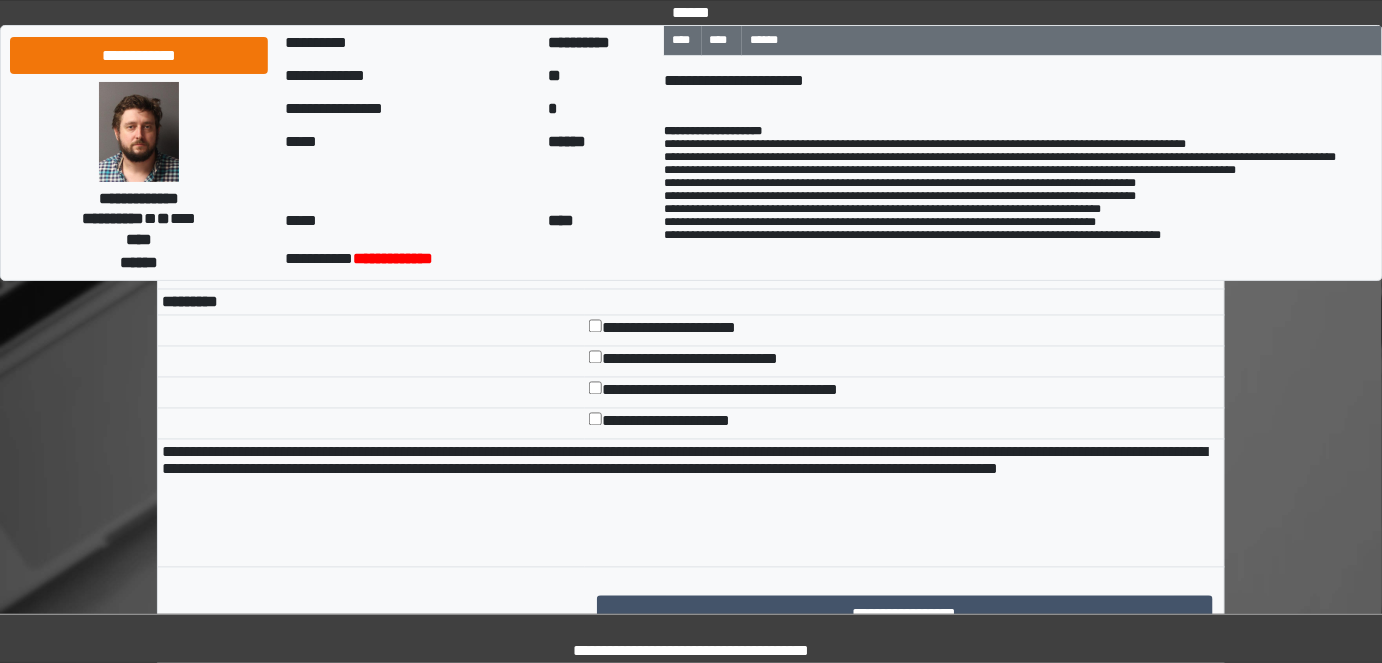 type on "**" 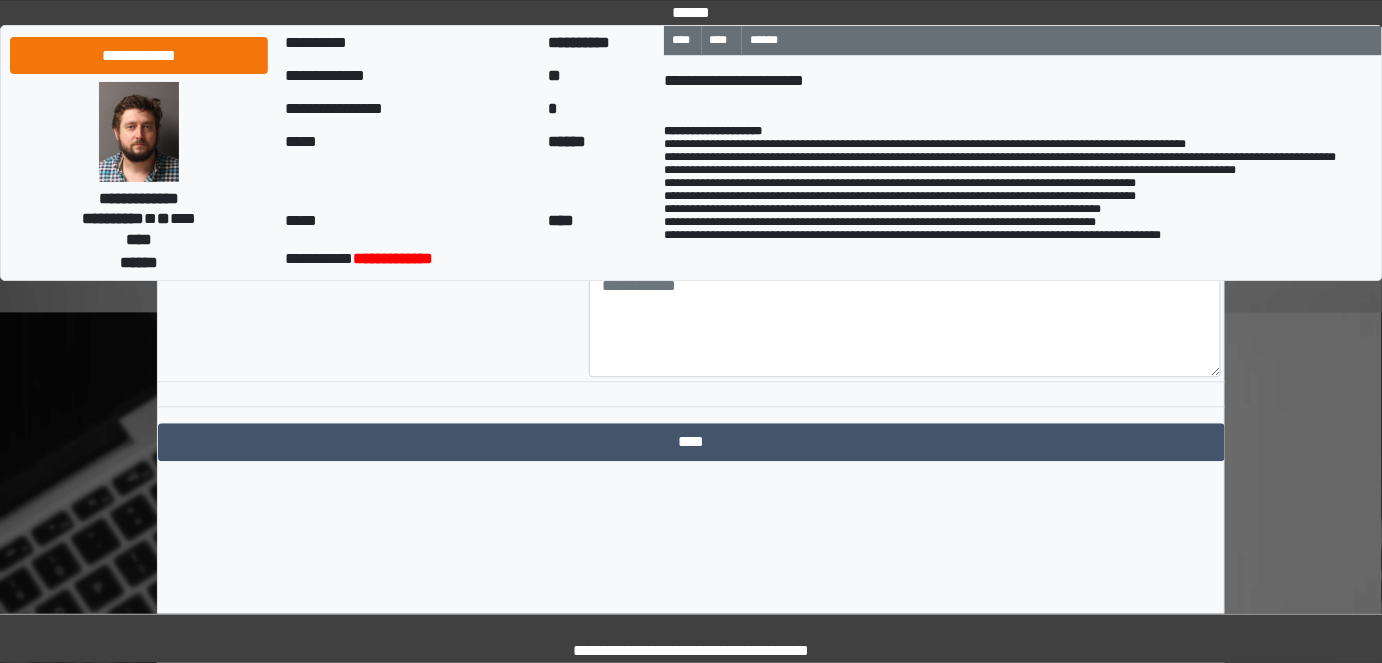 scroll, scrollTop: 3977, scrollLeft: 0, axis: vertical 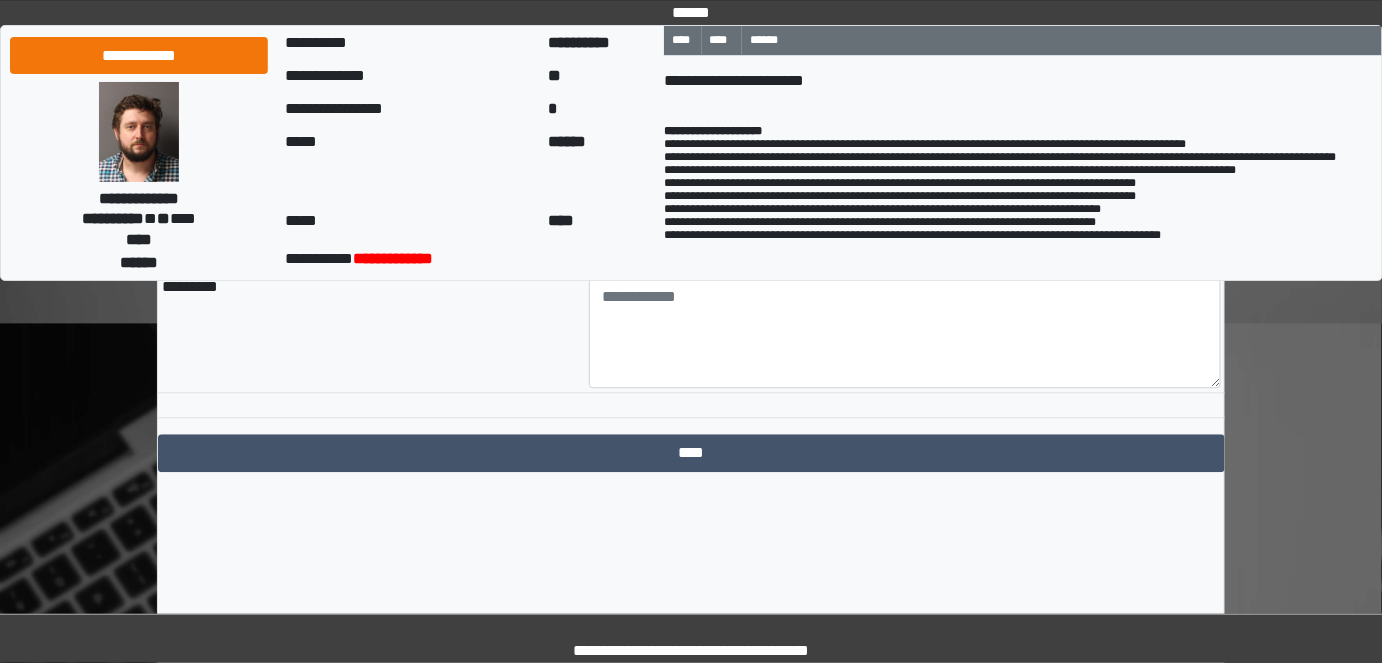 click on "**********" at bounding box center [905, 226] 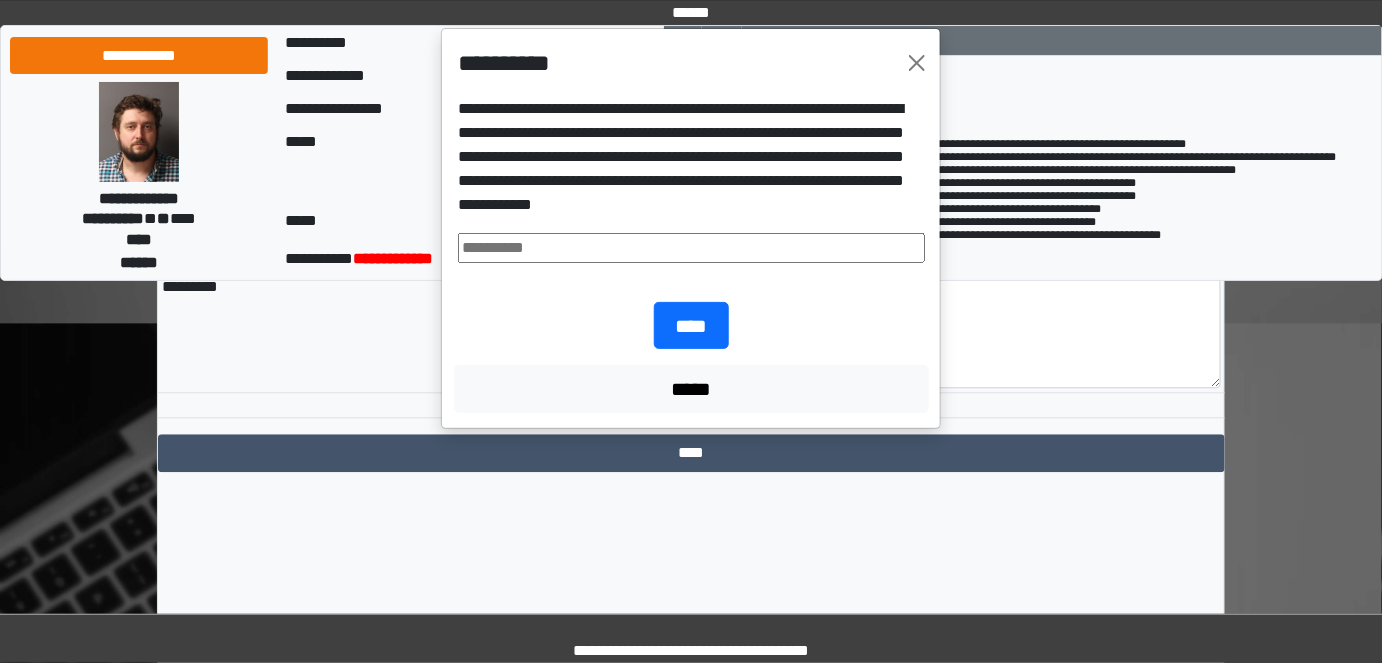 click at bounding box center (691, 248) 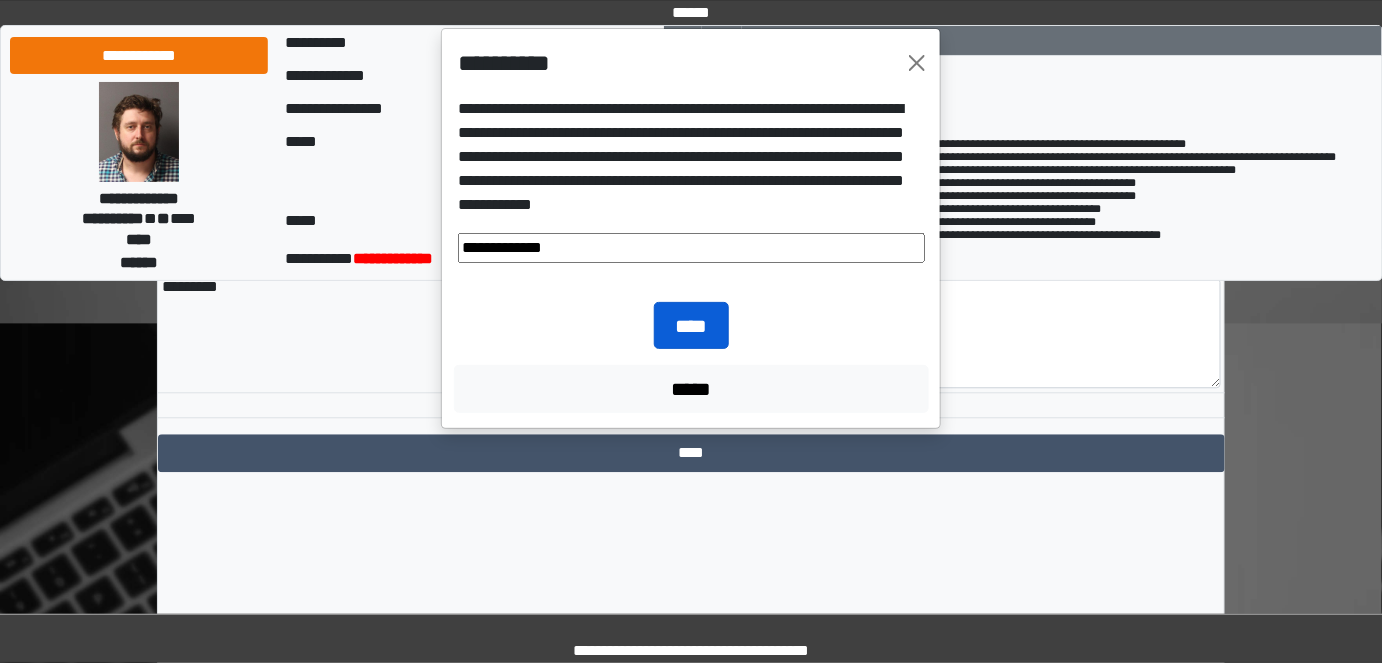 type on "**********" 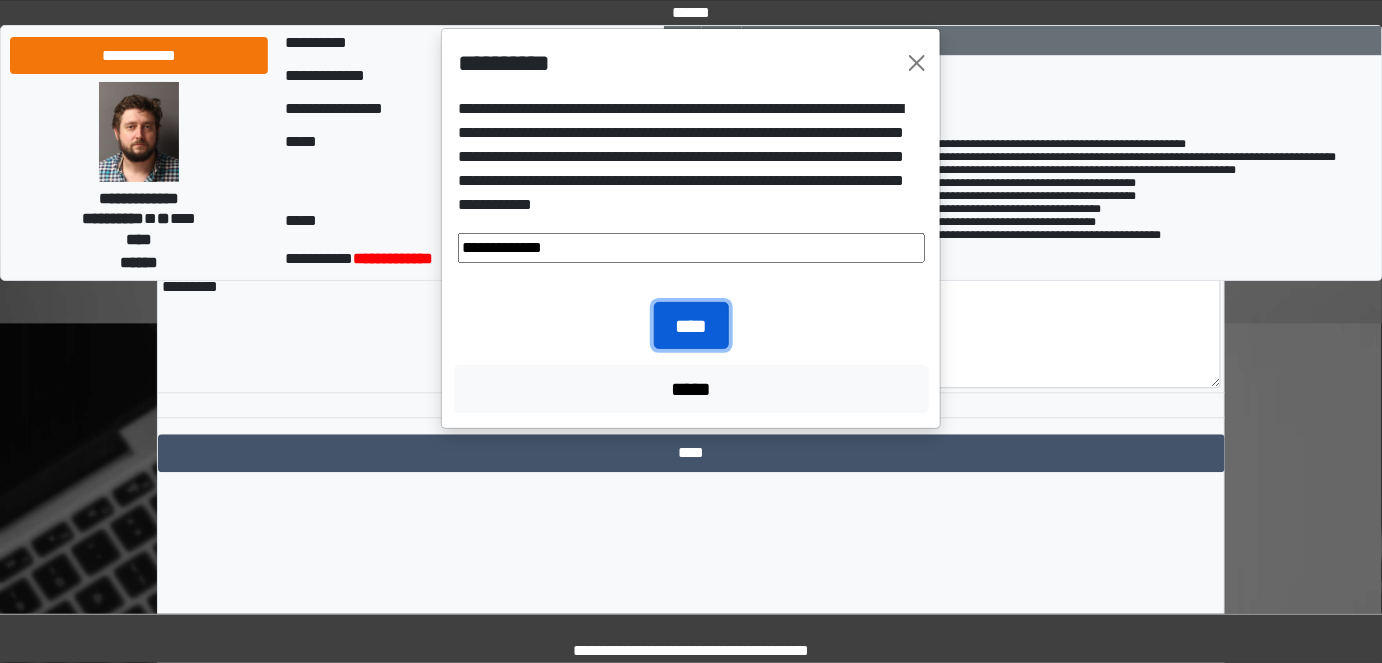 click on "****" at bounding box center [691, 325] 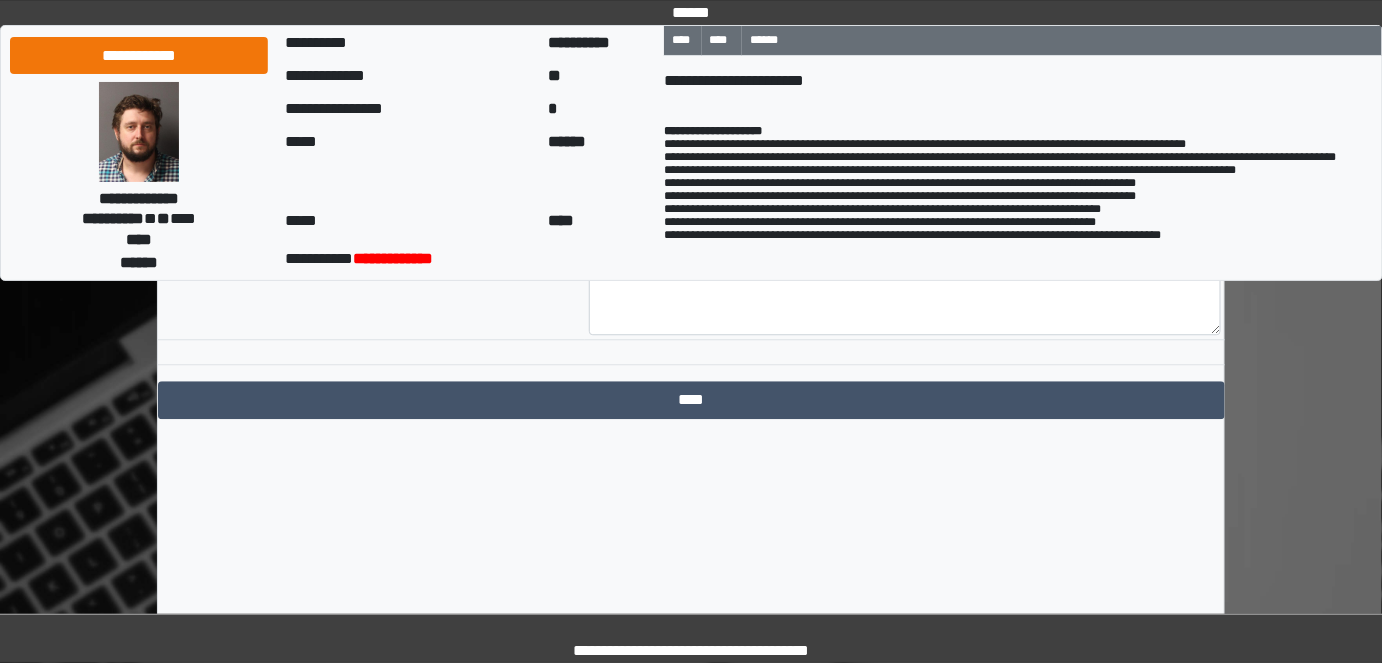scroll, scrollTop: 4117, scrollLeft: 0, axis: vertical 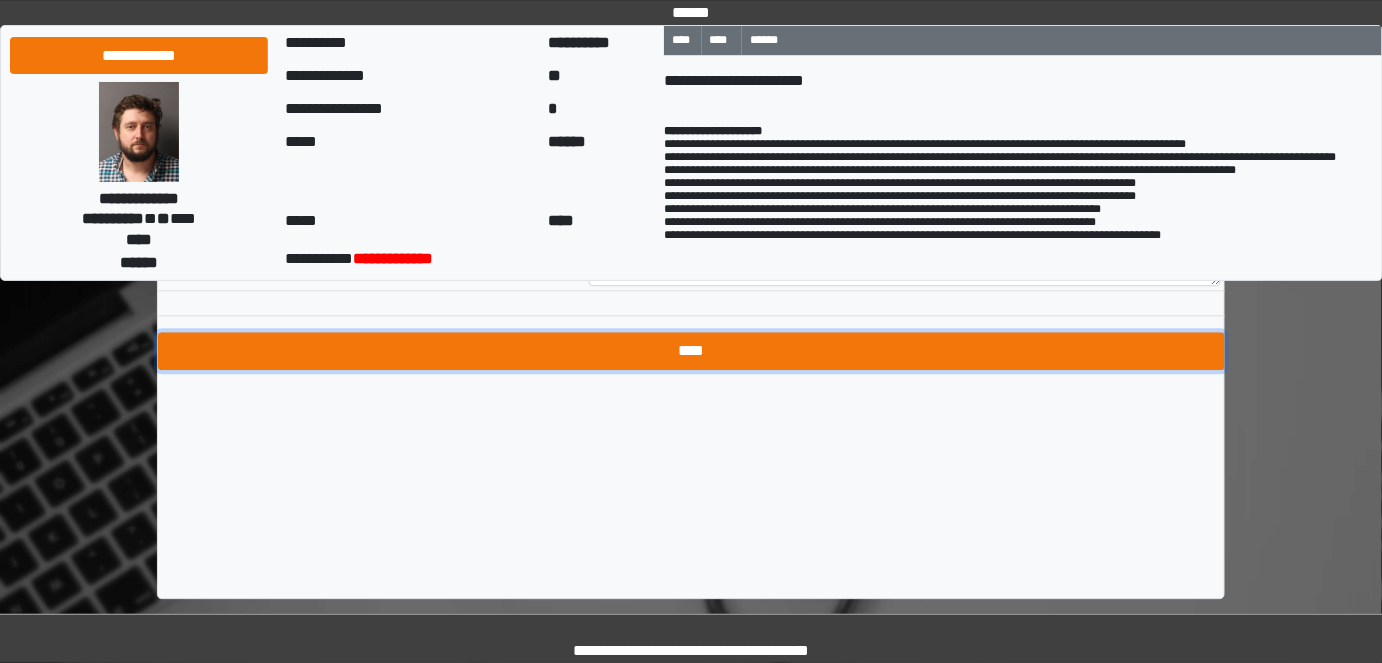 click on "****" at bounding box center [691, 351] 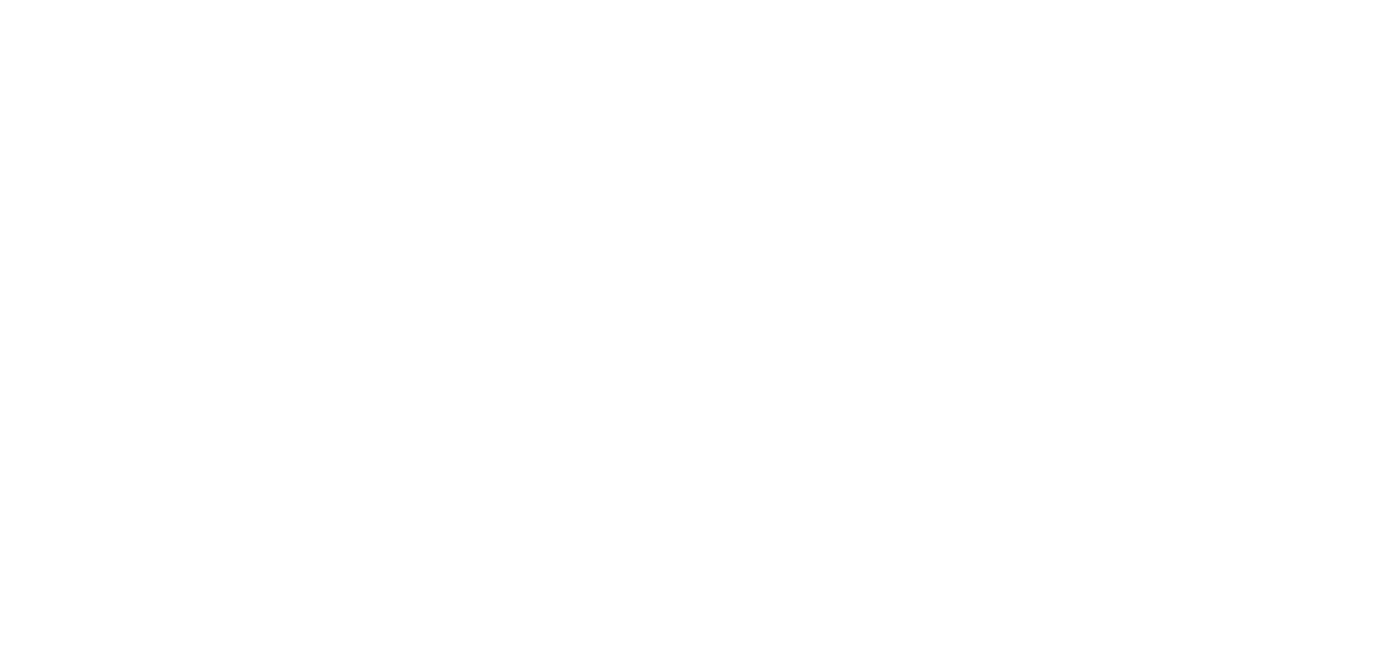 scroll, scrollTop: 0, scrollLeft: 0, axis: both 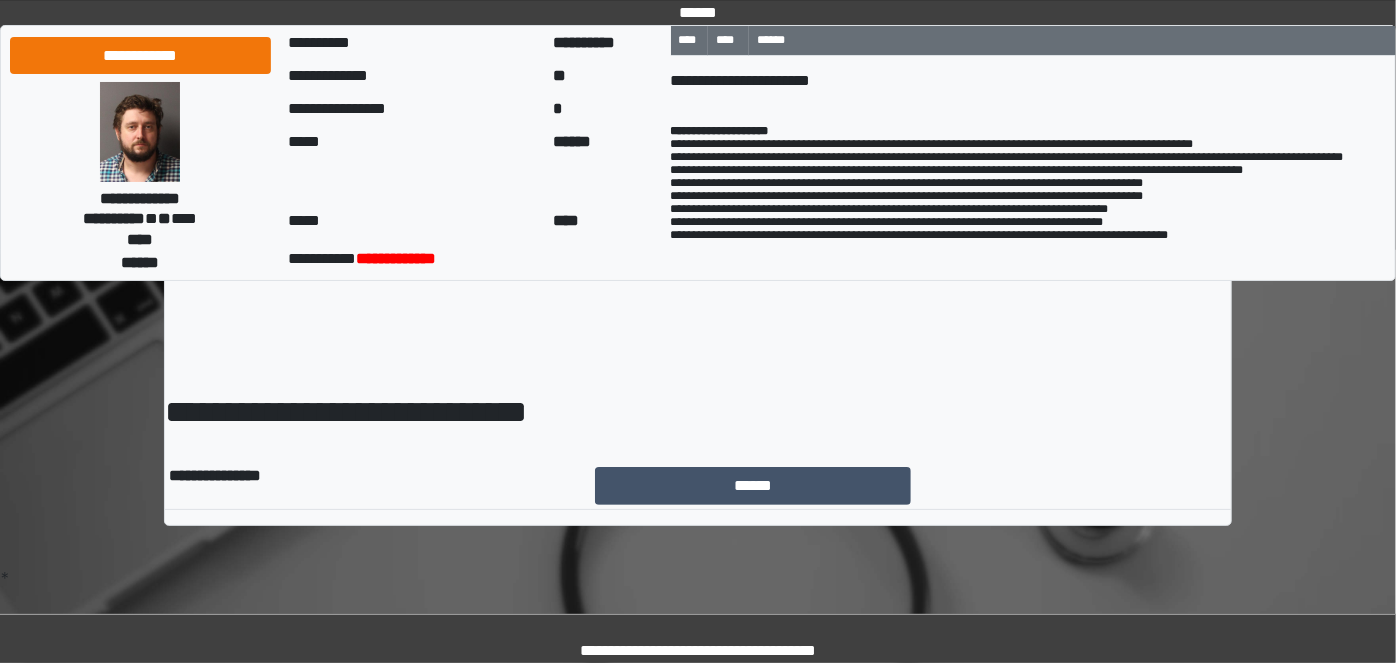 click on "**********" at bounding box center (698, 307) 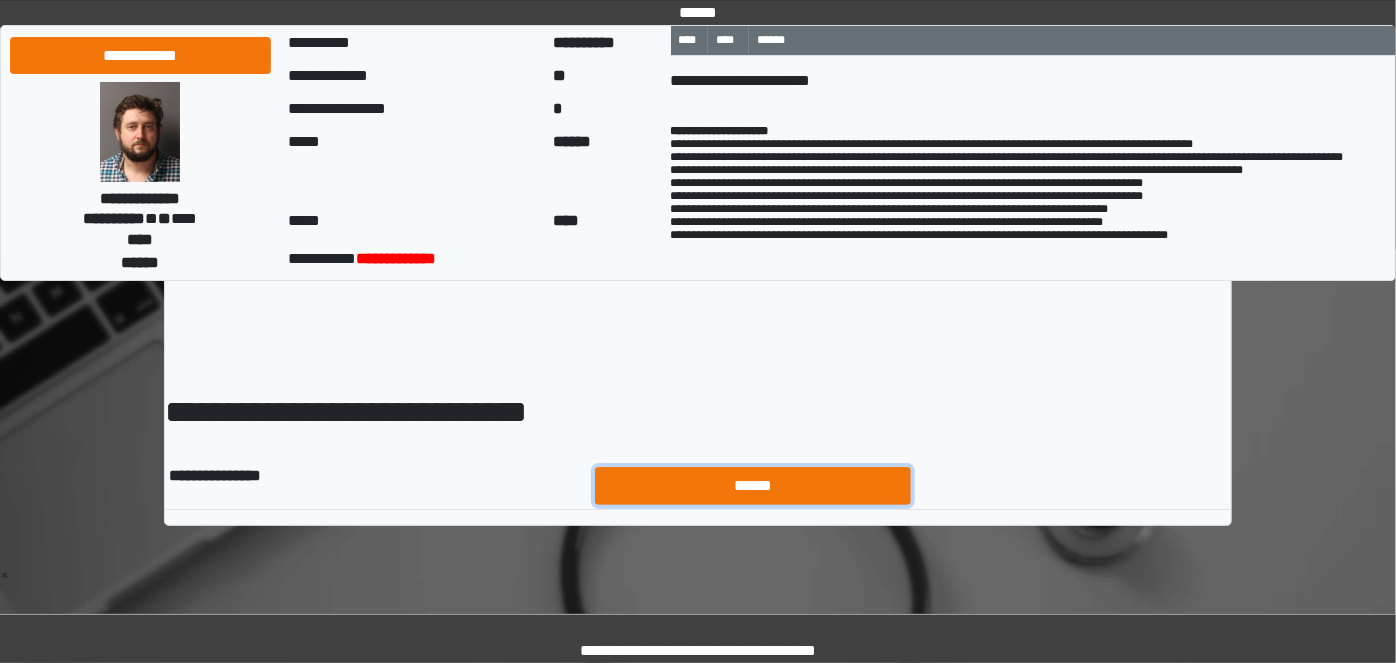 click on "******" at bounding box center (753, 485) 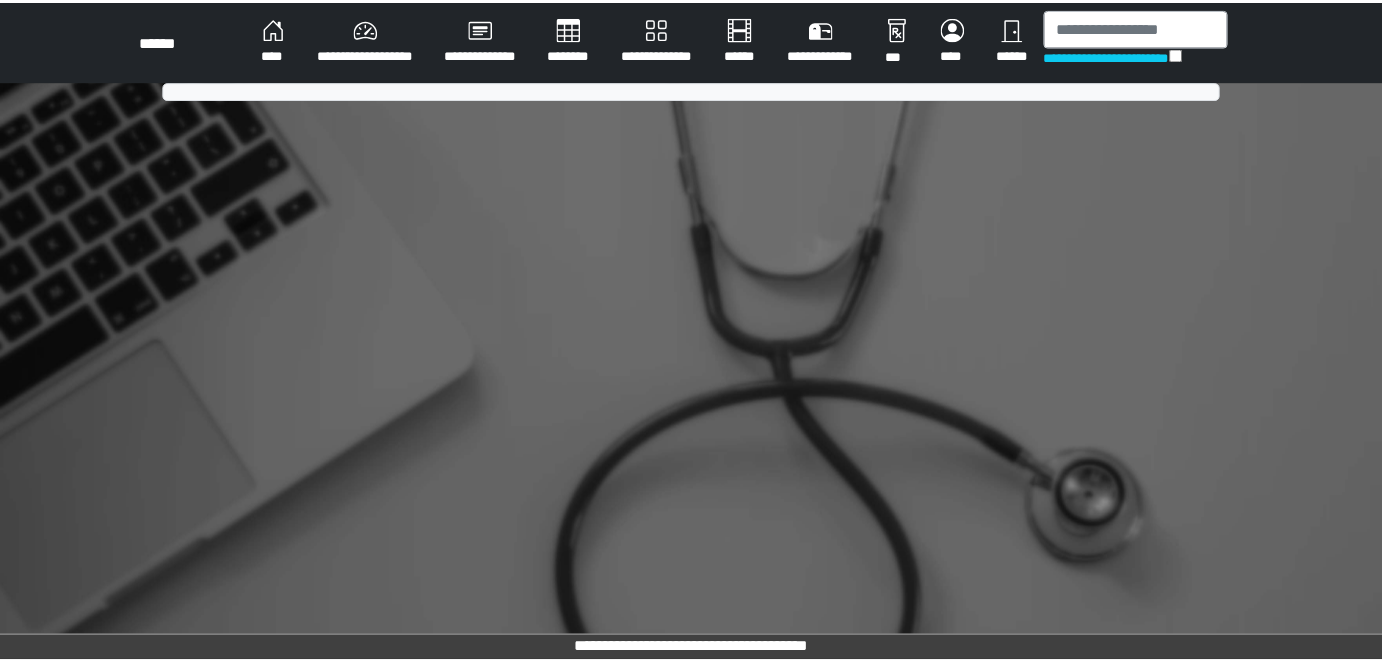scroll, scrollTop: 0, scrollLeft: 0, axis: both 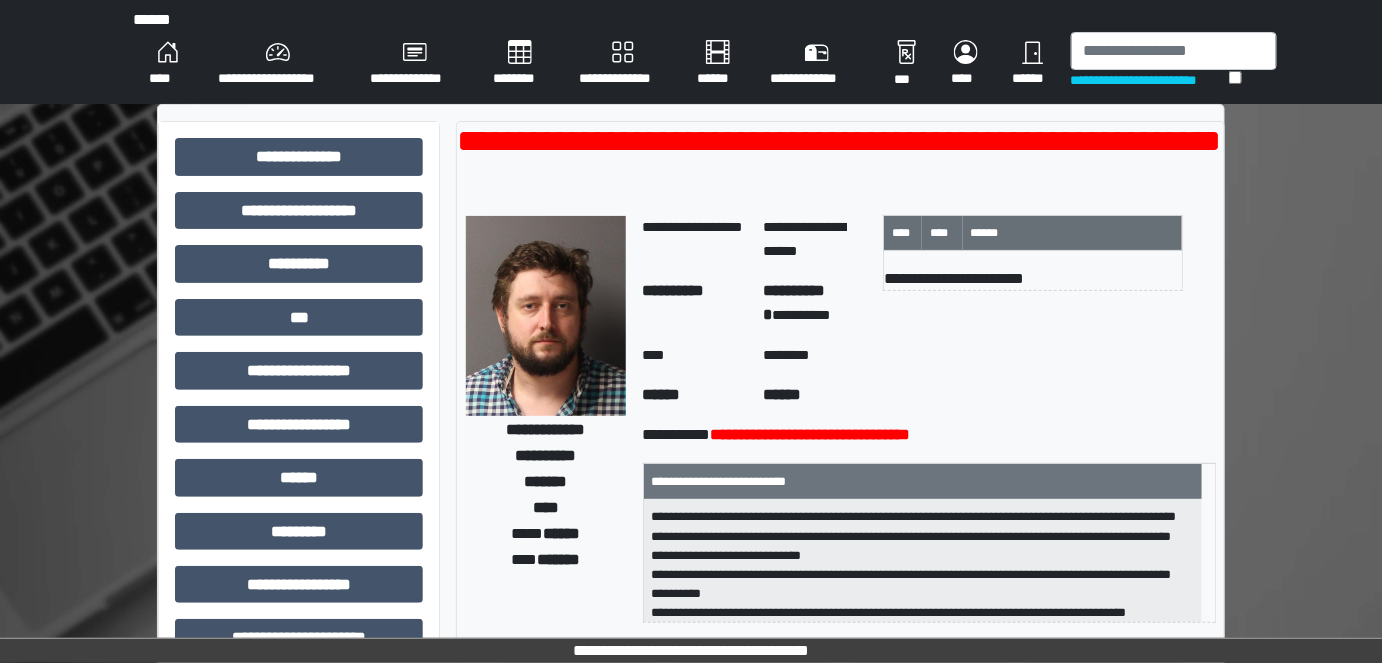 click on "******" at bounding box center (1033, 64) 